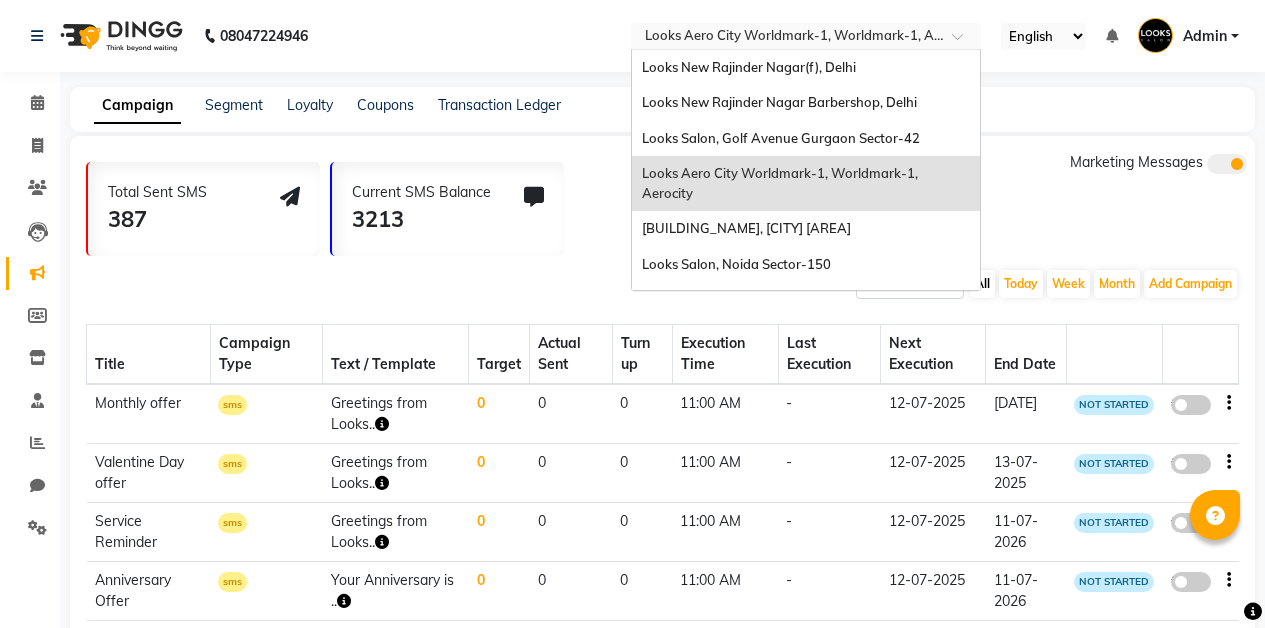 scroll, scrollTop: 0, scrollLeft: 0, axis: both 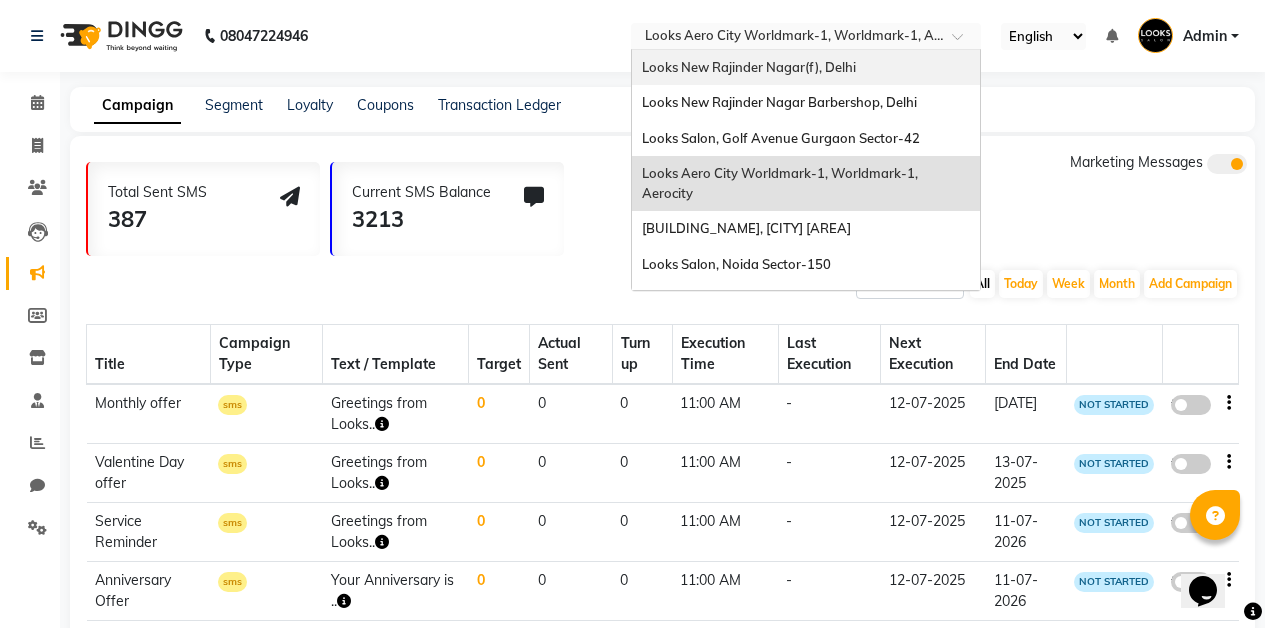 click on "Looks New Rajinder Nagar(f), Delhi" at bounding box center (806, 68) 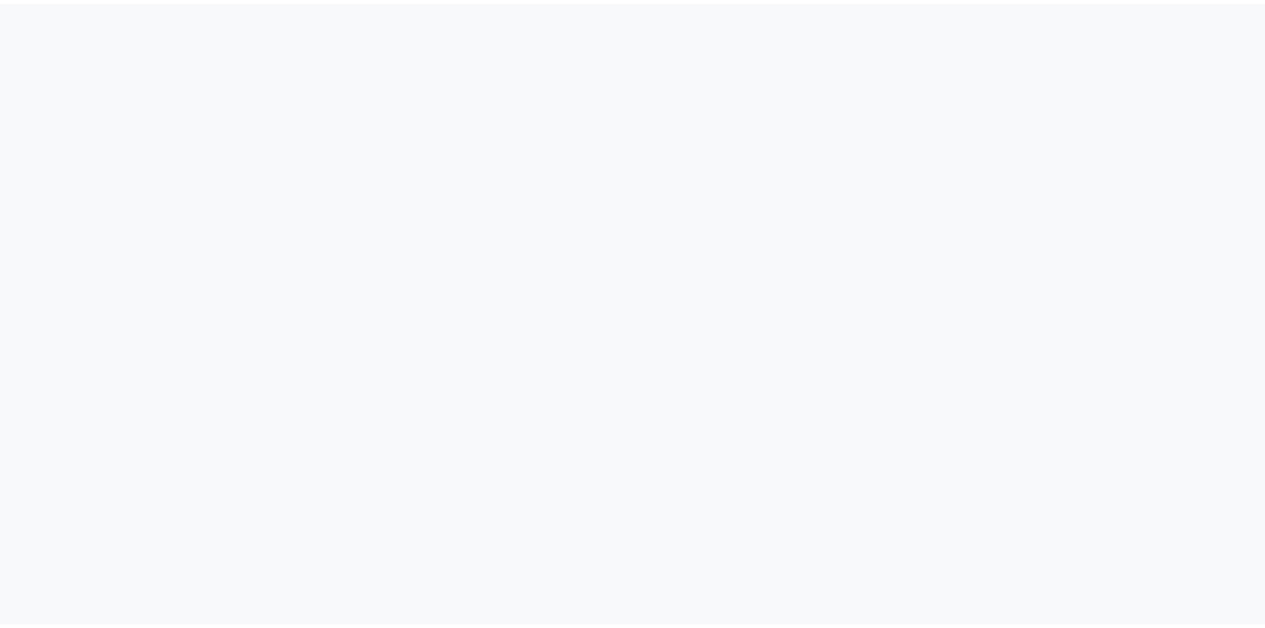 scroll, scrollTop: 0, scrollLeft: 0, axis: both 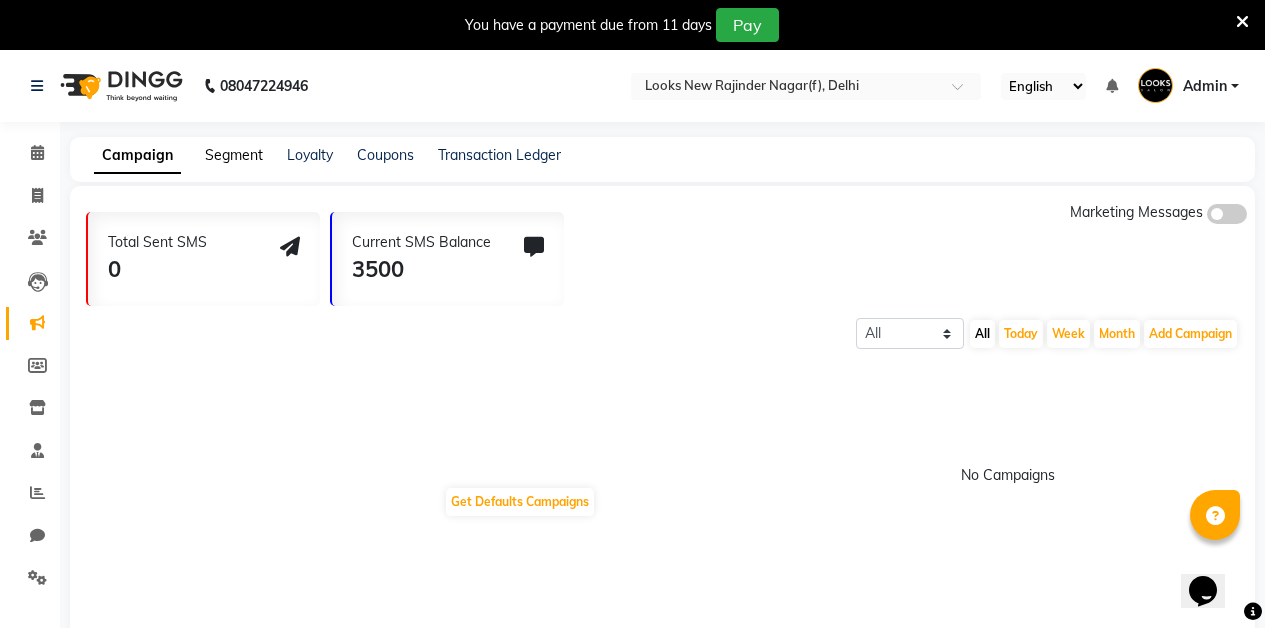 click on "Segment" 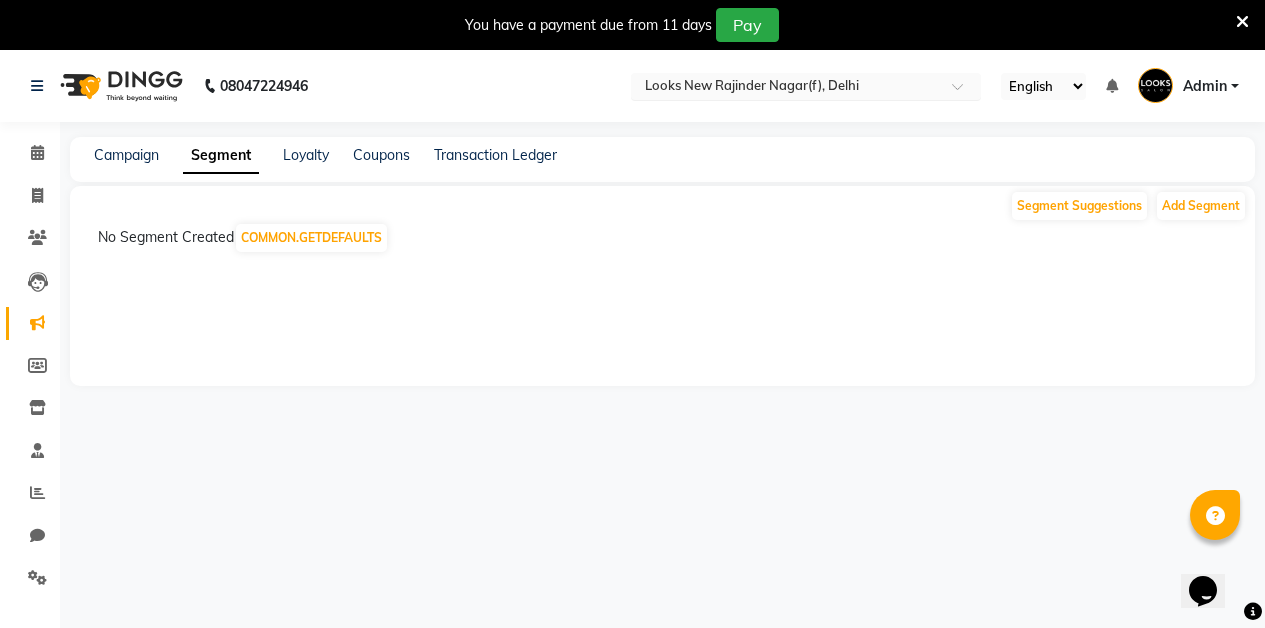 click at bounding box center (786, 88) 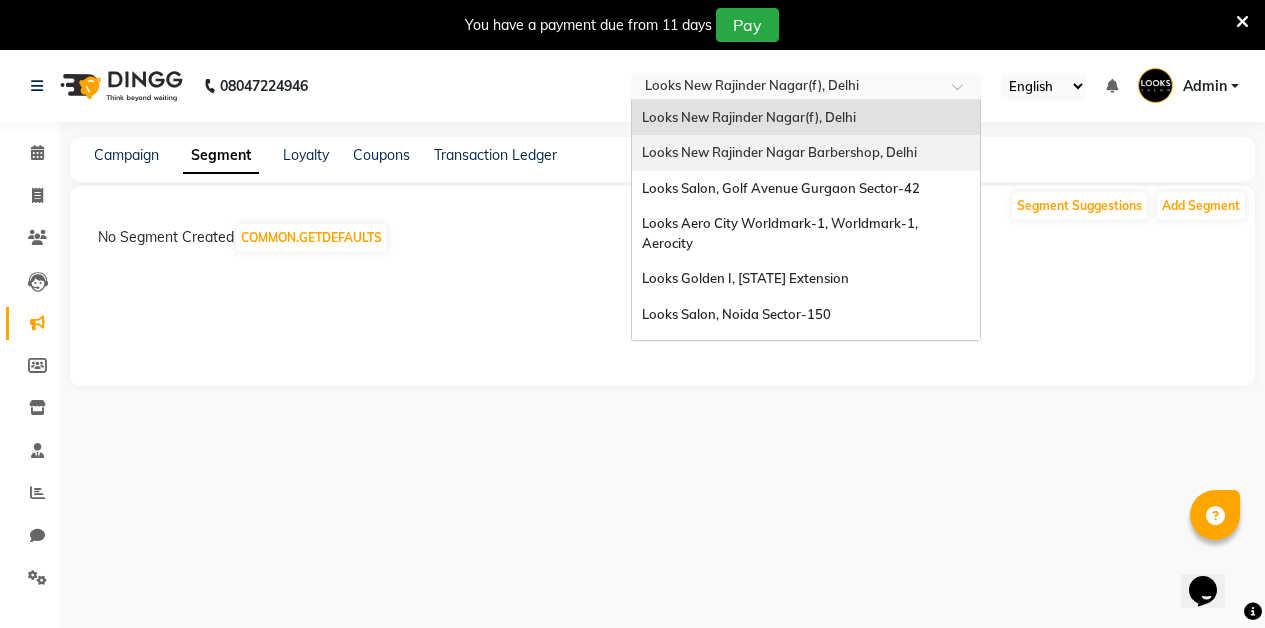 click on "Looks New Rajinder Nagar Barbershop, Delhi" at bounding box center (779, 152) 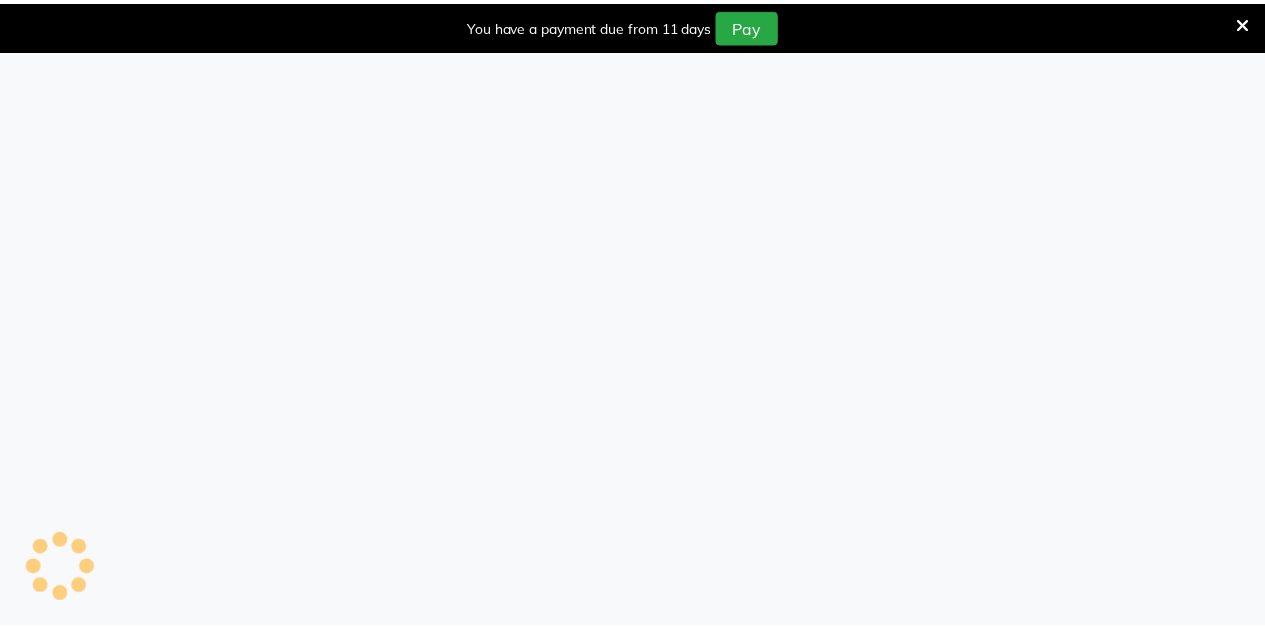 scroll, scrollTop: 0, scrollLeft: 0, axis: both 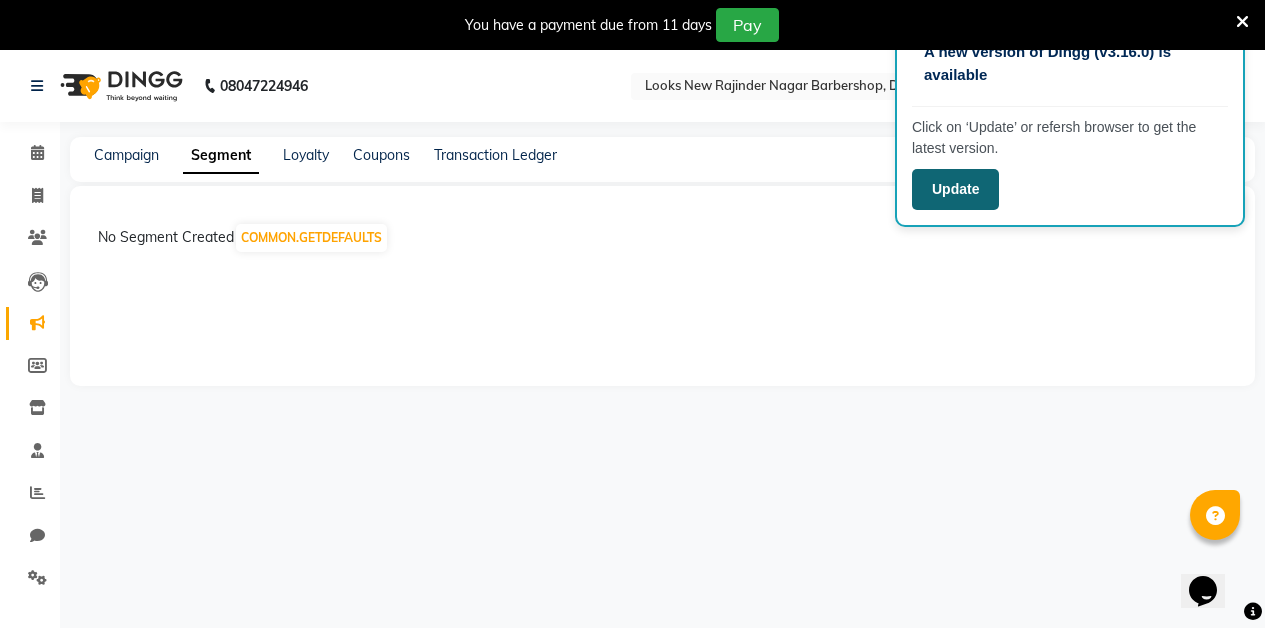click on "Update" 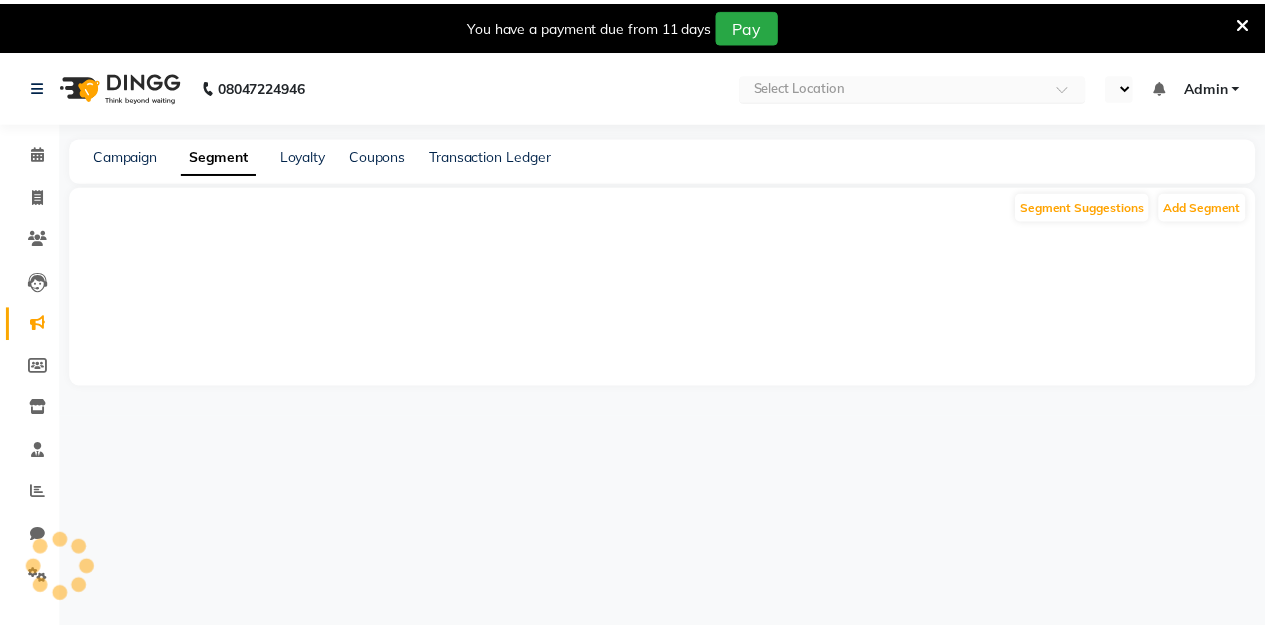 scroll, scrollTop: 0, scrollLeft: 0, axis: both 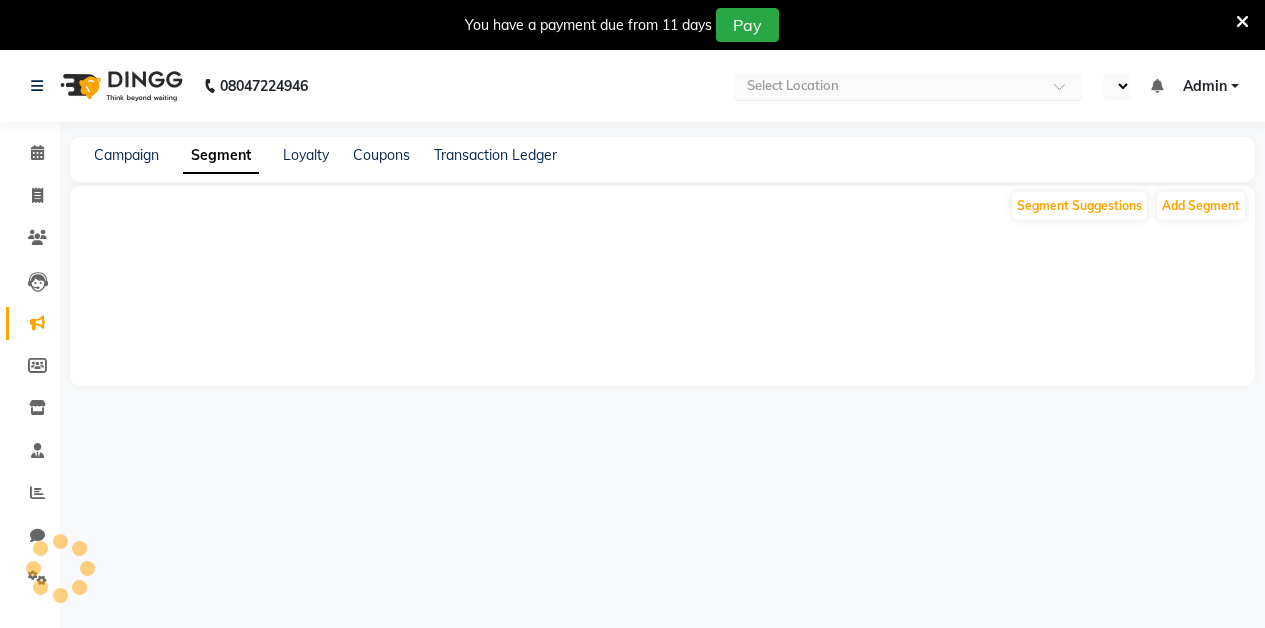 select on "en" 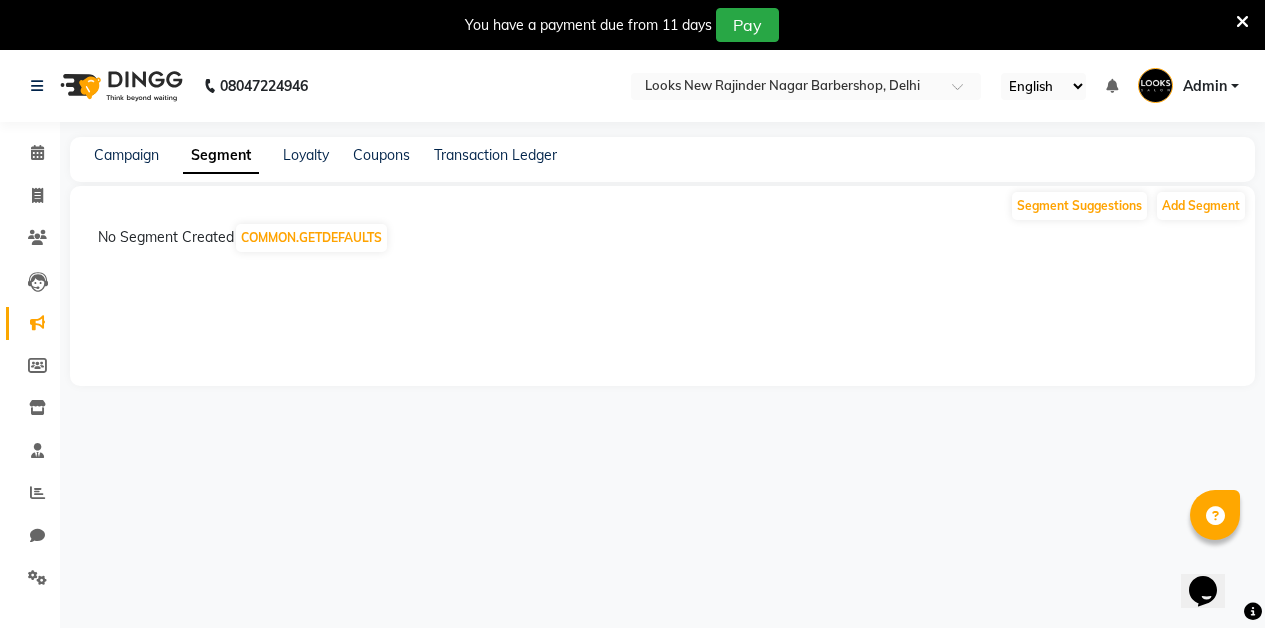 scroll, scrollTop: 0, scrollLeft: 0, axis: both 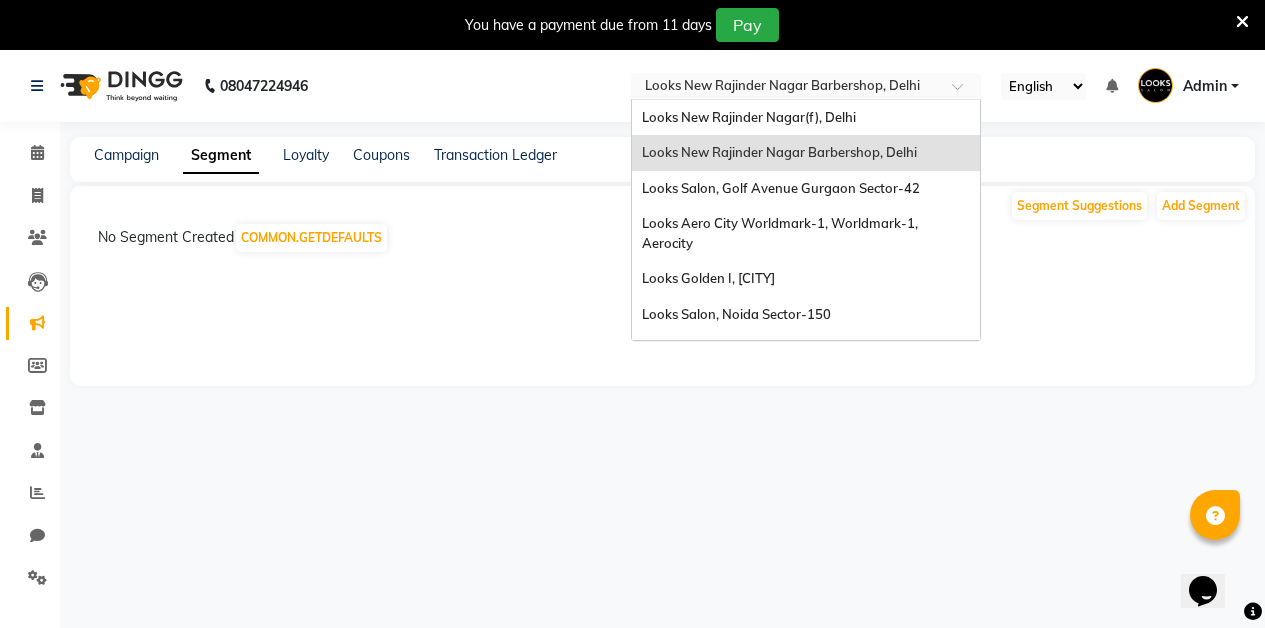 click at bounding box center [786, 88] 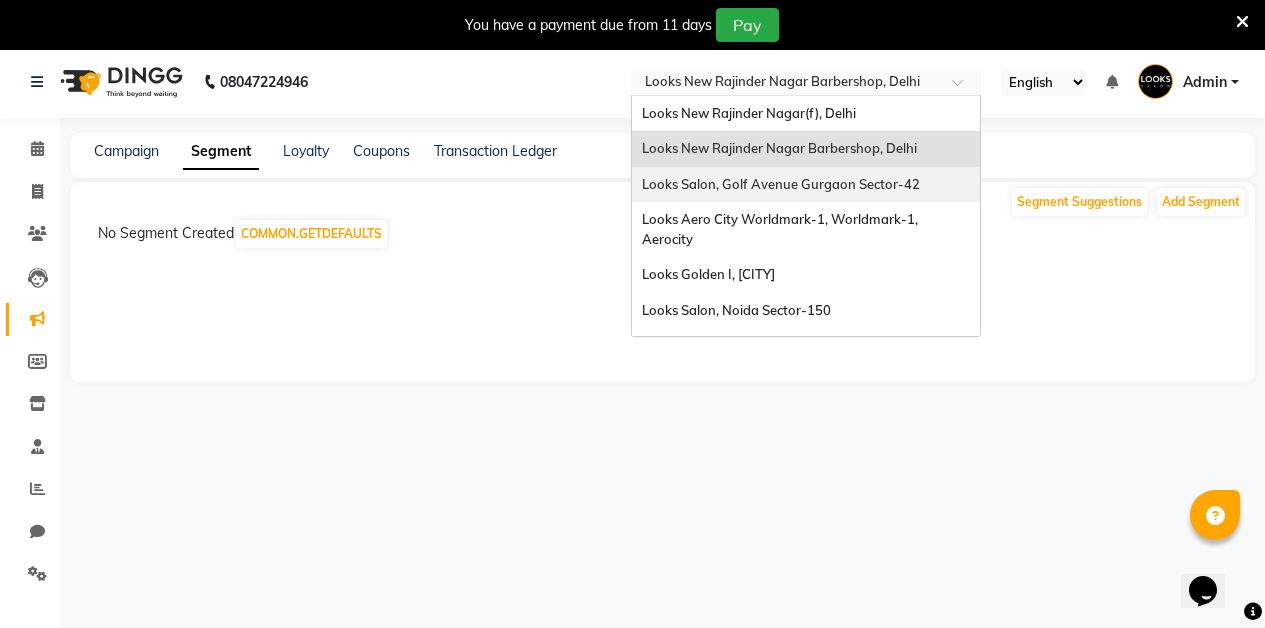 scroll, scrollTop: 0, scrollLeft: 0, axis: both 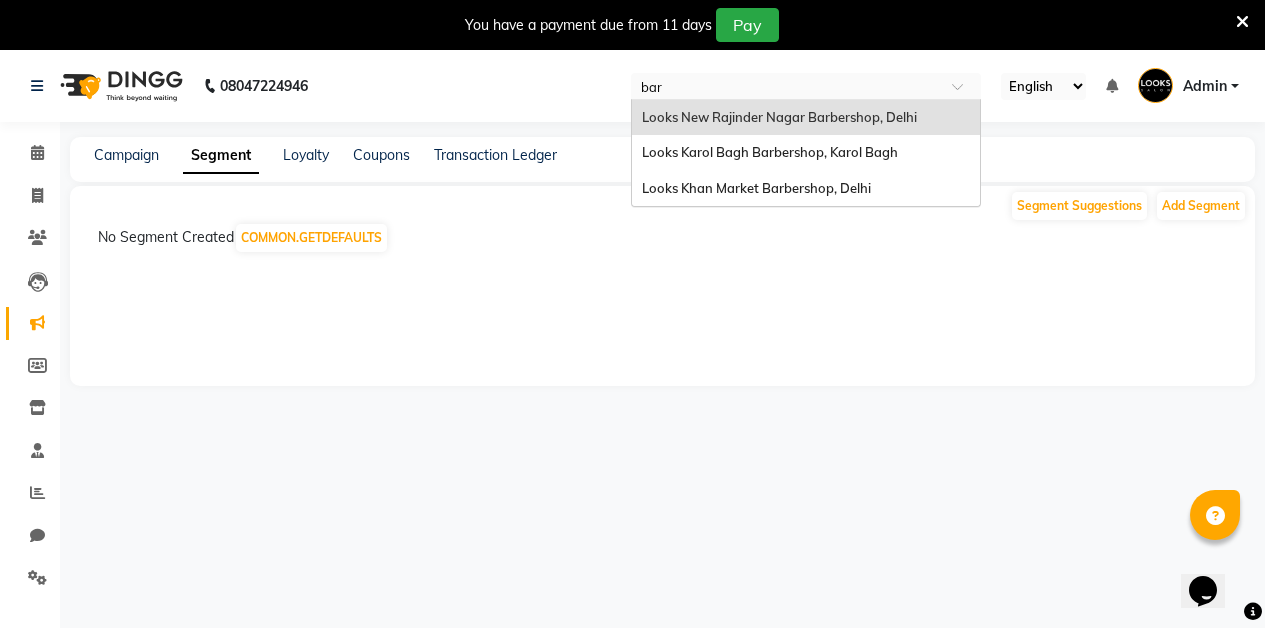 type on "barb" 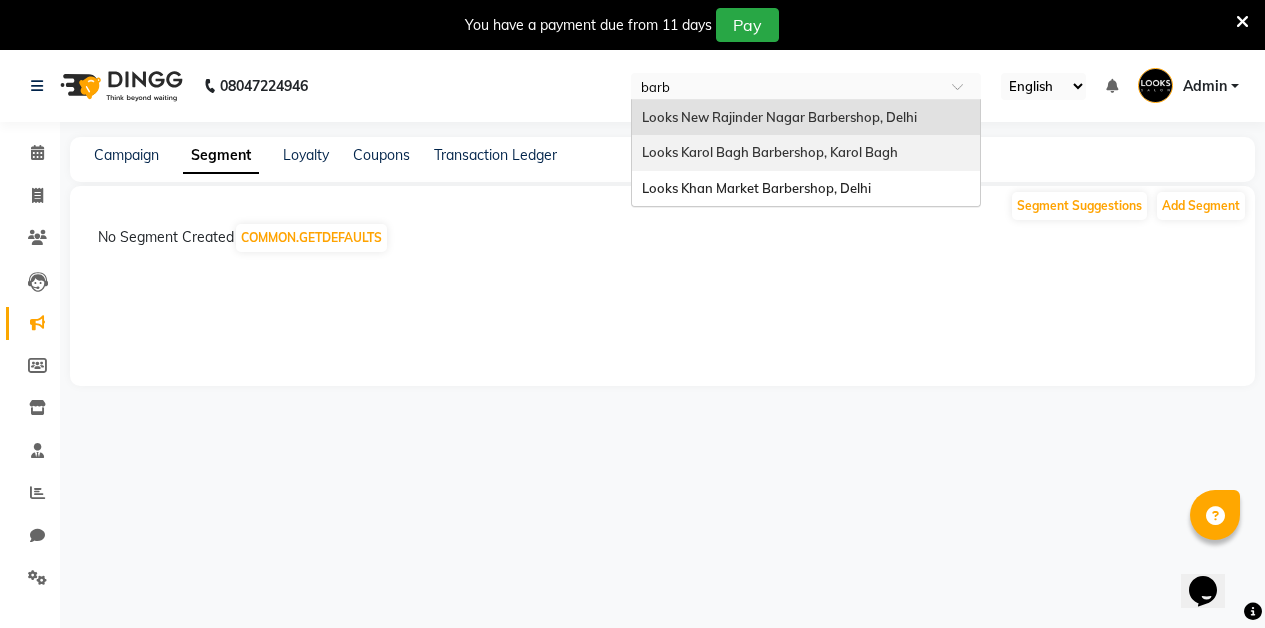 click on "Looks Karol Bagh Barbershop, Karol Bagh" at bounding box center [770, 152] 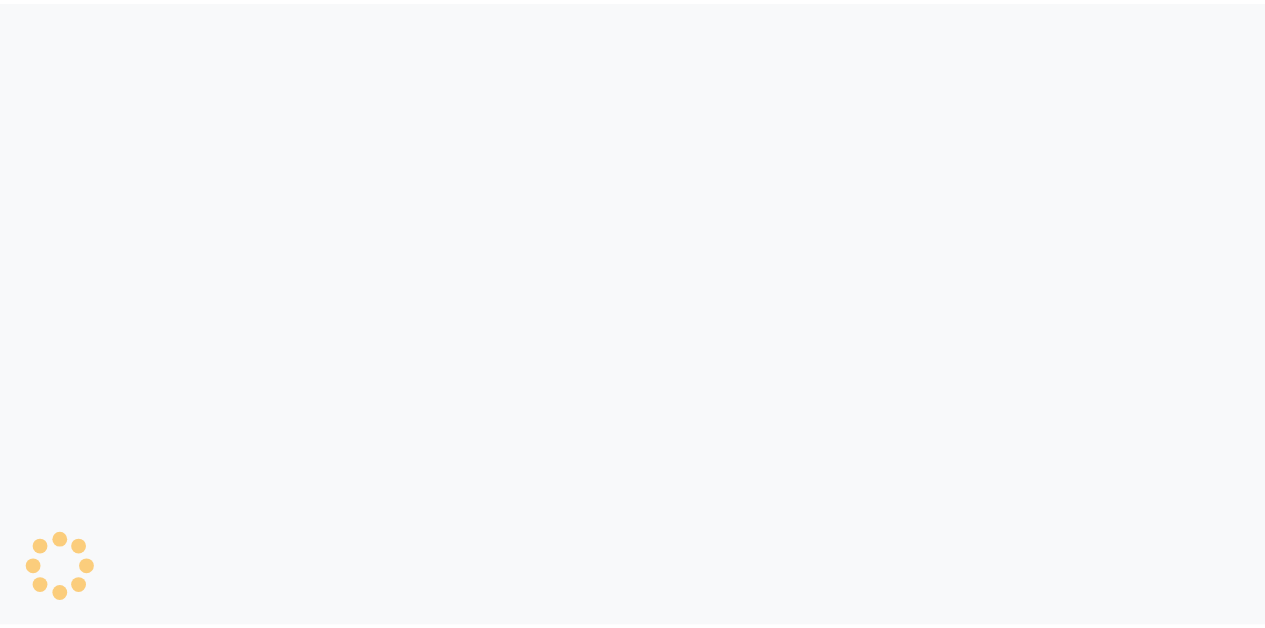 scroll, scrollTop: 0, scrollLeft: 0, axis: both 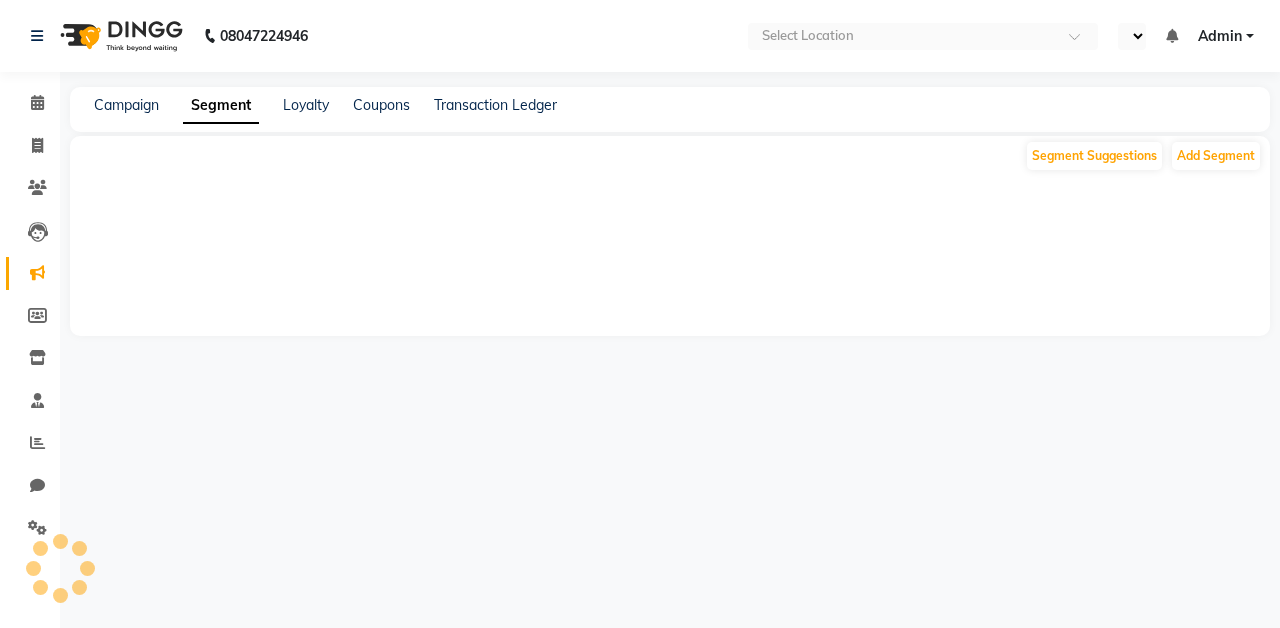 select on "en" 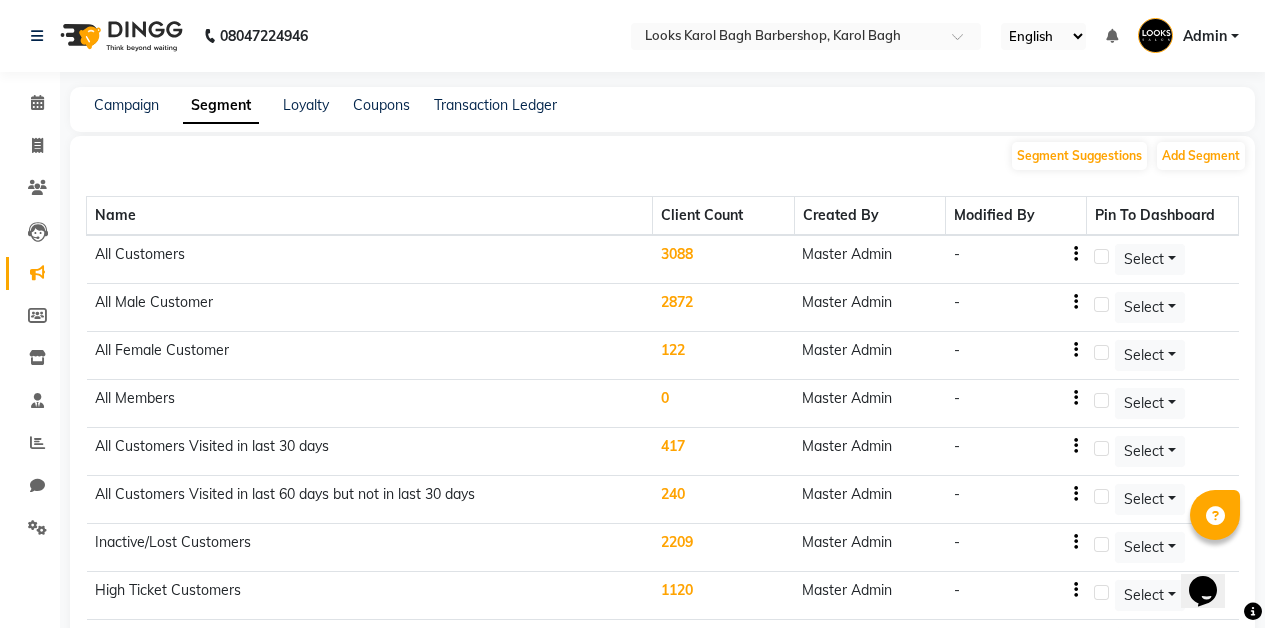 scroll, scrollTop: 0, scrollLeft: 0, axis: both 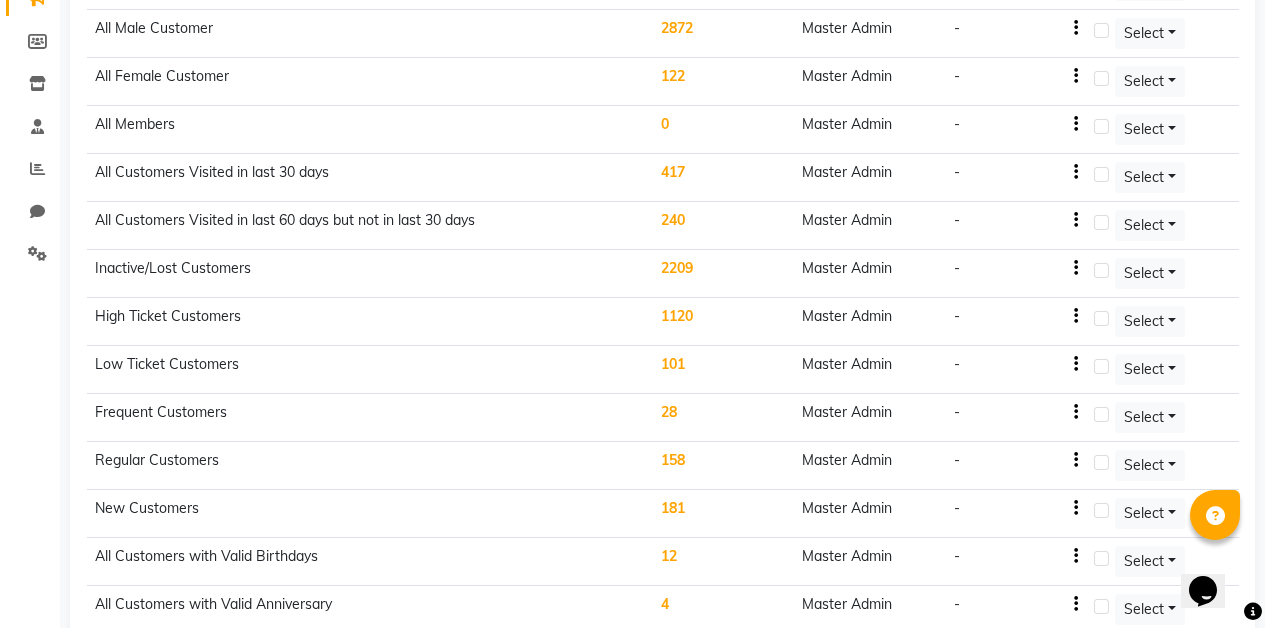click on "2209" 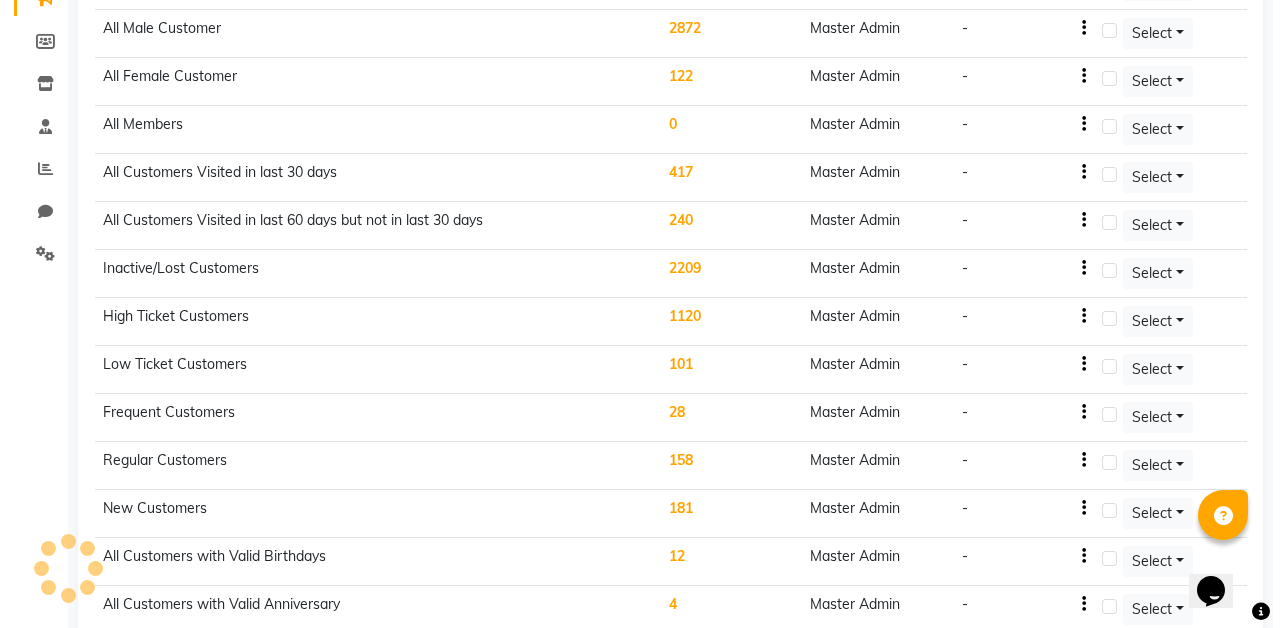 scroll, scrollTop: 122, scrollLeft: 0, axis: vertical 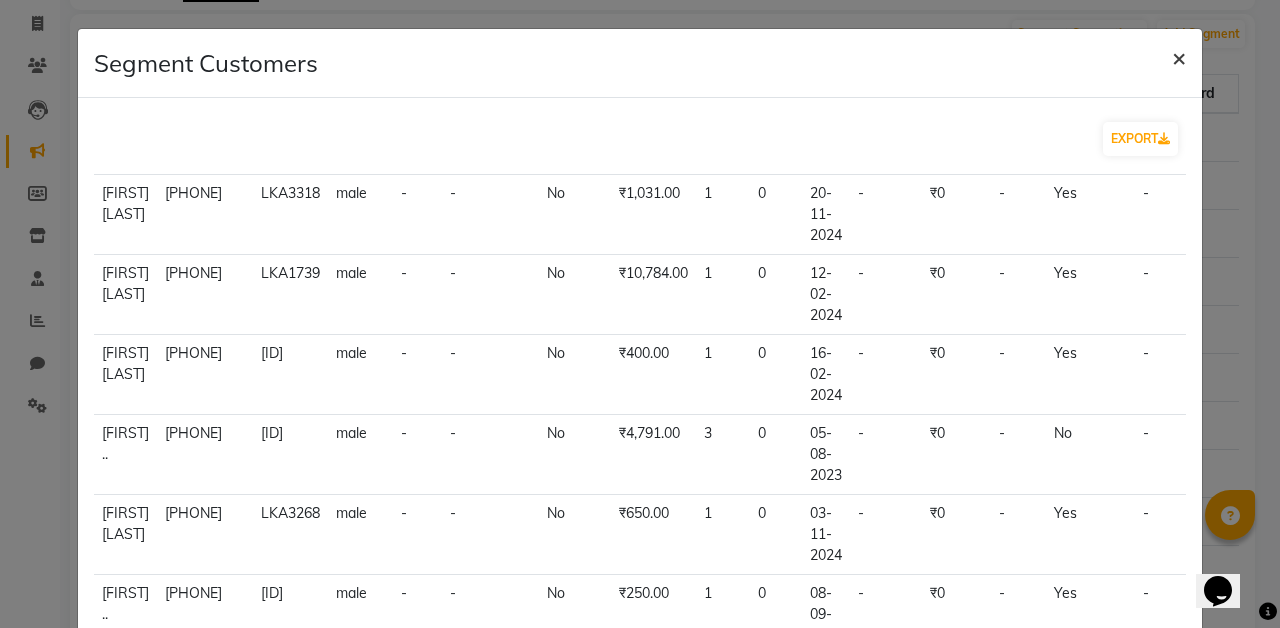 click on "×" 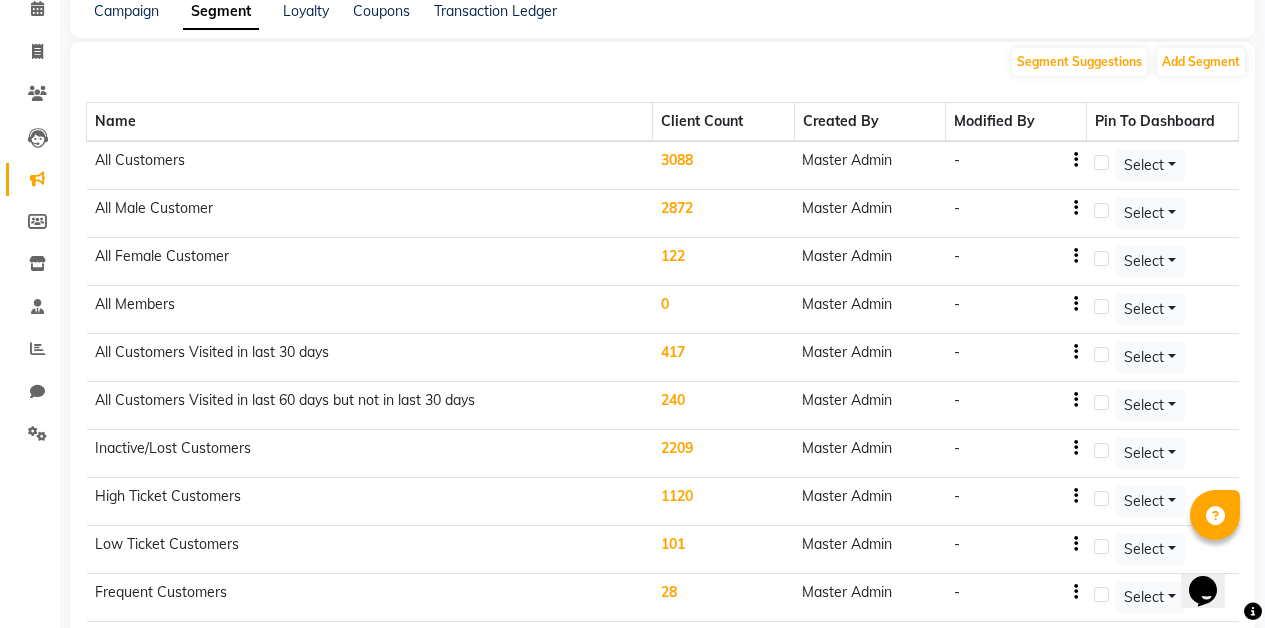 scroll, scrollTop: 94, scrollLeft: 0, axis: vertical 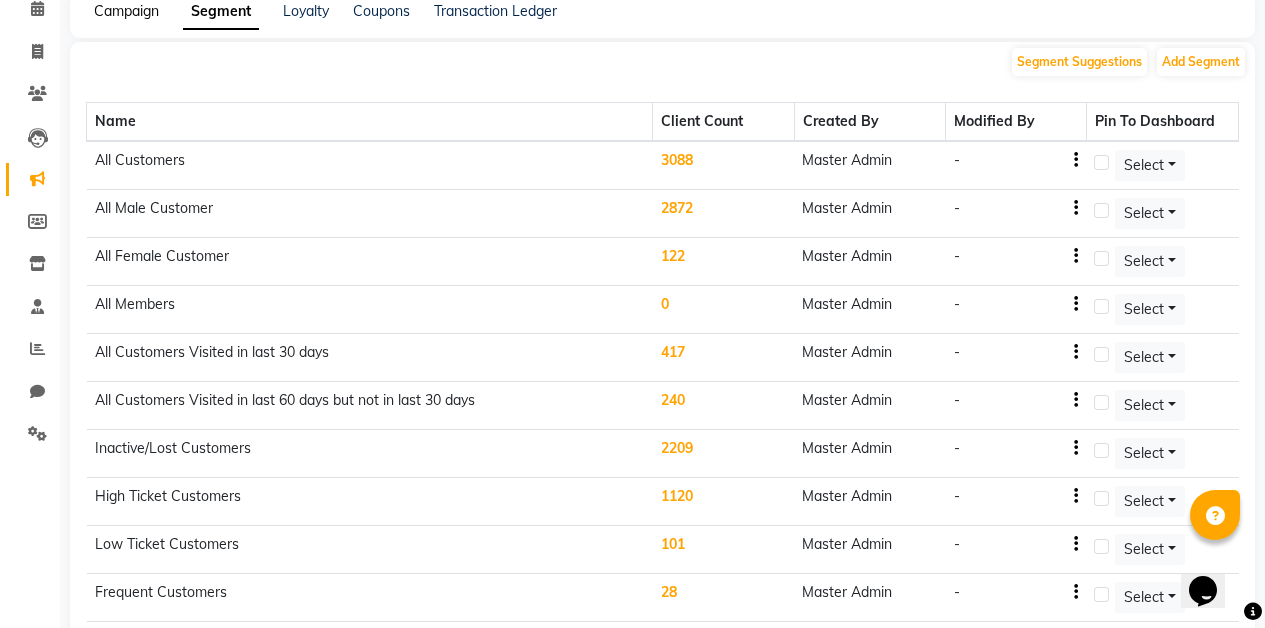 click on "Campaign" 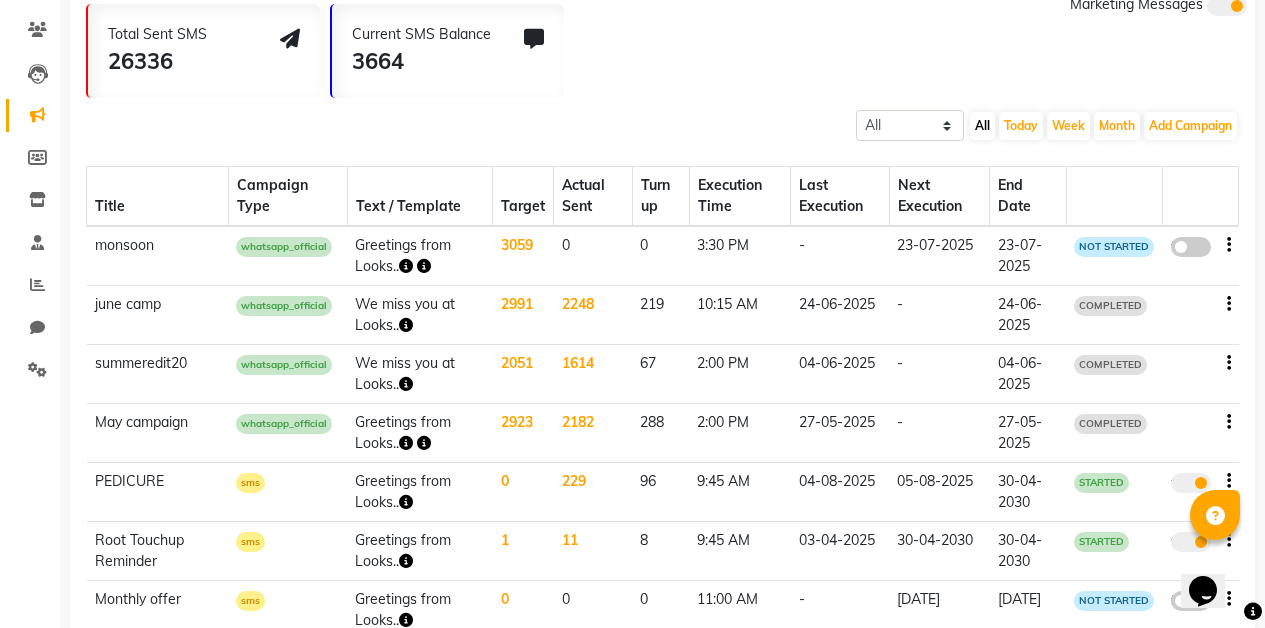 scroll, scrollTop: 179, scrollLeft: 0, axis: vertical 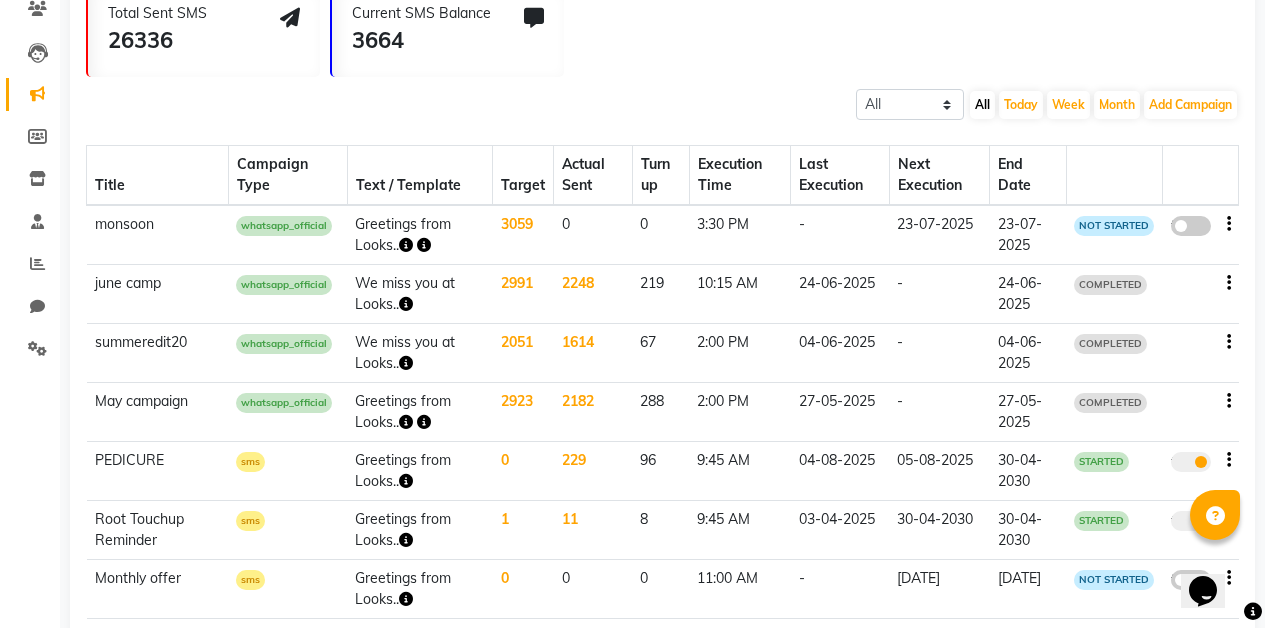 click 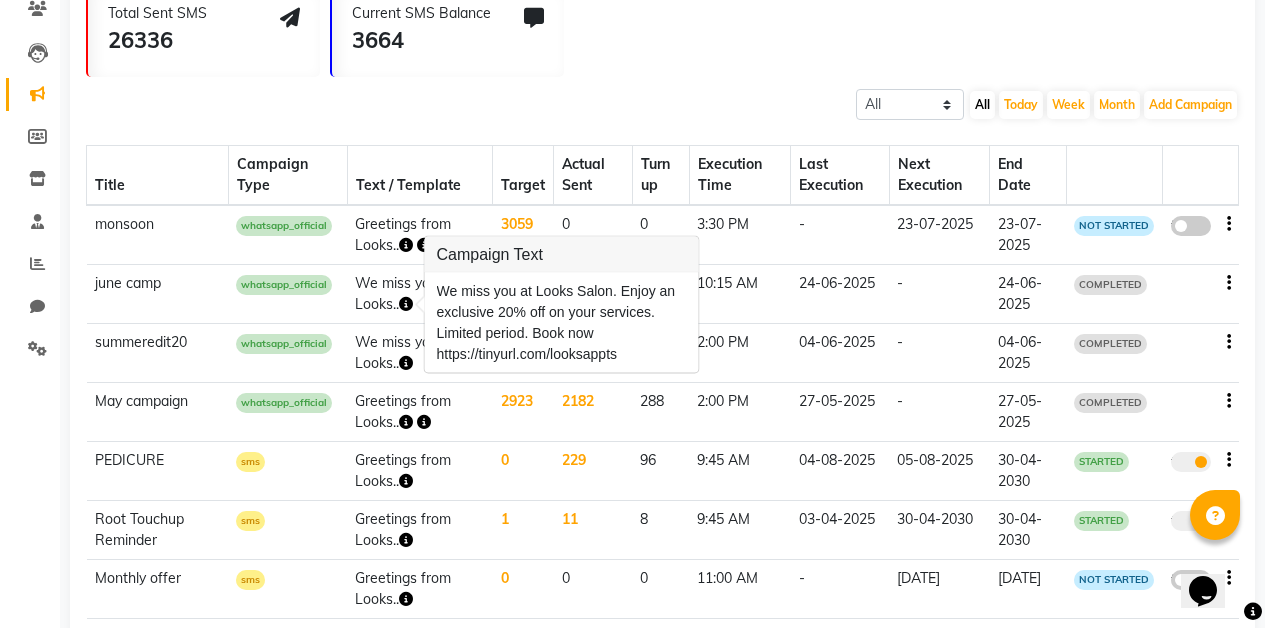 drag, startPoint x: 434, startPoint y: 284, endPoint x: 653, endPoint y: 362, distance: 232.4758 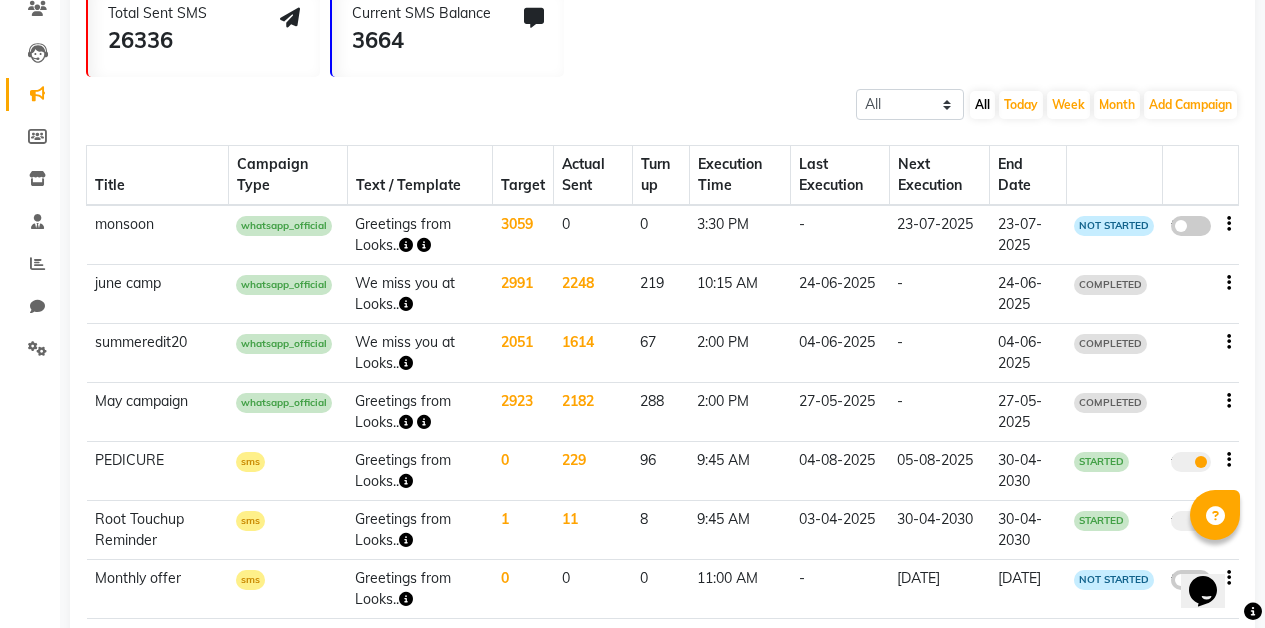 click 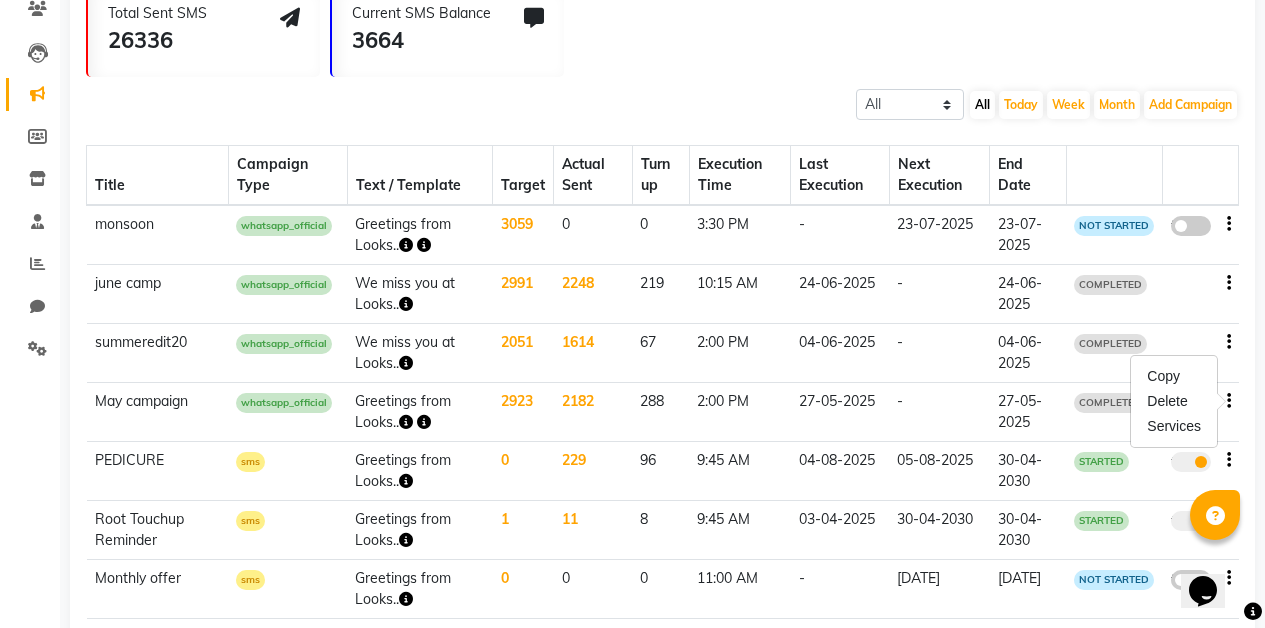 drag, startPoint x: 307, startPoint y: 352, endPoint x: 288, endPoint y: 373, distance: 28.319605 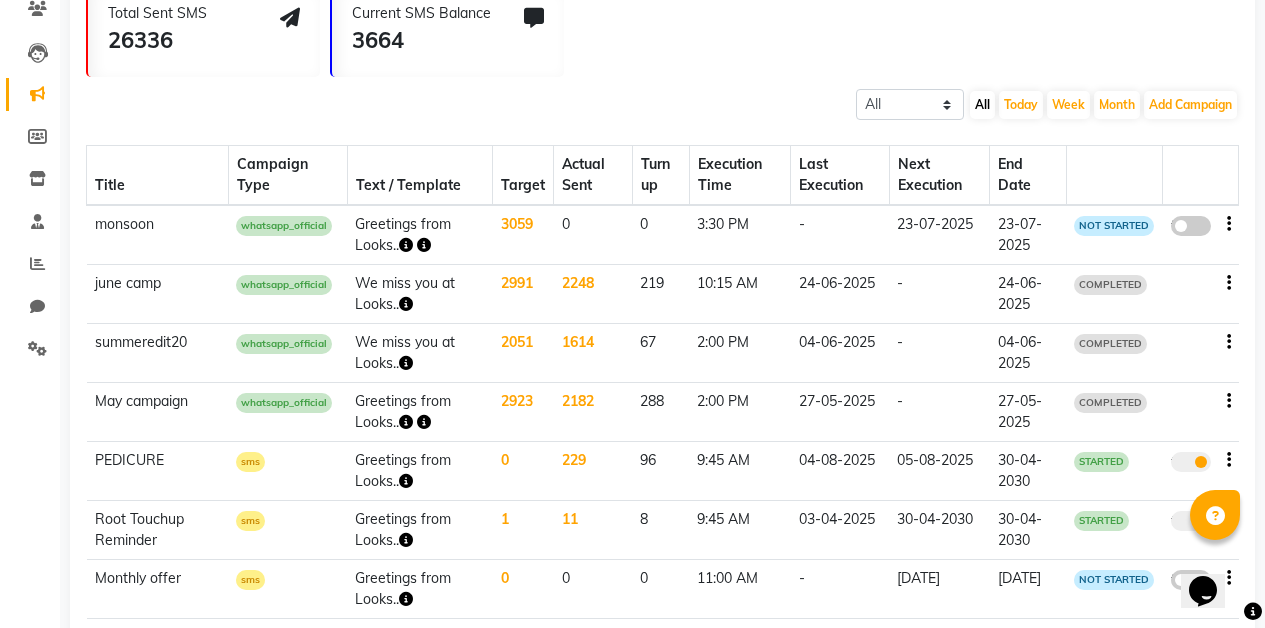 click on "May campaign" 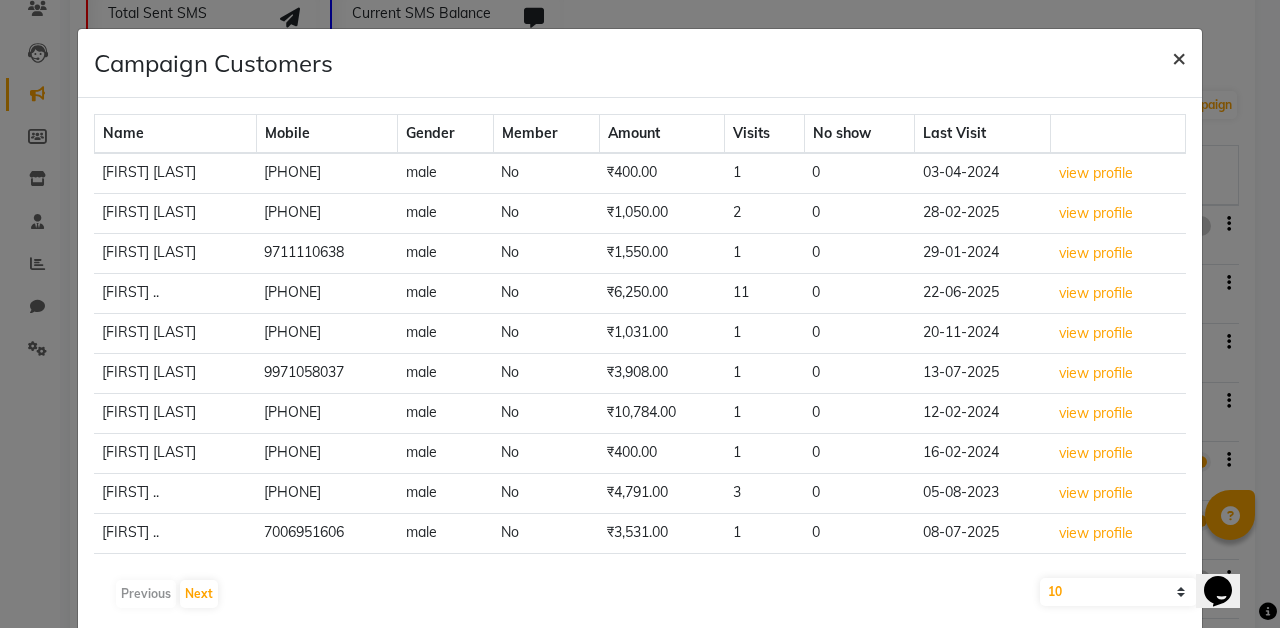 click on "×" 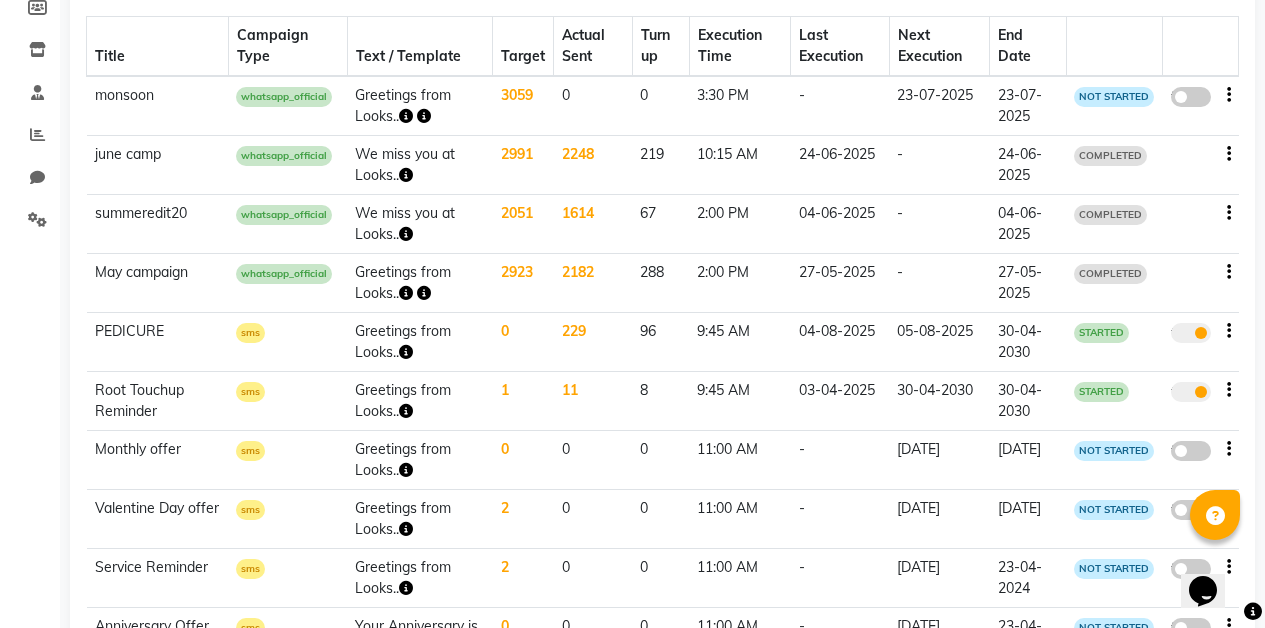 scroll, scrollTop: 0, scrollLeft: 0, axis: both 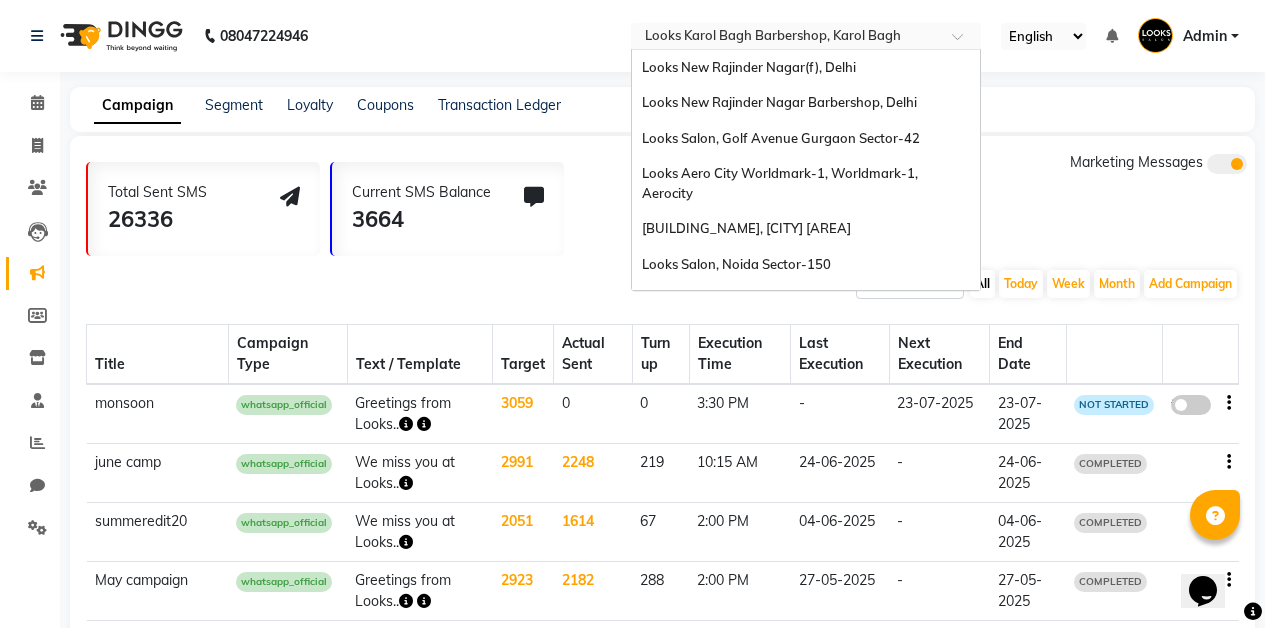 click at bounding box center [786, 38] 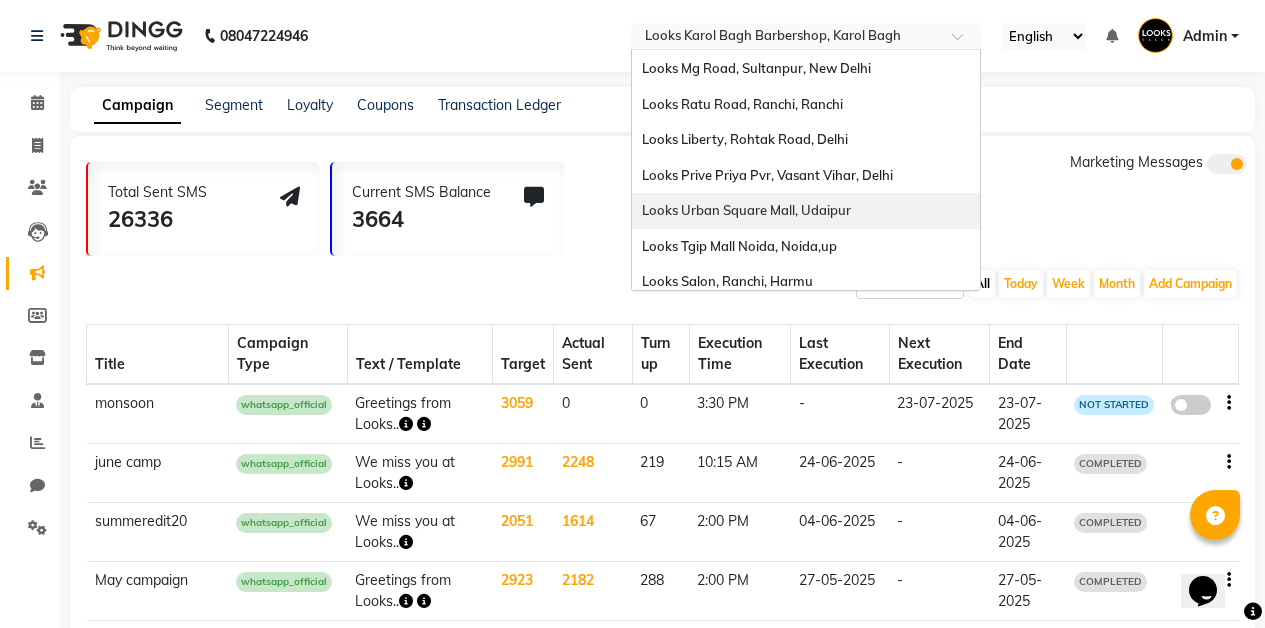 scroll, scrollTop: 511, scrollLeft: 0, axis: vertical 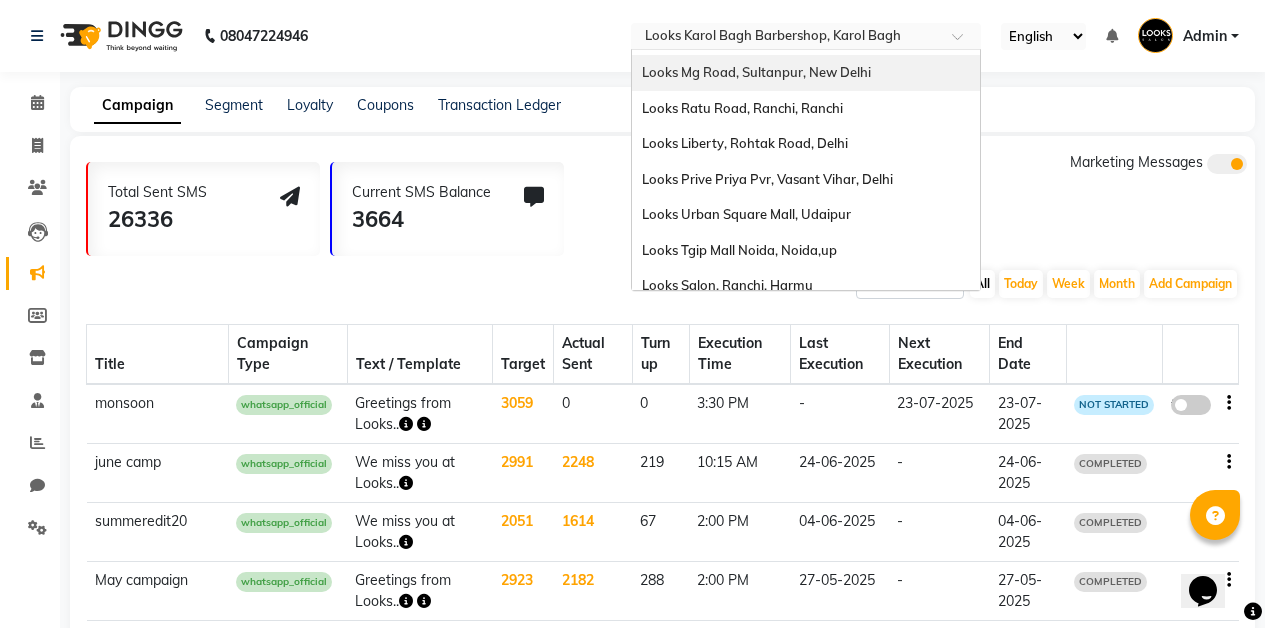click on "Looks Mg Road, Sultanpur, New Delhi" at bounding box center [756, 72] 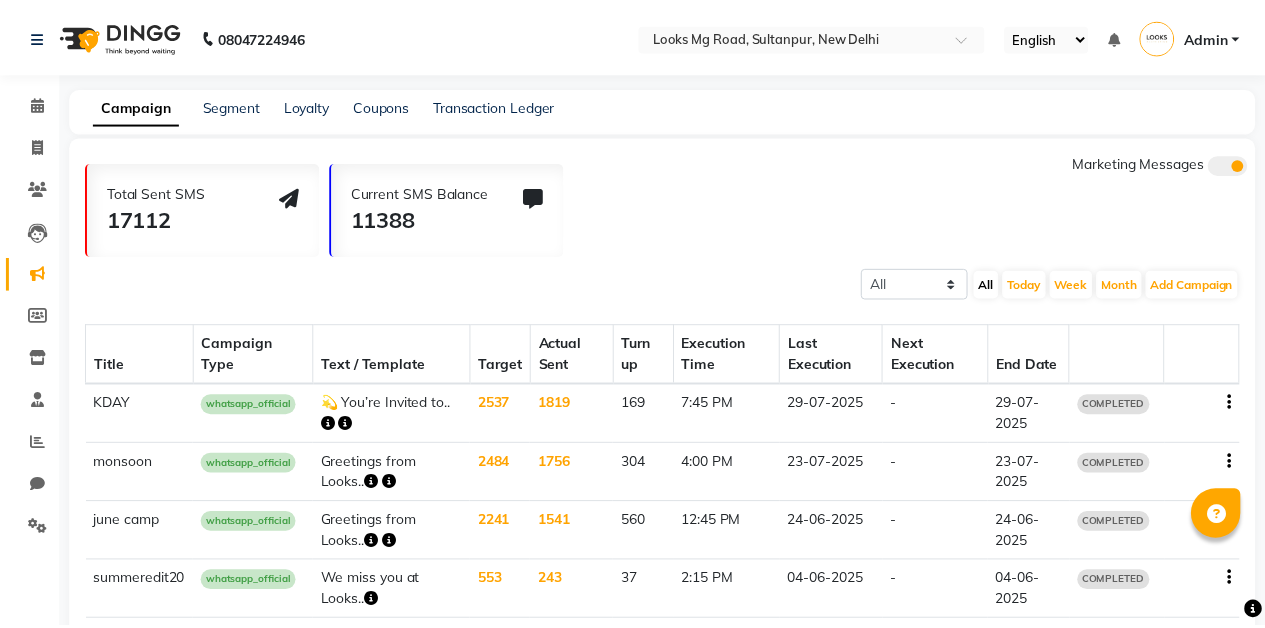 scroll, scrollTop: 0, scrollLeft: 0, axis: both 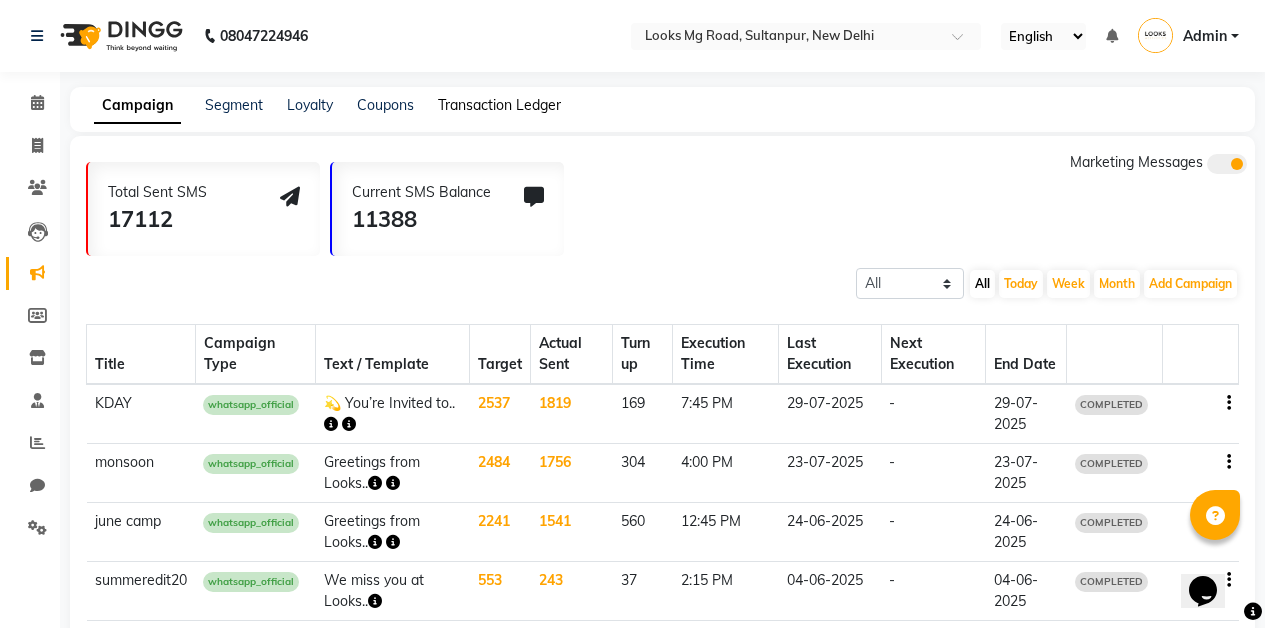 click on "Transaction Ledger" 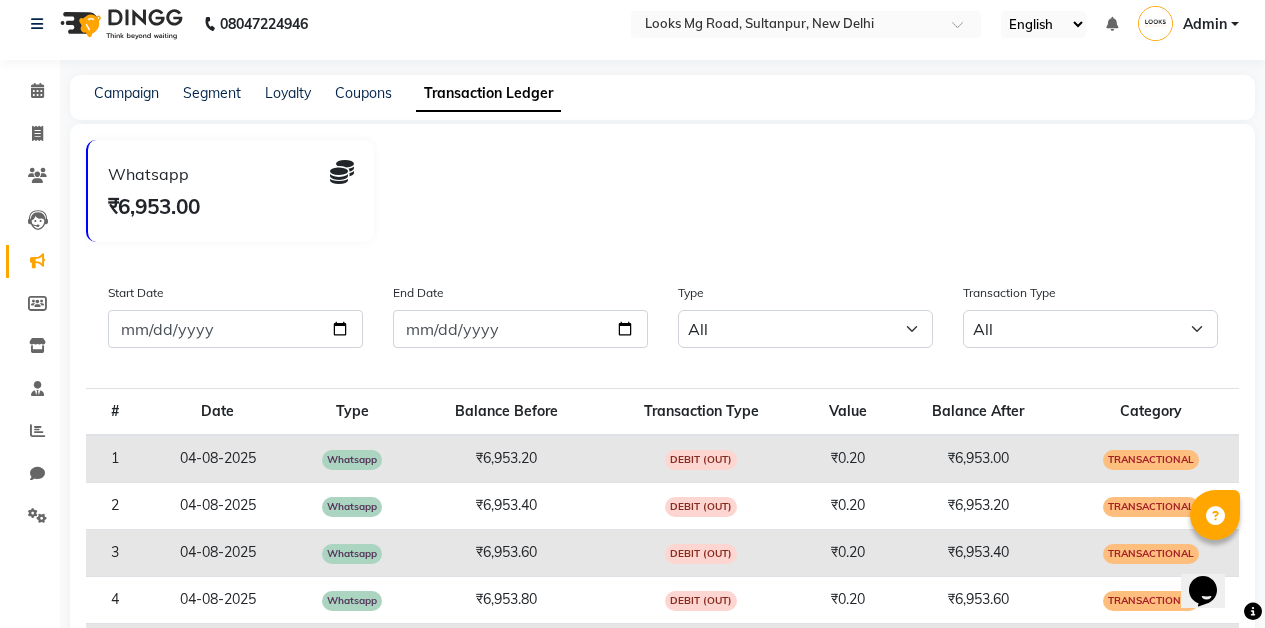 scroll, scrollTop: 4, scrollLeft: 0, axis: vertical 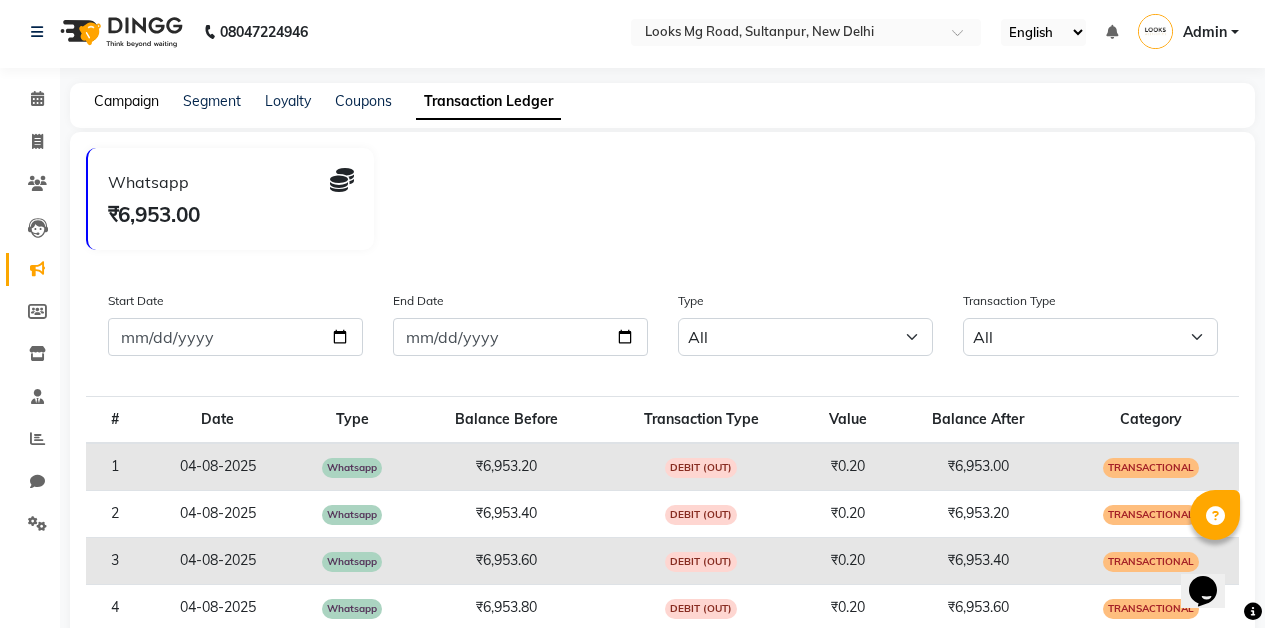 click on "Campaign" 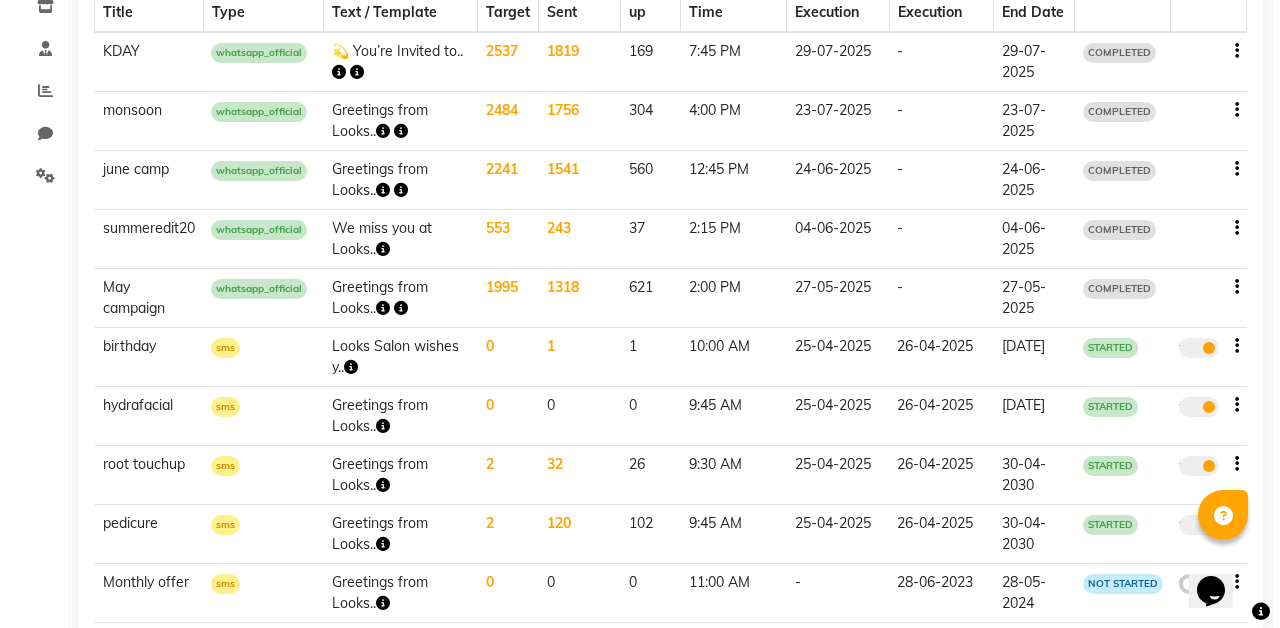 scroll, scrollTop: 418, scrollLeft: 0, axis: vertical 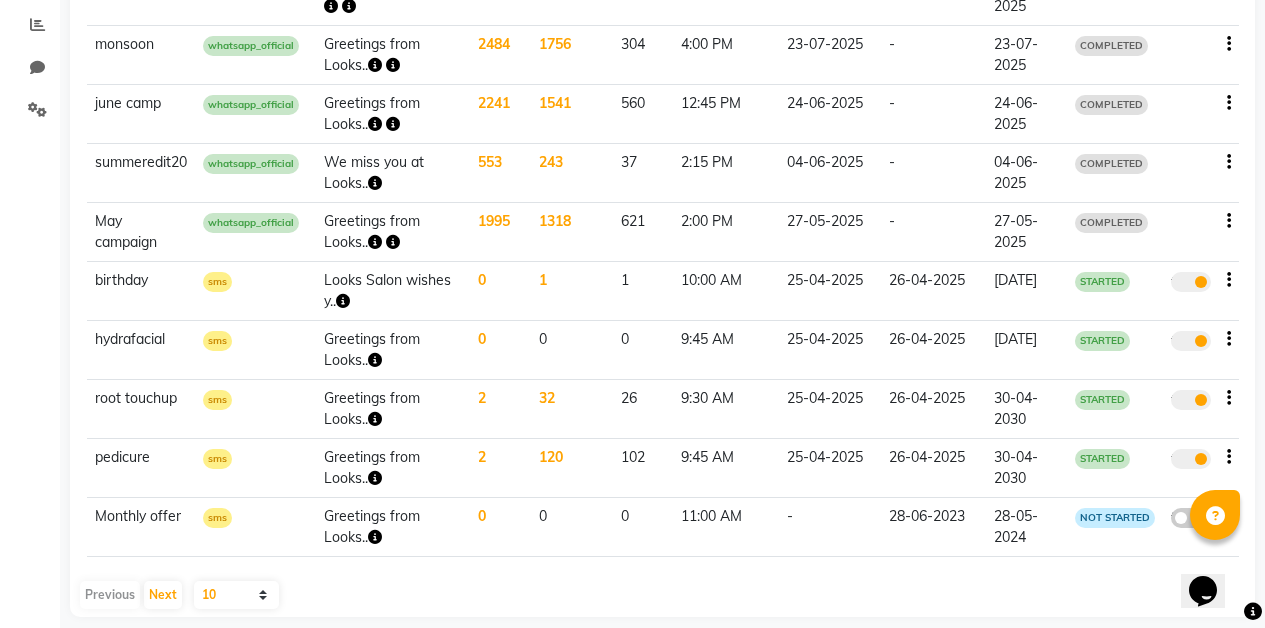 click 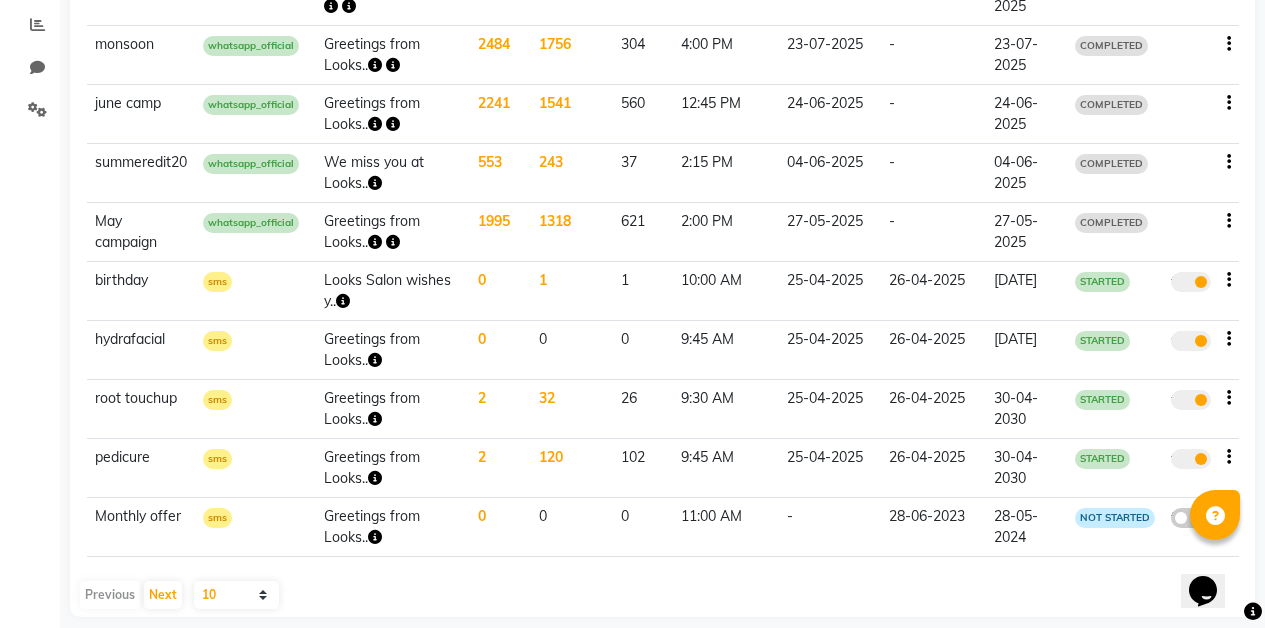 click on "true" 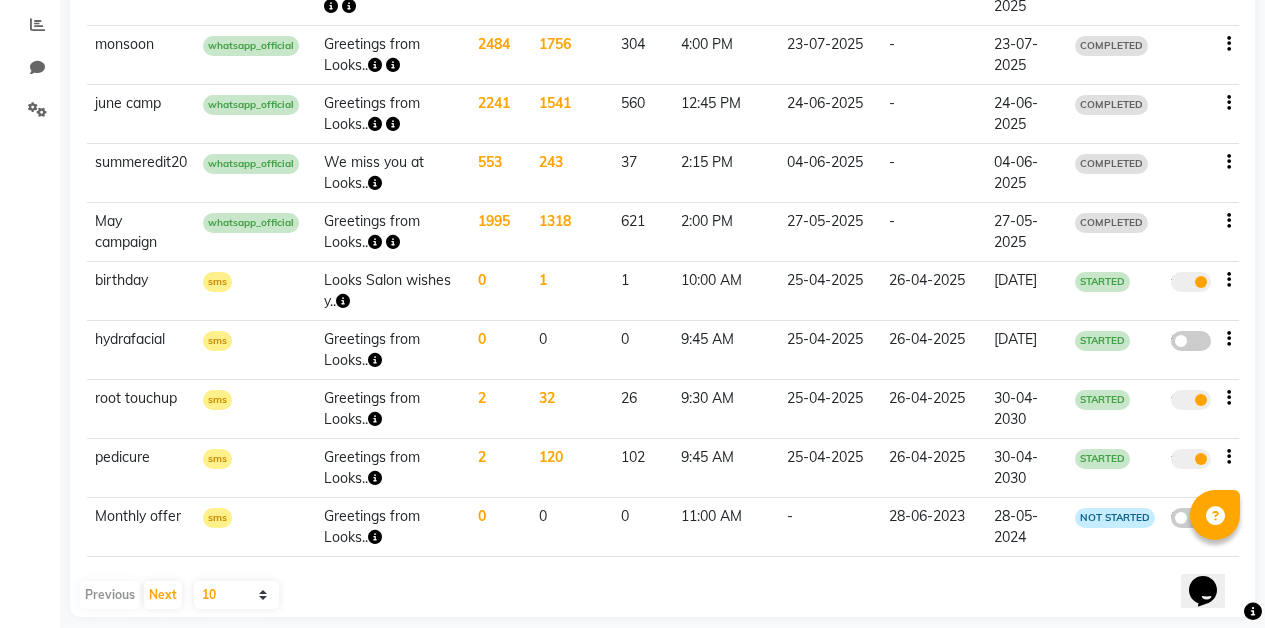 click 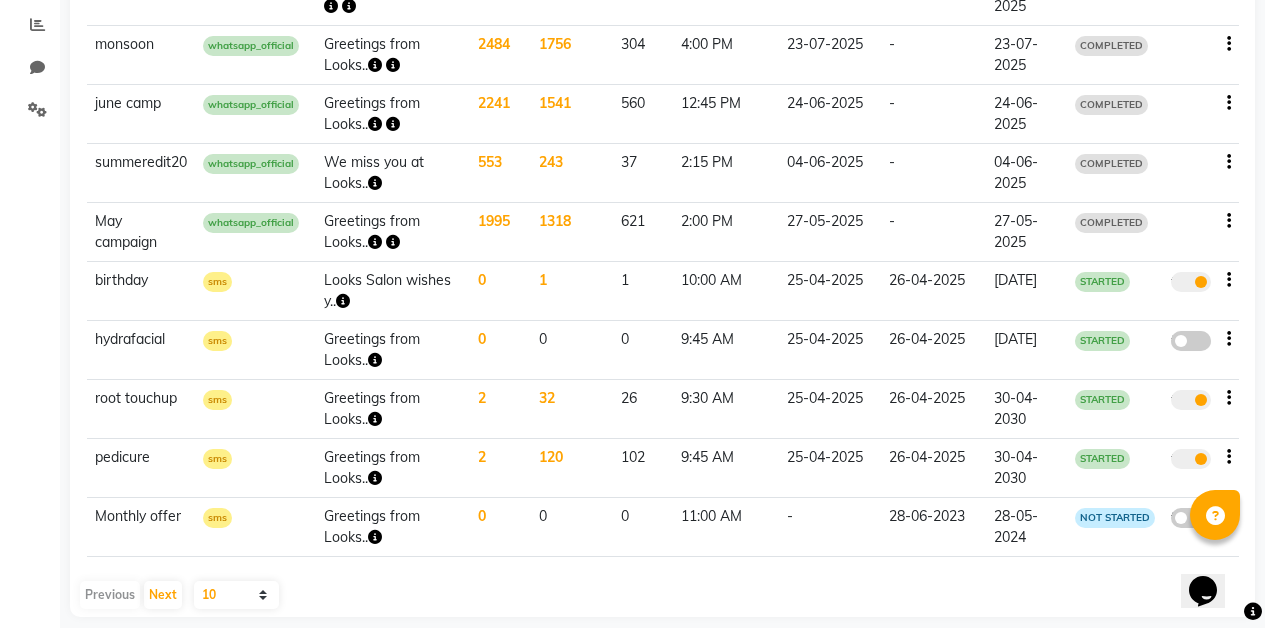 click on "false" 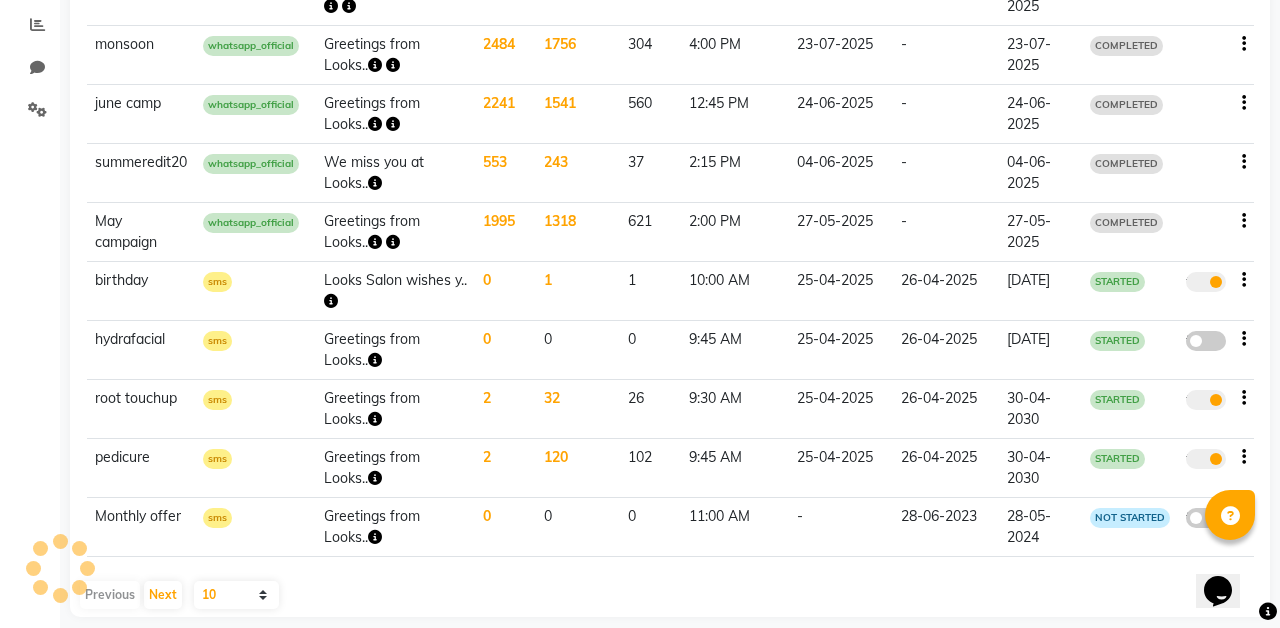 select on "3" 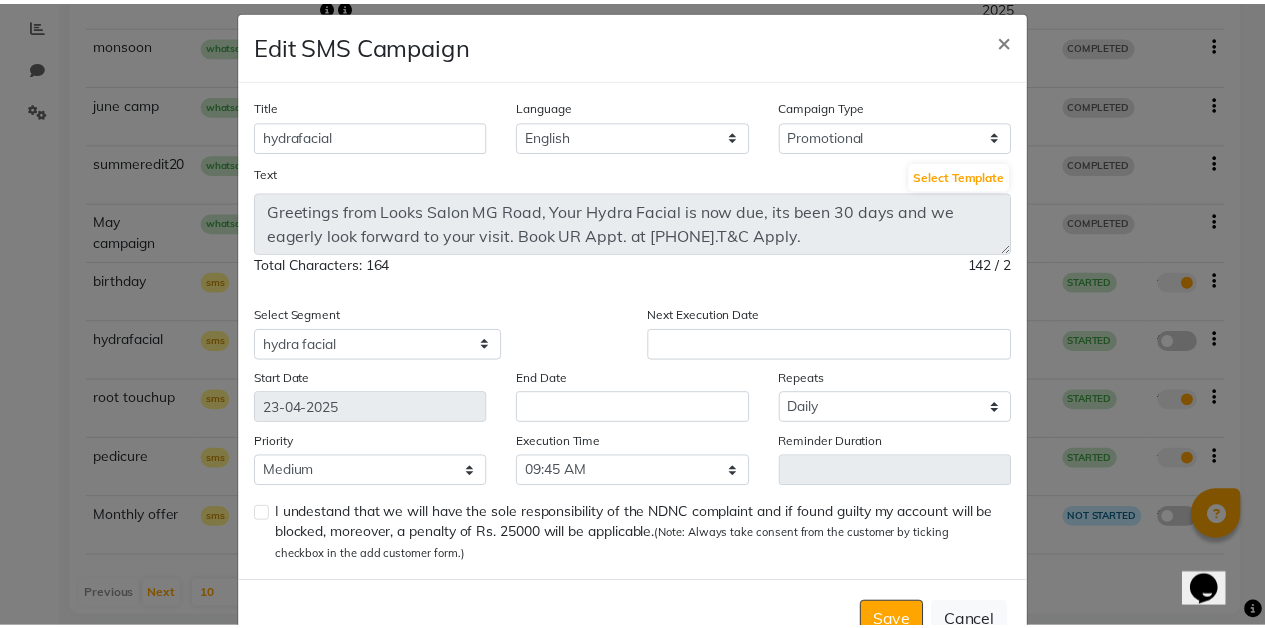 scroll, scrollTop: 80, scrollLeft: 0, axis: vertical 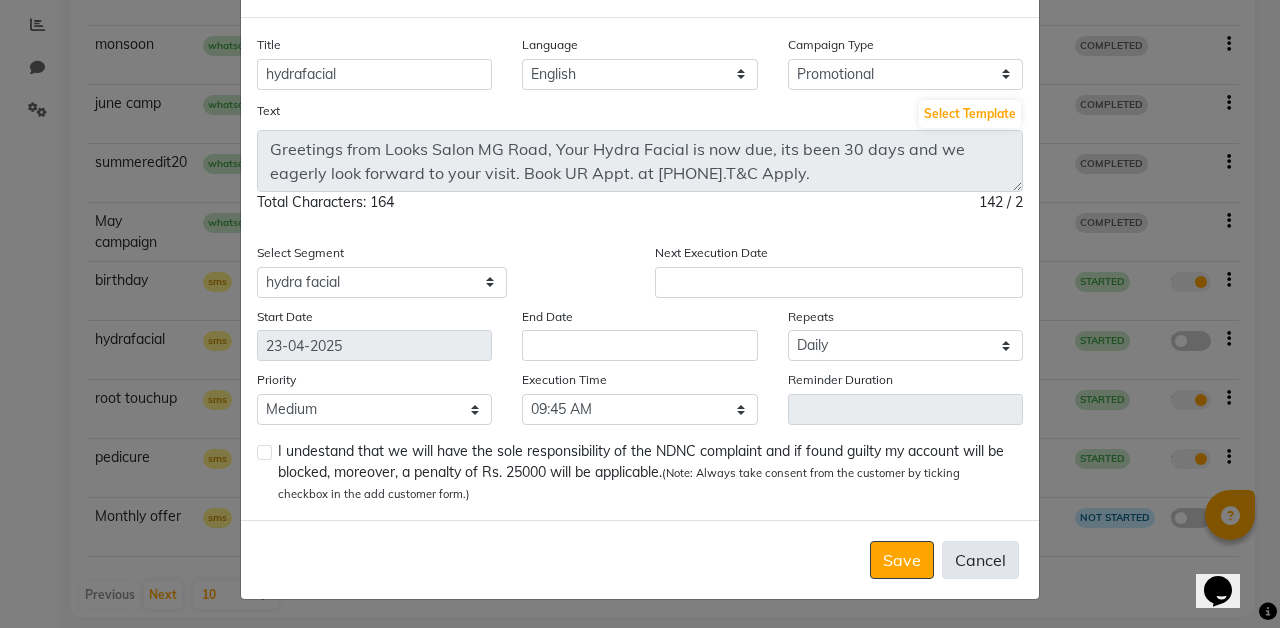 click on "Cancel" 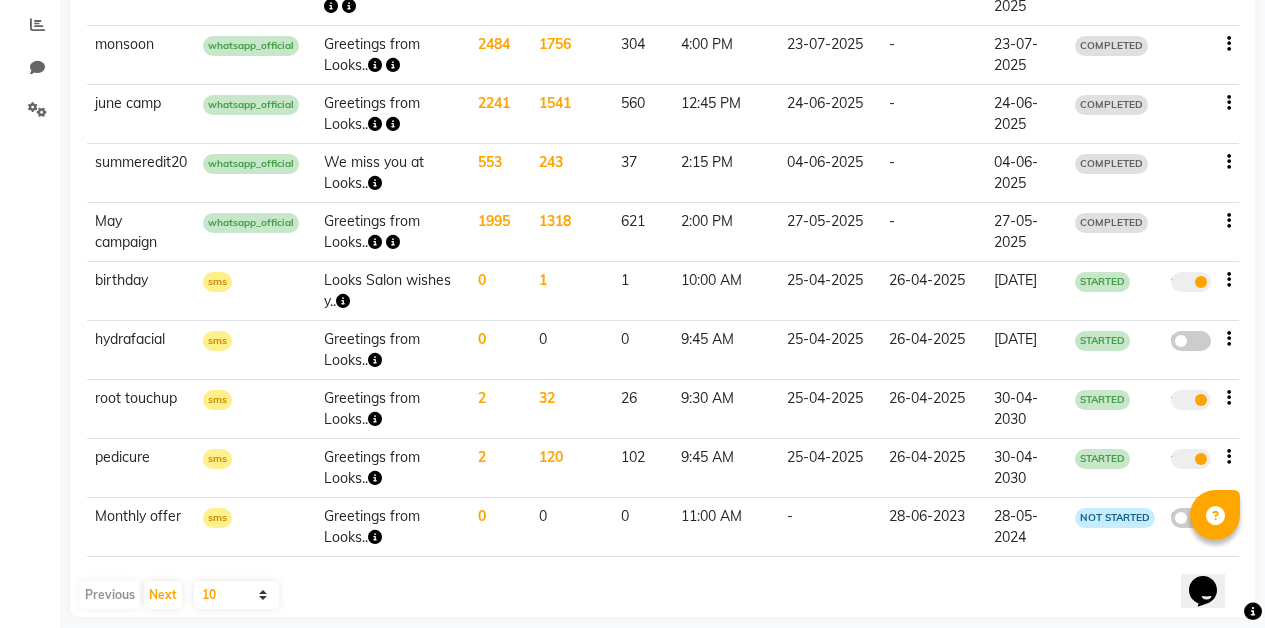 click 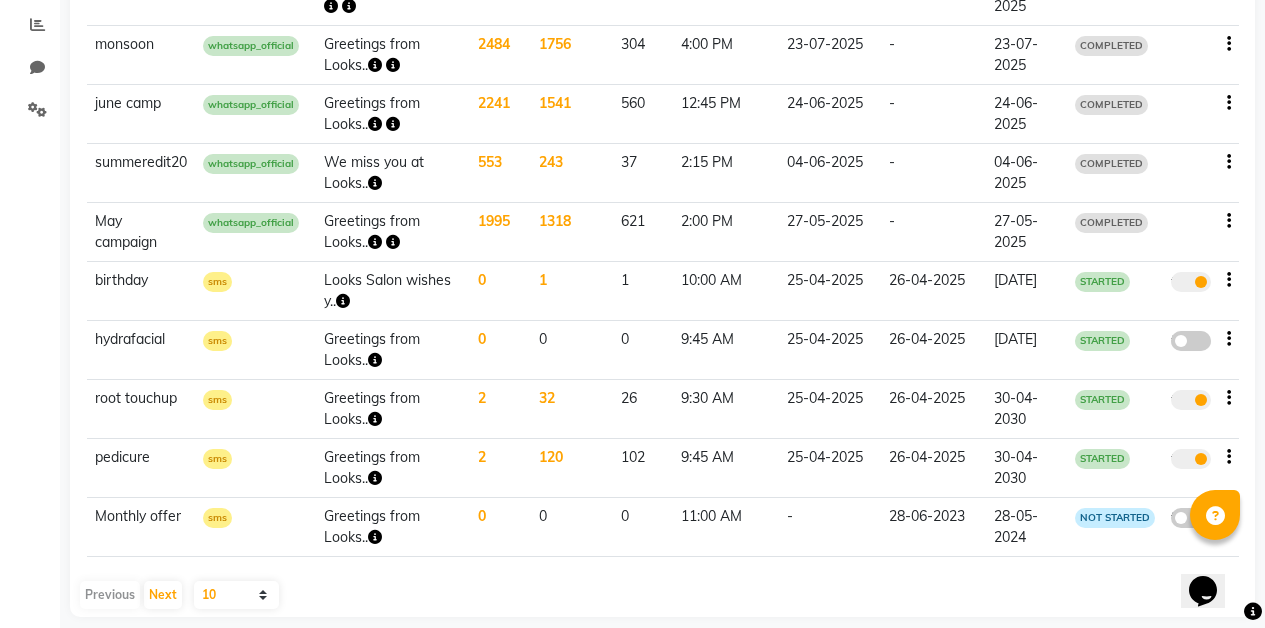 click on "false" 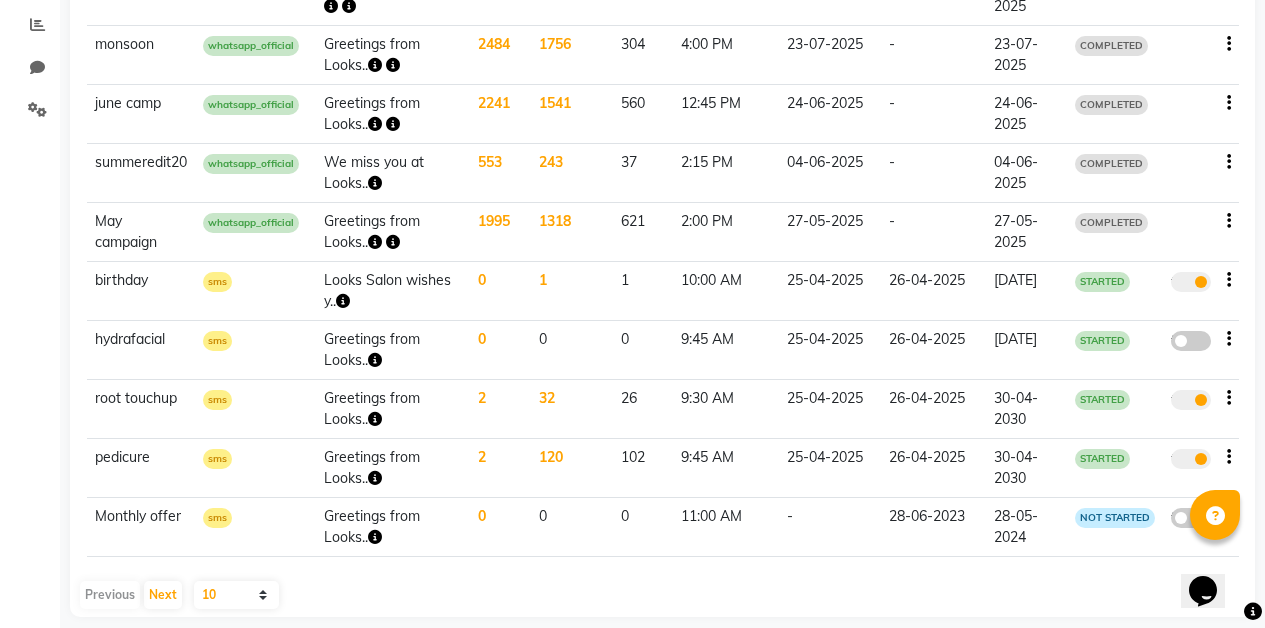 select on "3" 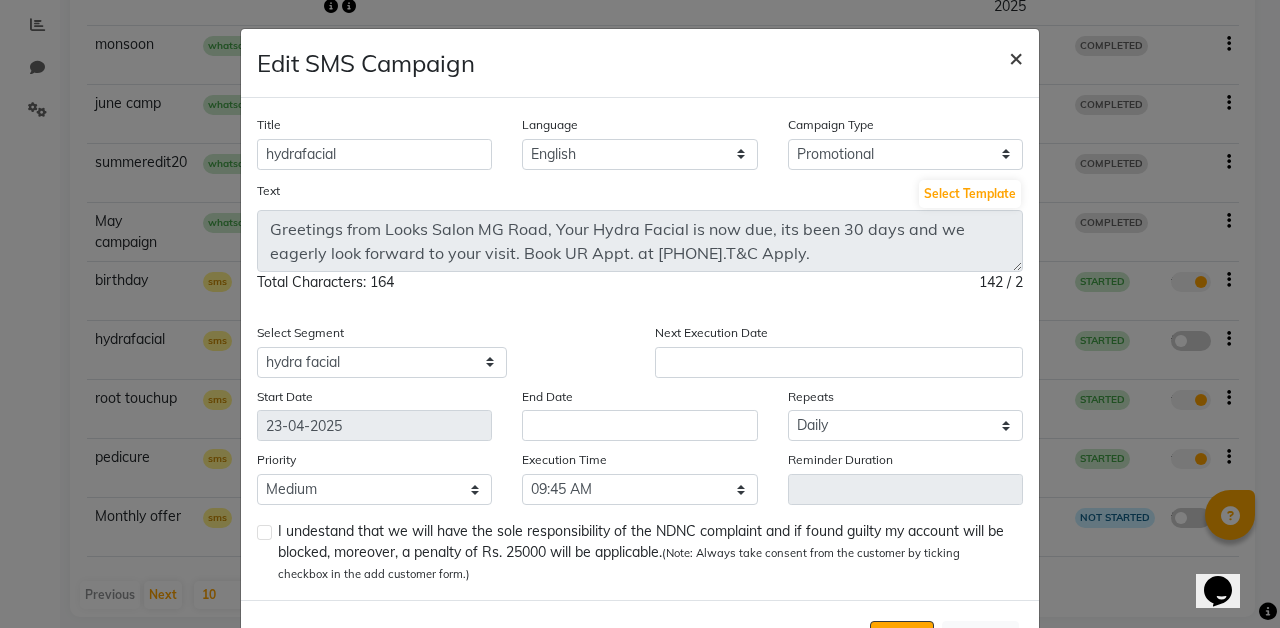click on "×" 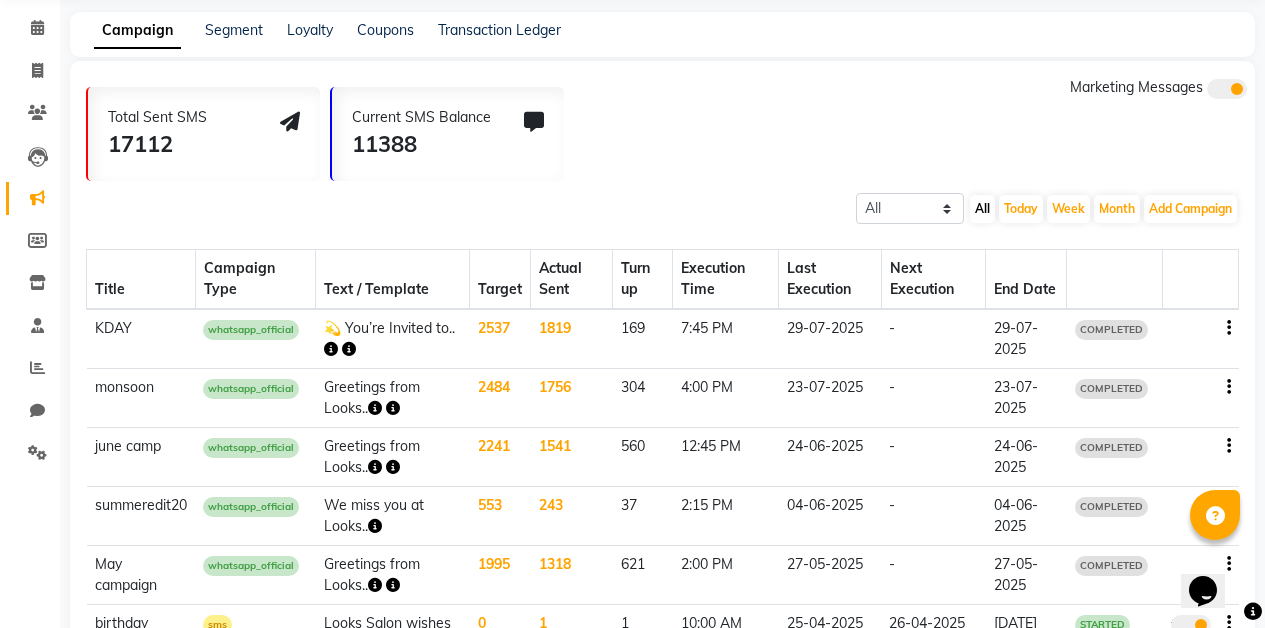 scroll, scrollTop: 0, scrollLeft: 0, axis: both 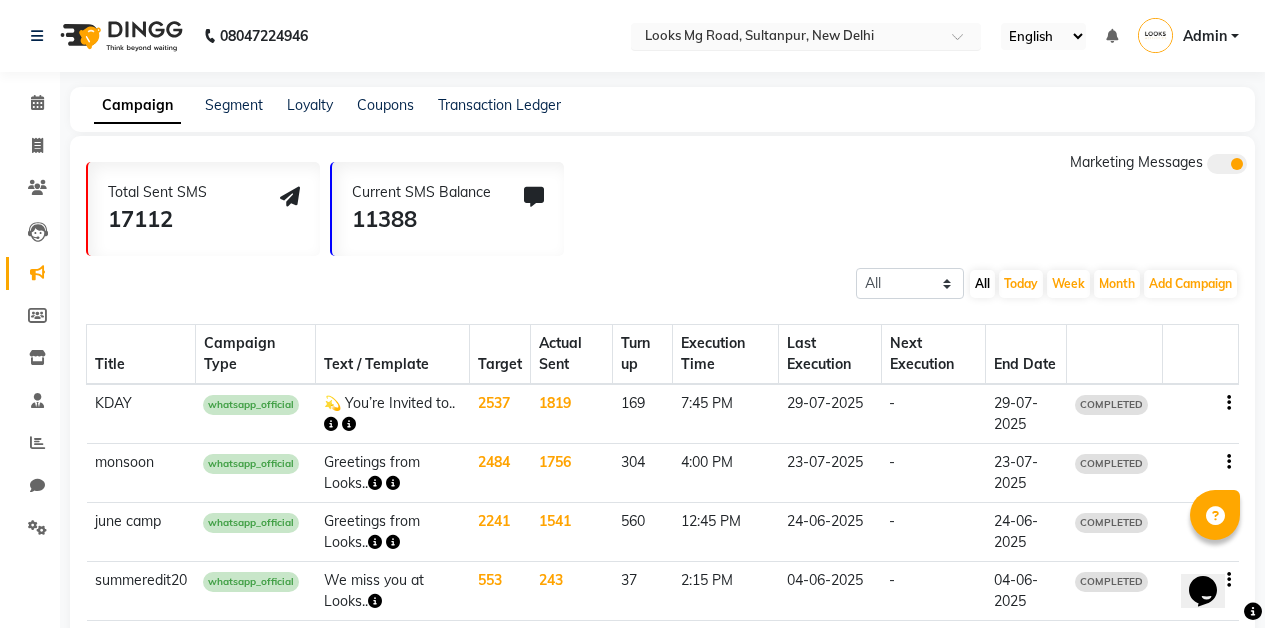 click at bounding box center [786, 38] 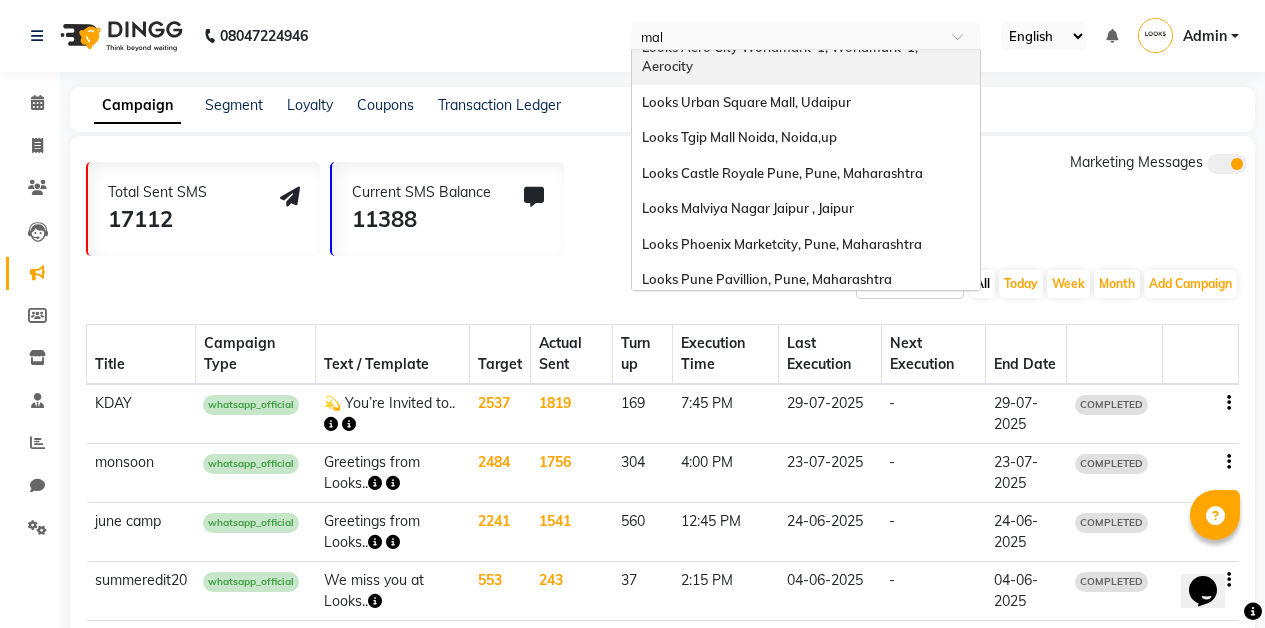 scroll, scrollTop: 0, scrollLeft: 0, axis: both 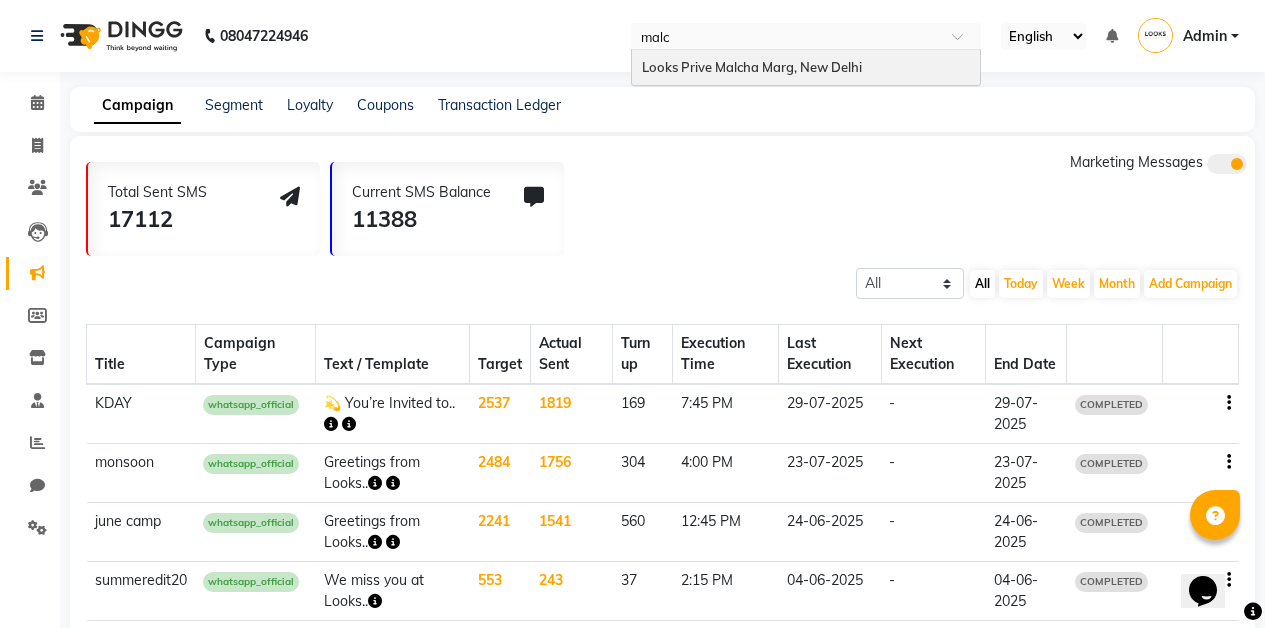 type on "malch" 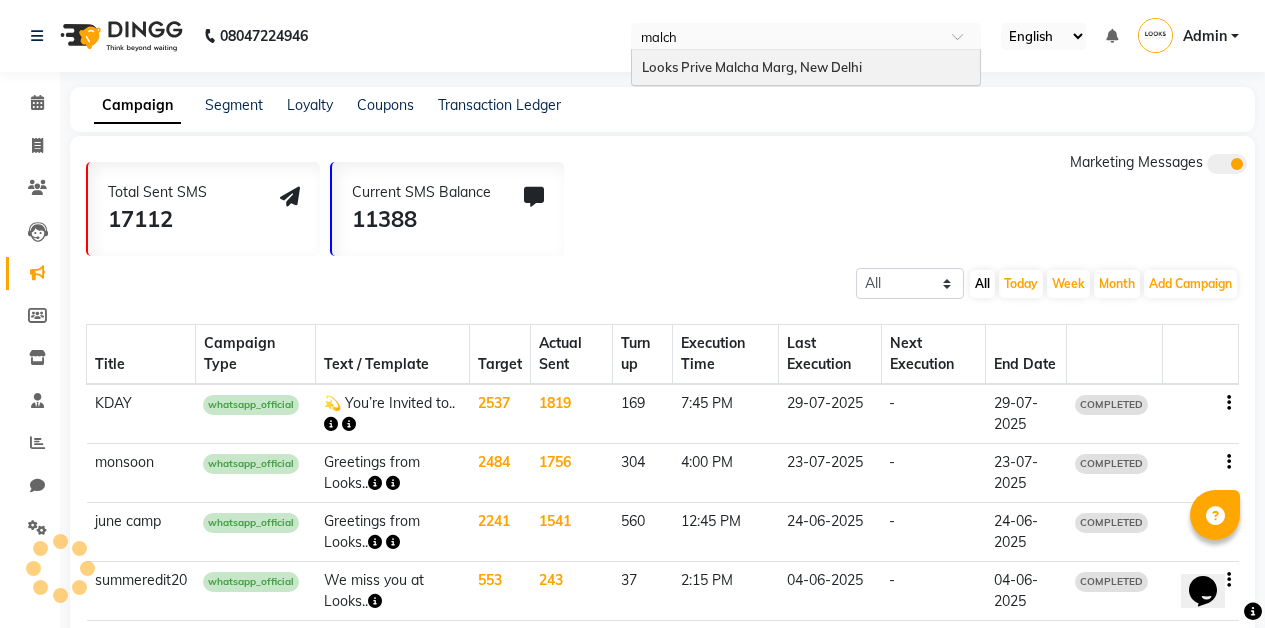 click on "Looks Prive Malcha Marg, New Delhi" at bounding box center (752, 67) 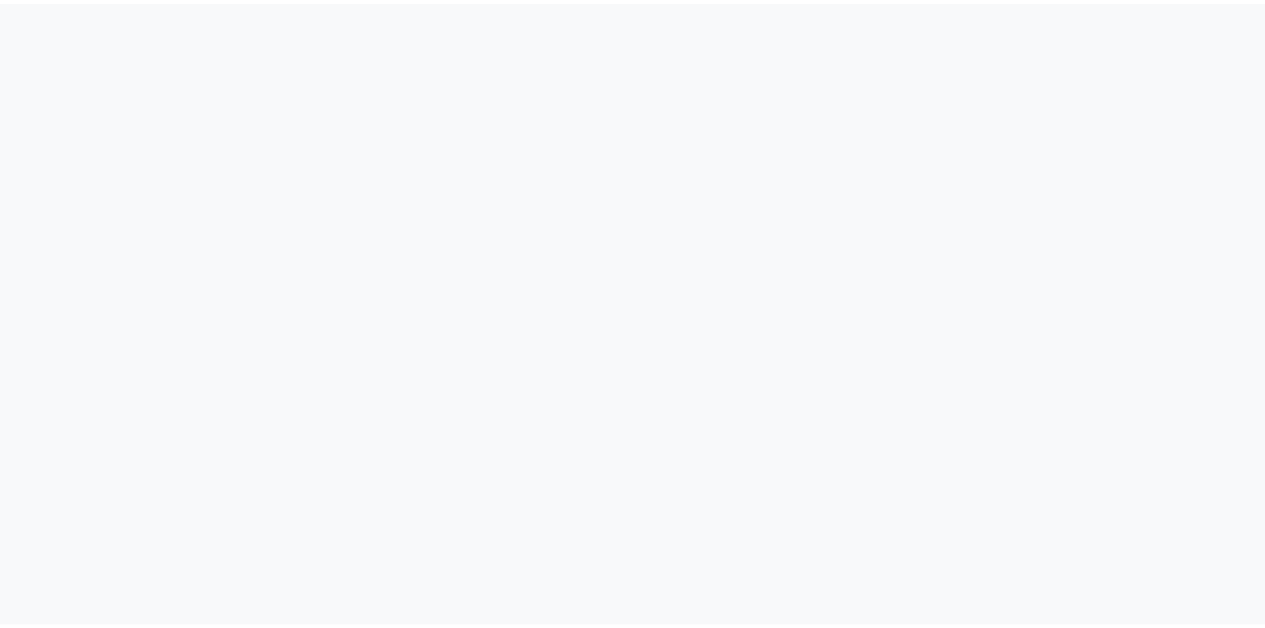 scroll, scrollTop: 0, scrollLeft: 0, axis: both 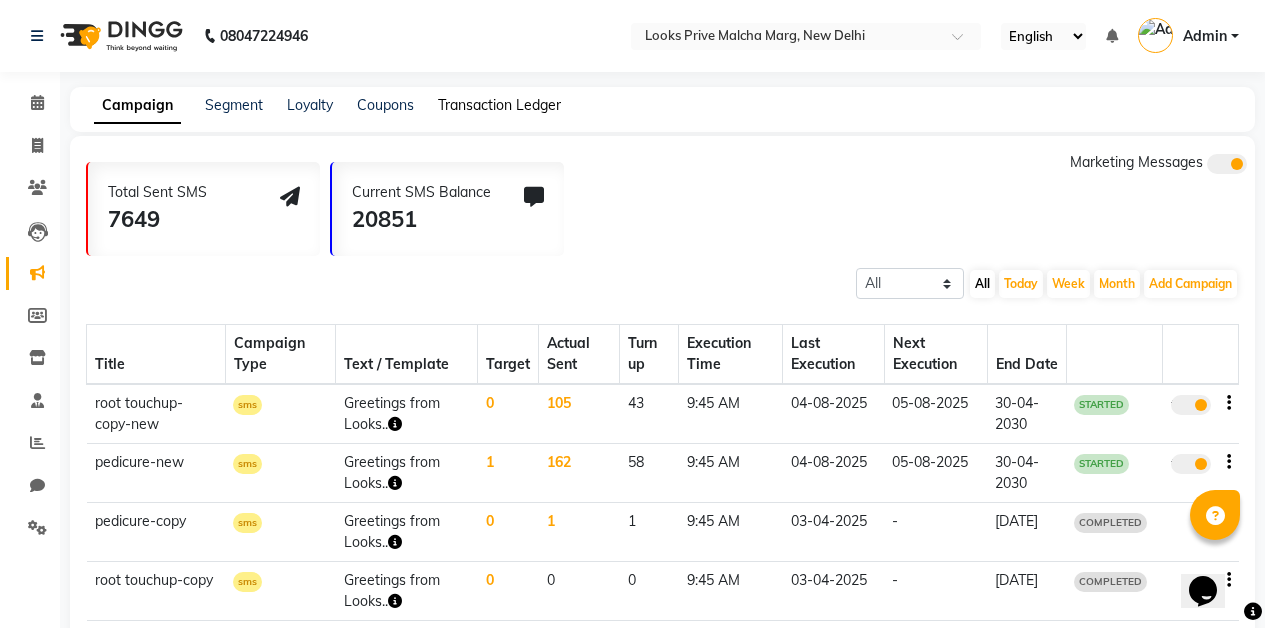 click on "Transaction Ledger" 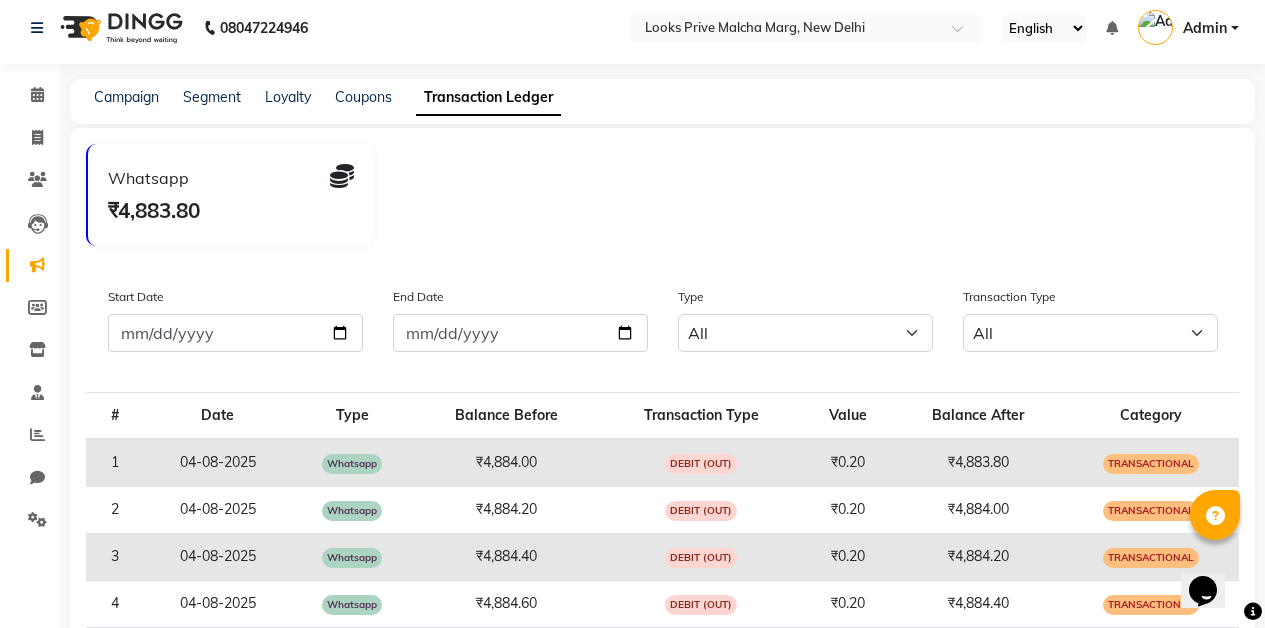 scroll, scrollTop: 0, scrollLeft: 0, axis: both 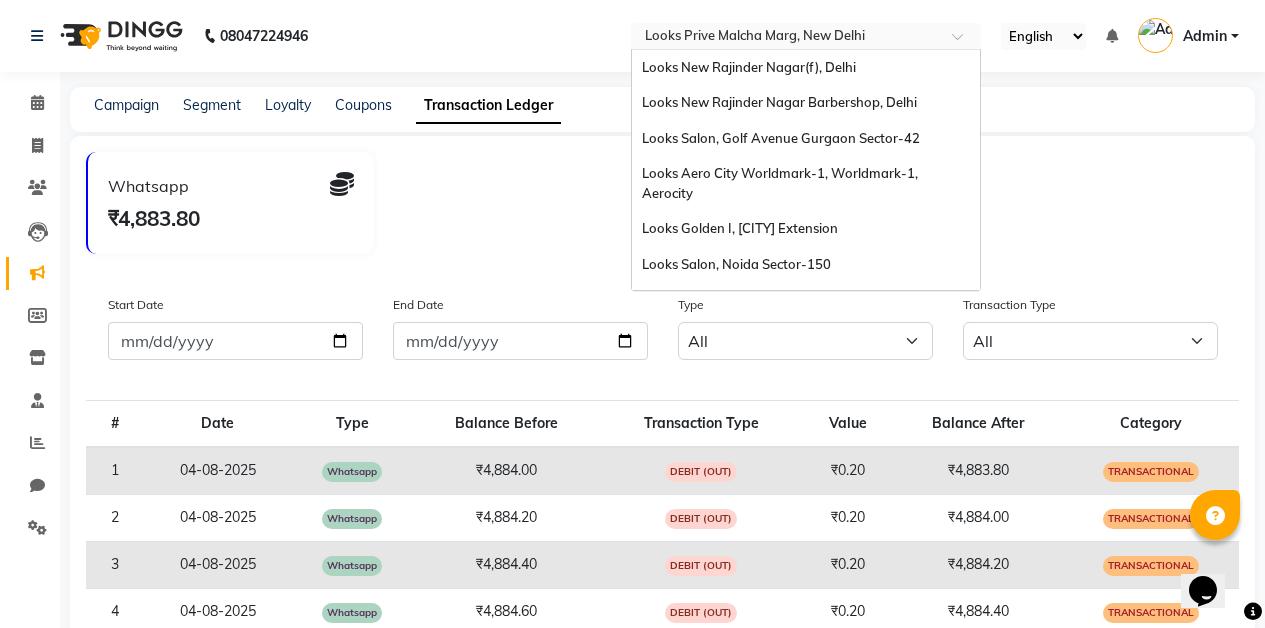 click at bounding box center [786, 38] 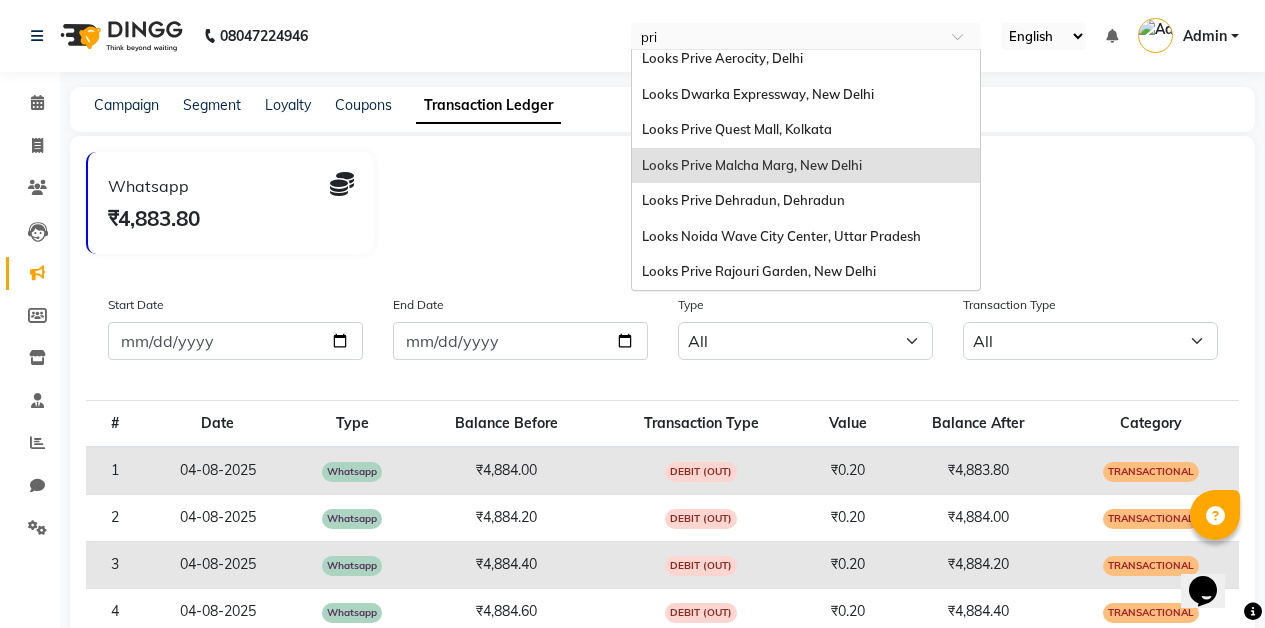 scroll, scrollTop: 8, scrollLeft: 0, axis: vertical 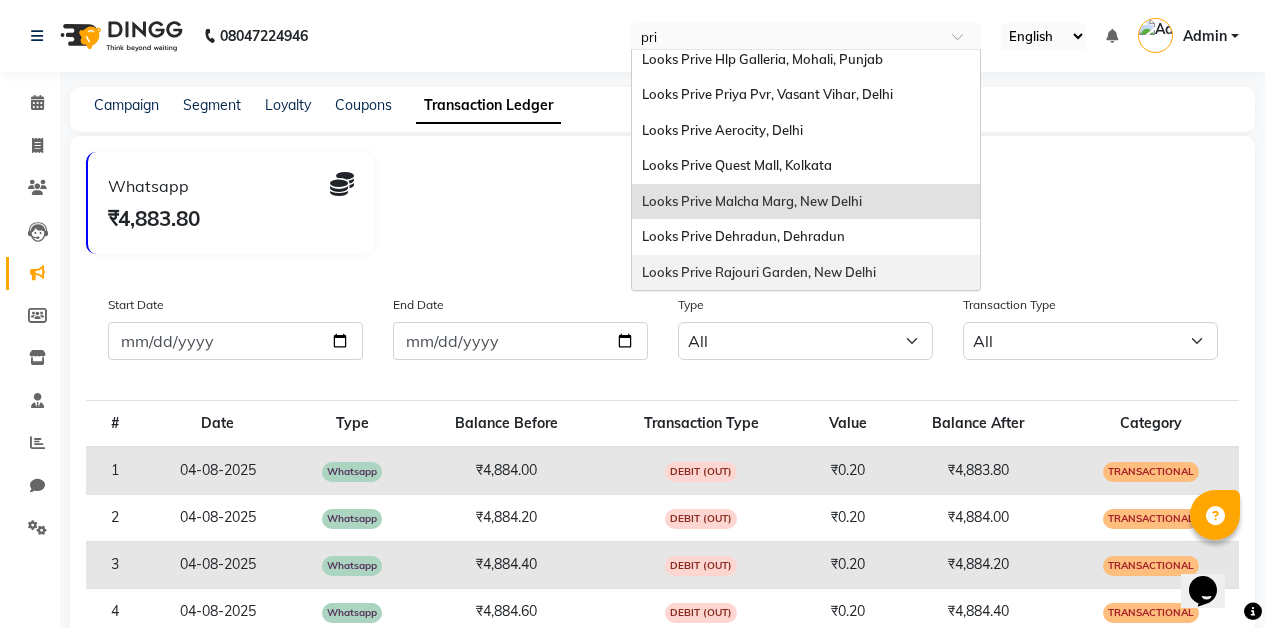 type on "priy" 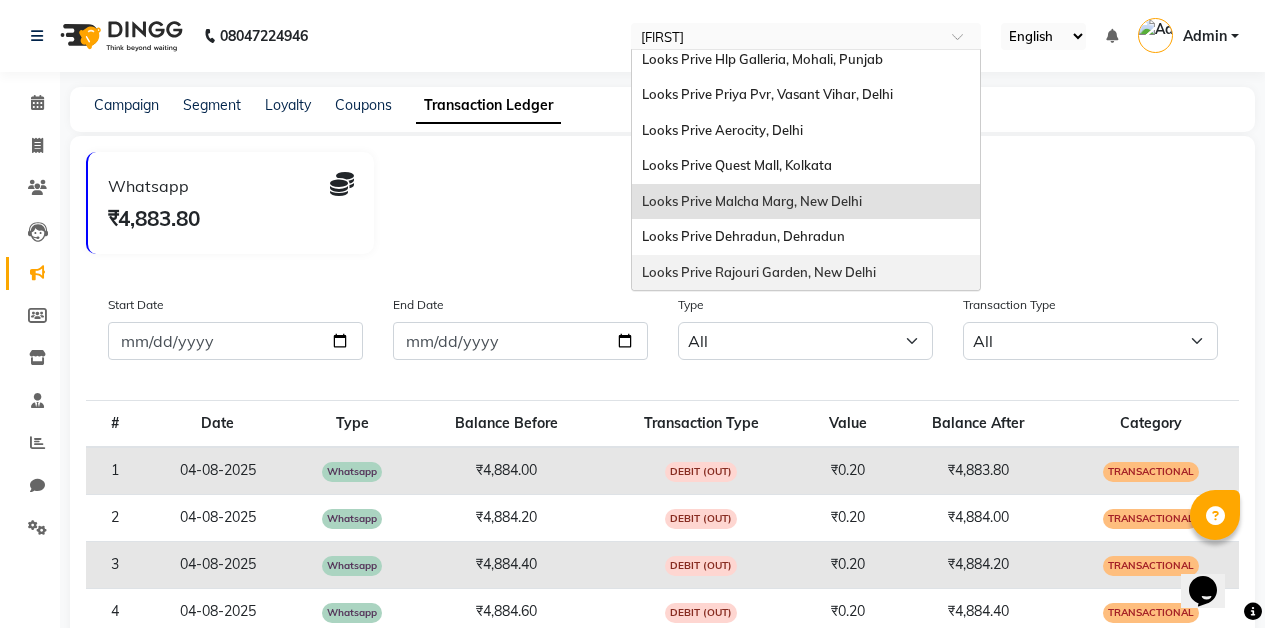 scroll, scrollTop: 0, scrollLeft: 0, axis: both 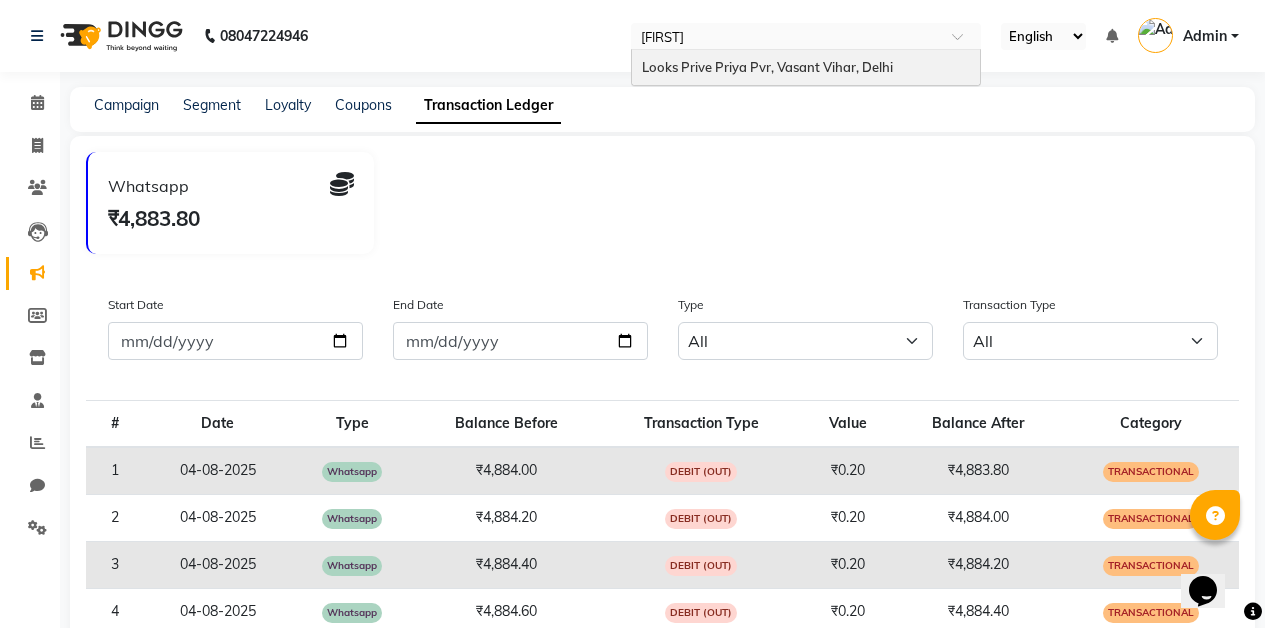click on "Looks Prive Priya Pvr, Vasant Vihar, Delhi" at bounding box center (806, 68) 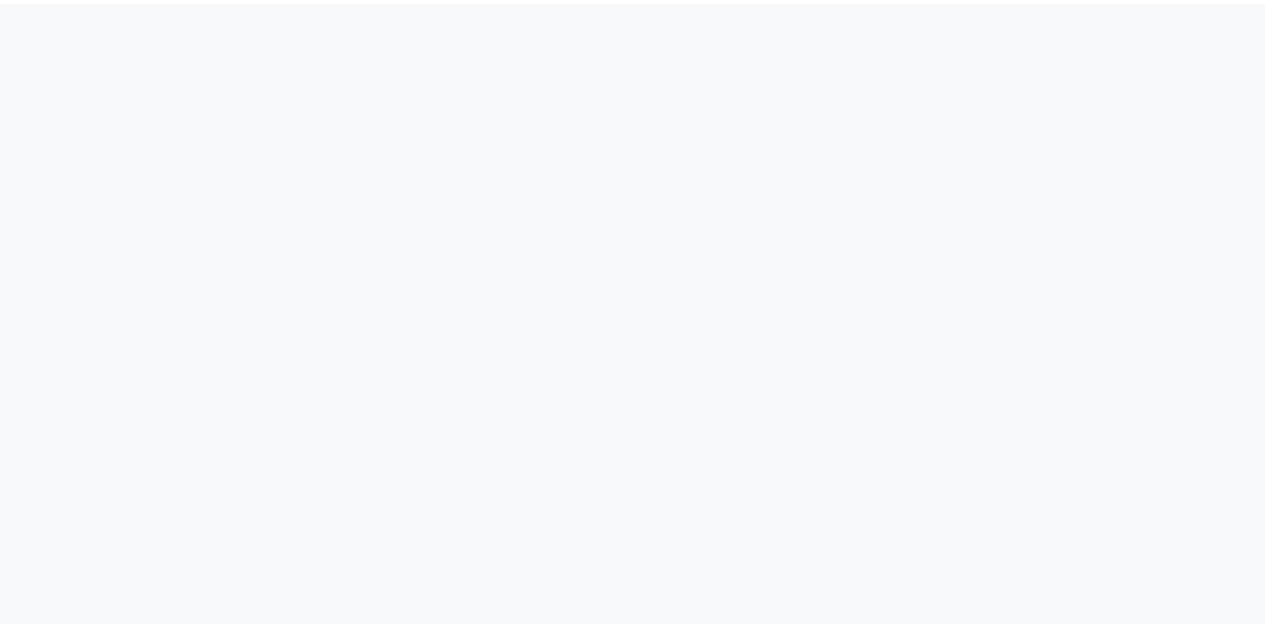 scroll, scrollTop: 0, scrollLeft: 0, axis: both 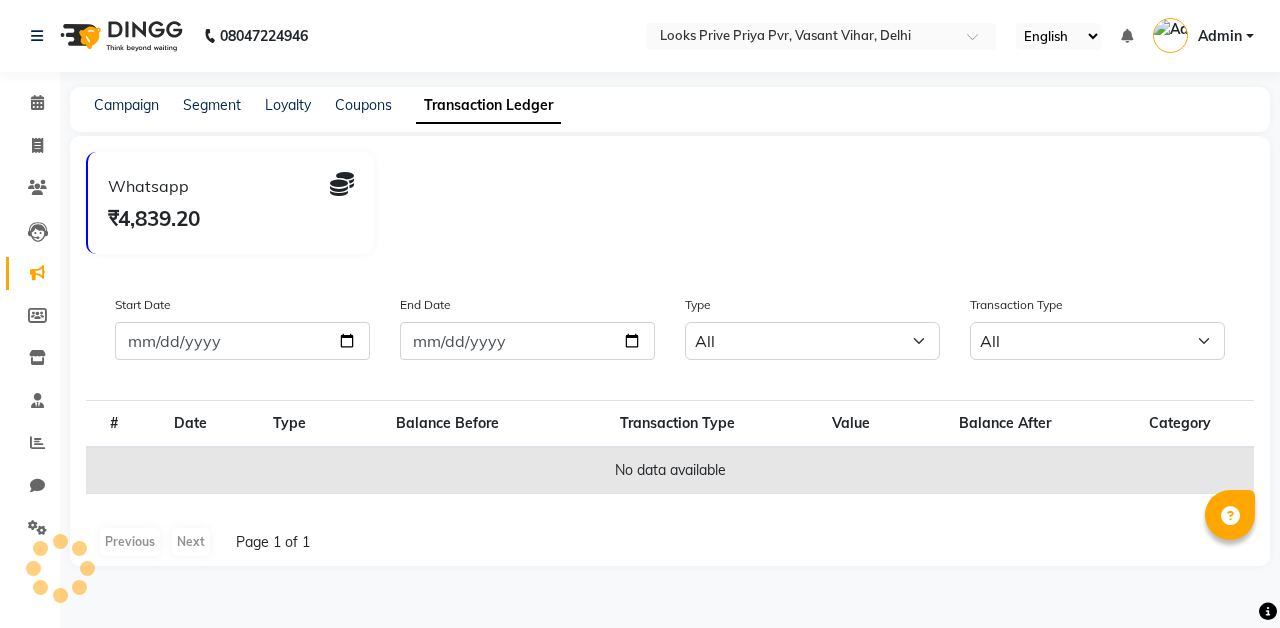 select on "en" 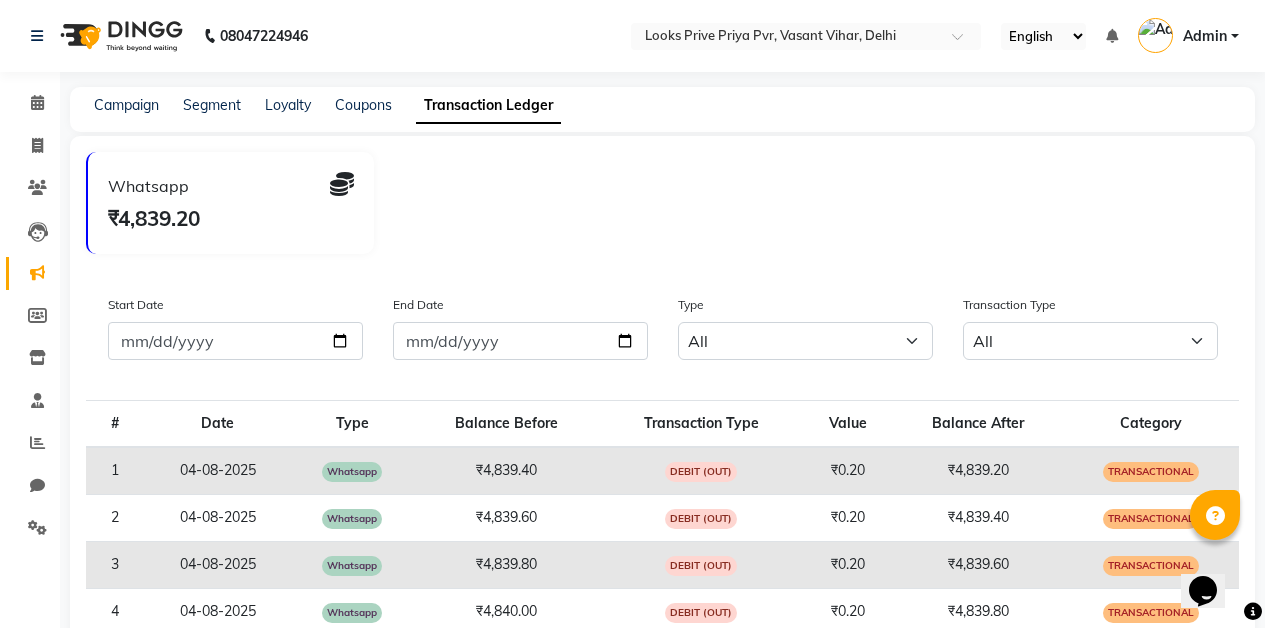 scroll, scrollTop: 0, scrollLeft: 0, axis: both 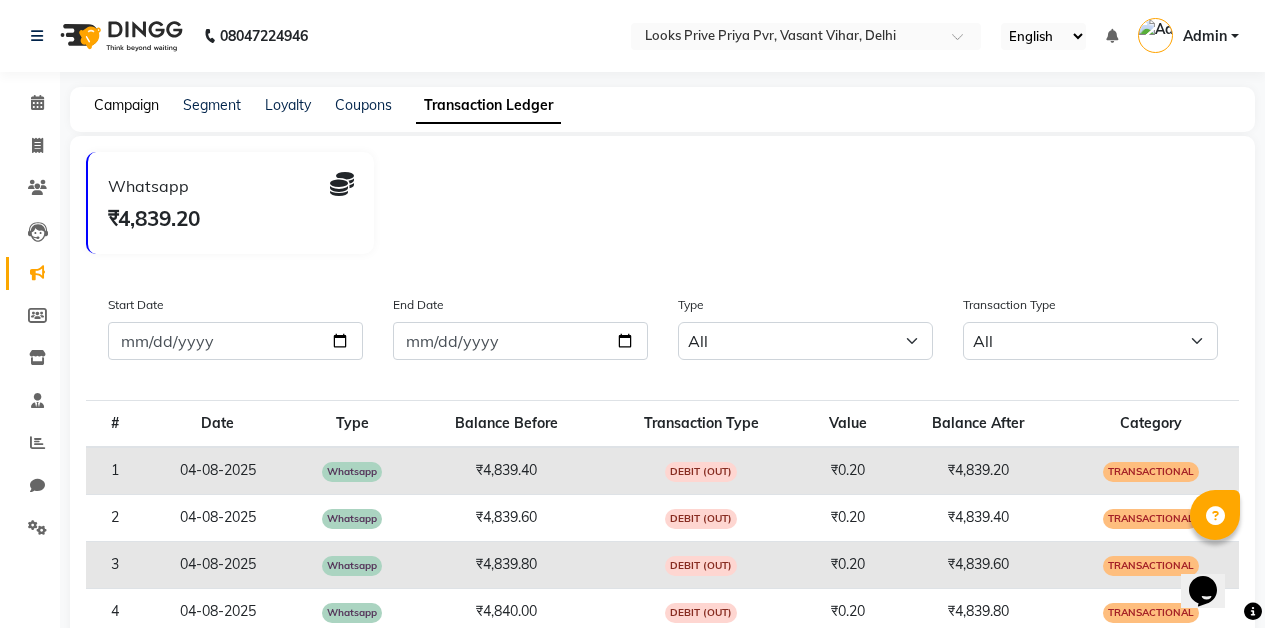 click on "Campaign" 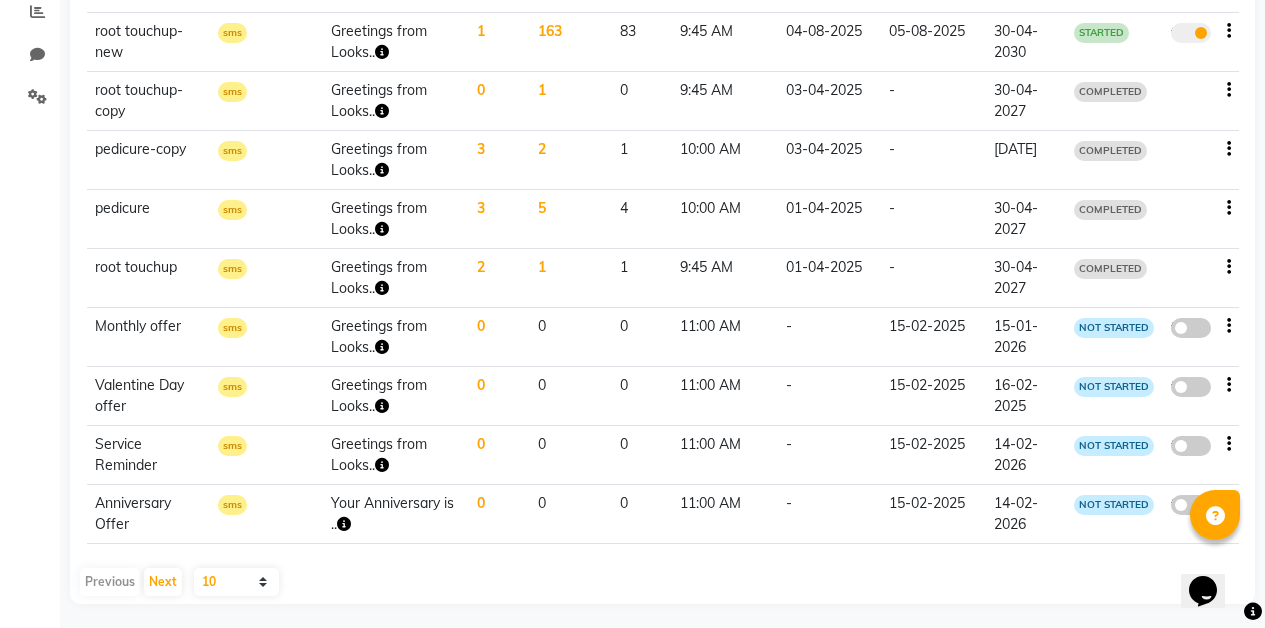 scroll, scrollTop: 433, scrollLeft: 0, axis: vertical 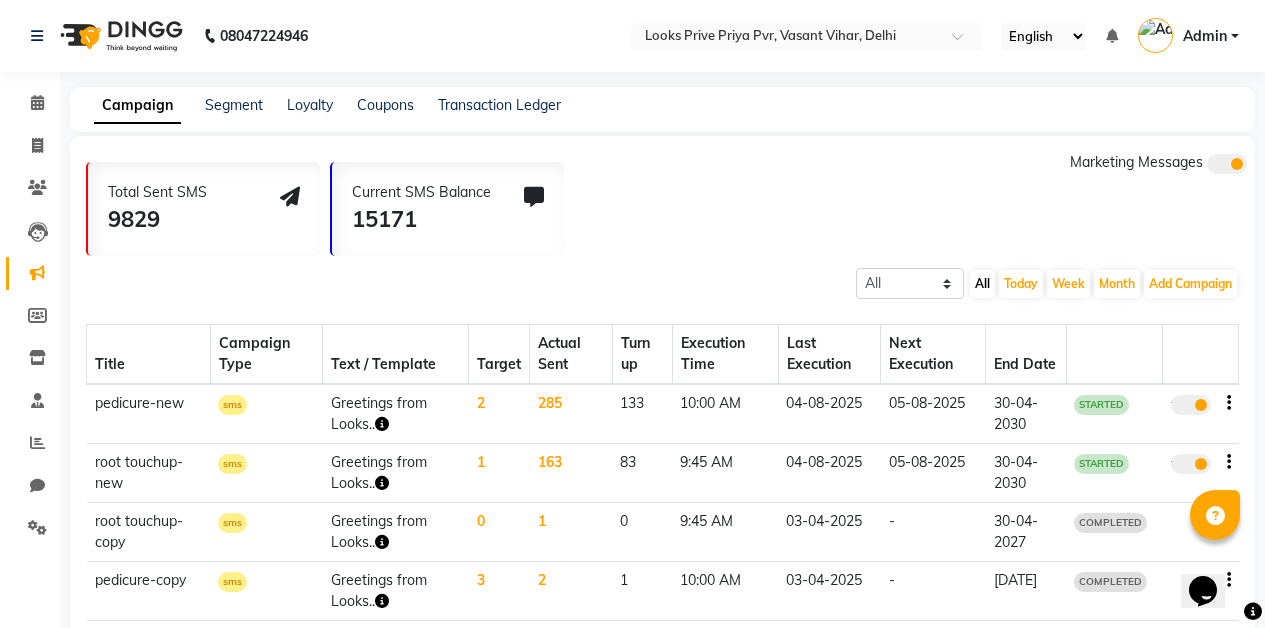 click on "Campaign Segment Loyalty Coupons Transaction Ledger" 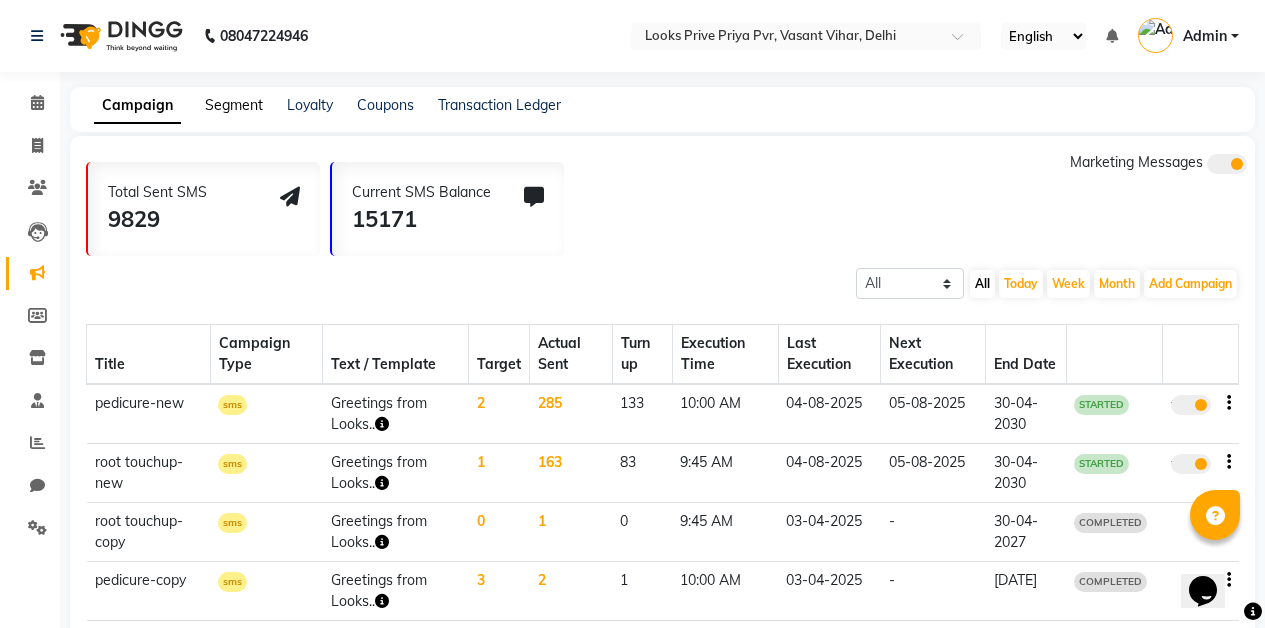 click on "Segment" 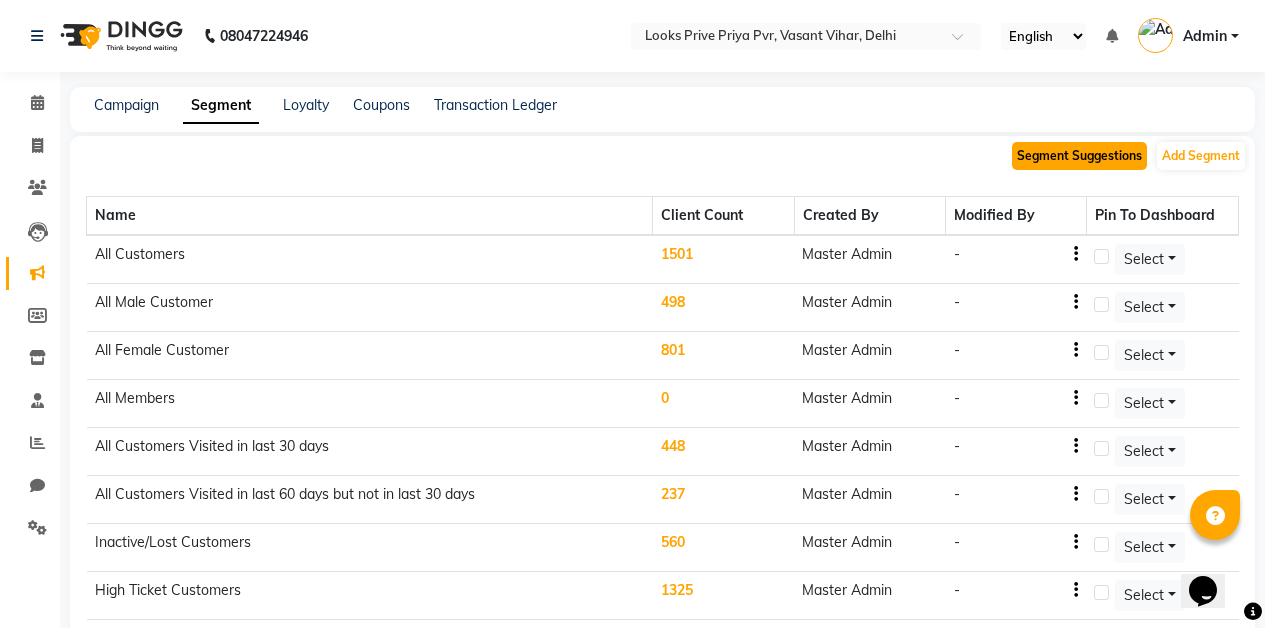 click on "Segment Suggestions" 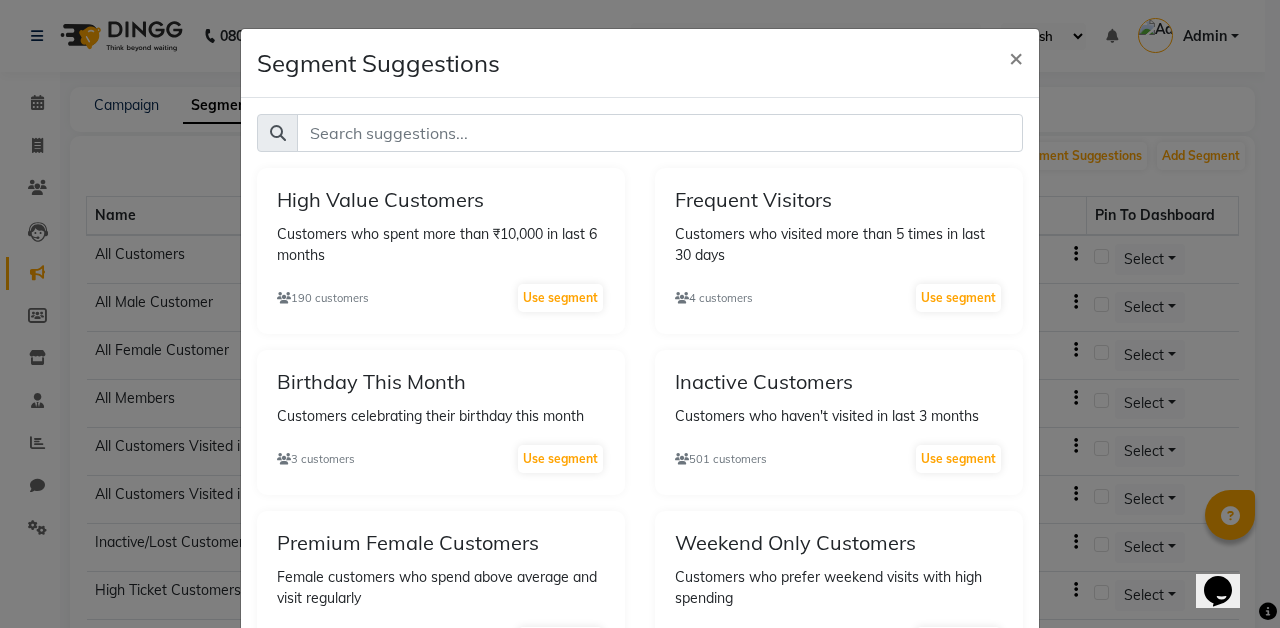 scroll, scrollTop: 27, scrollLeft: 0, axis: vertical 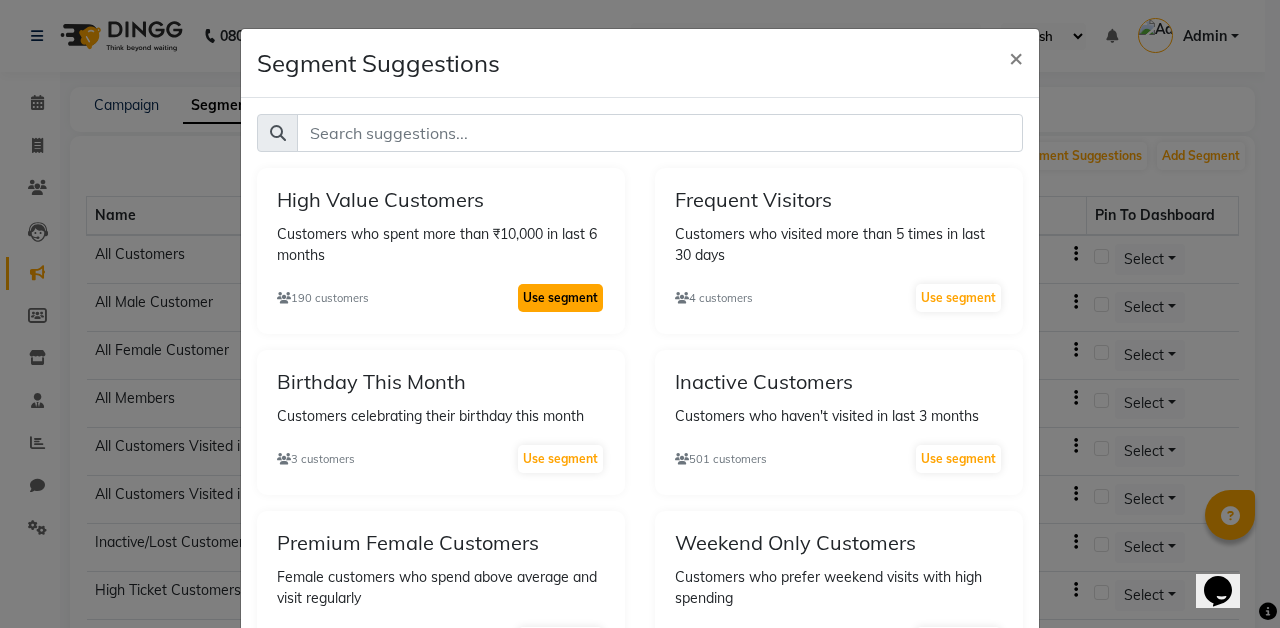 click on "Use segment" 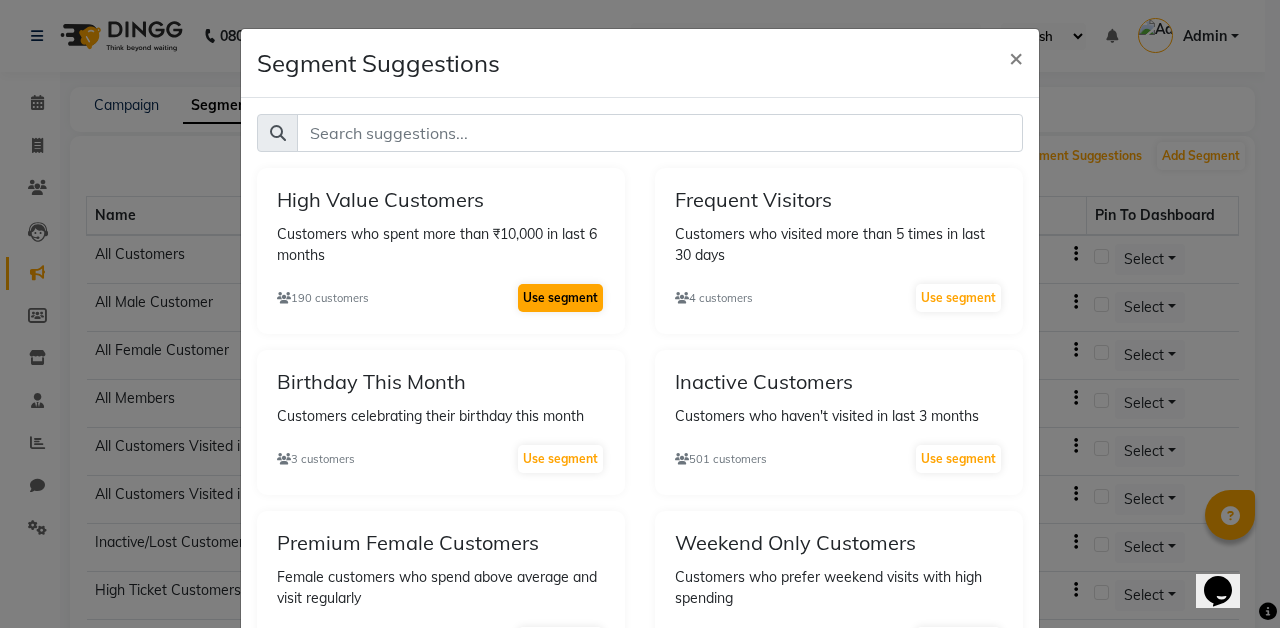 select on ">" 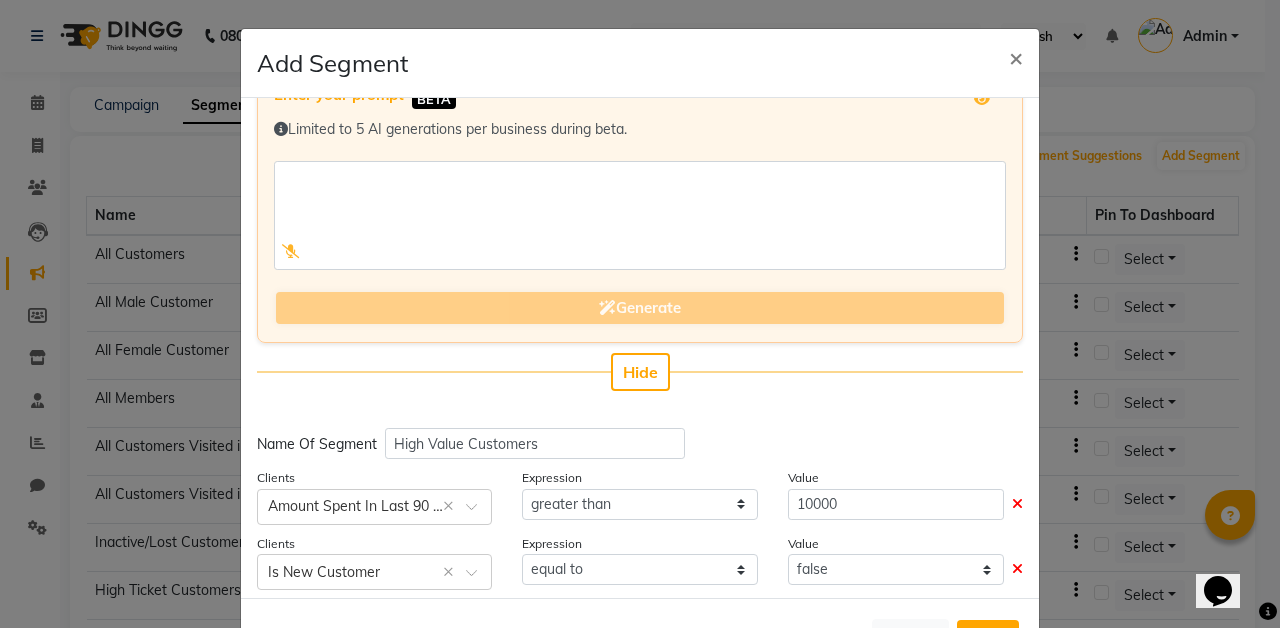 scroll, scrollTop: 116, scrollLeft: 0, axis: vertical 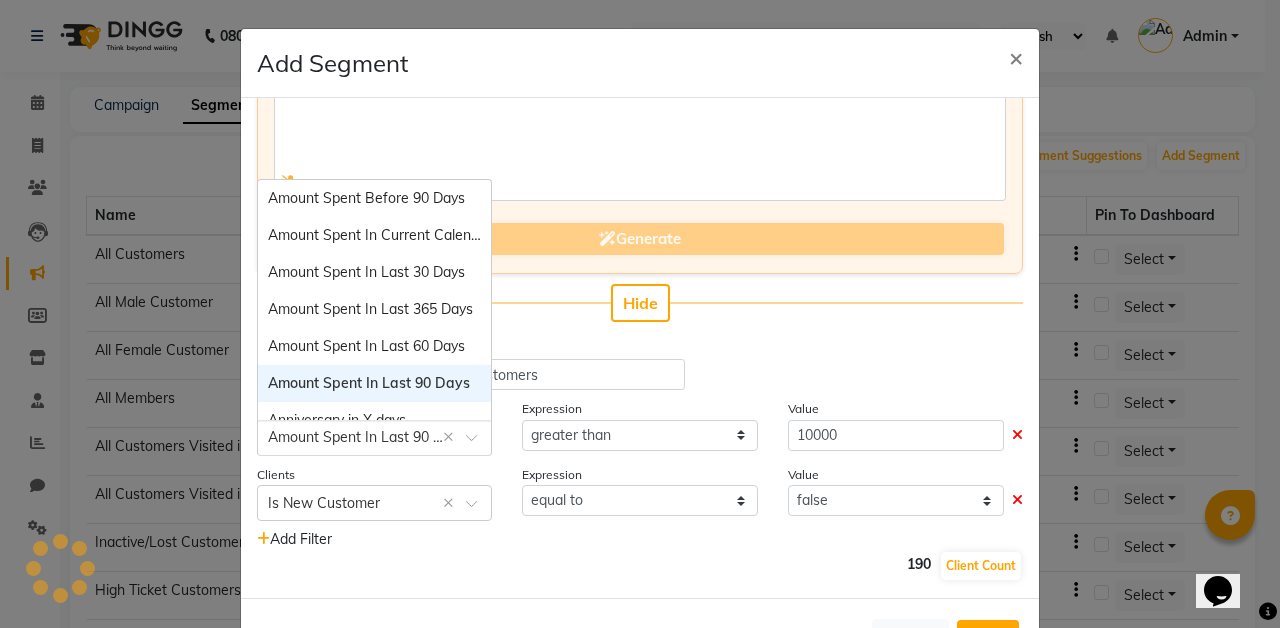 click 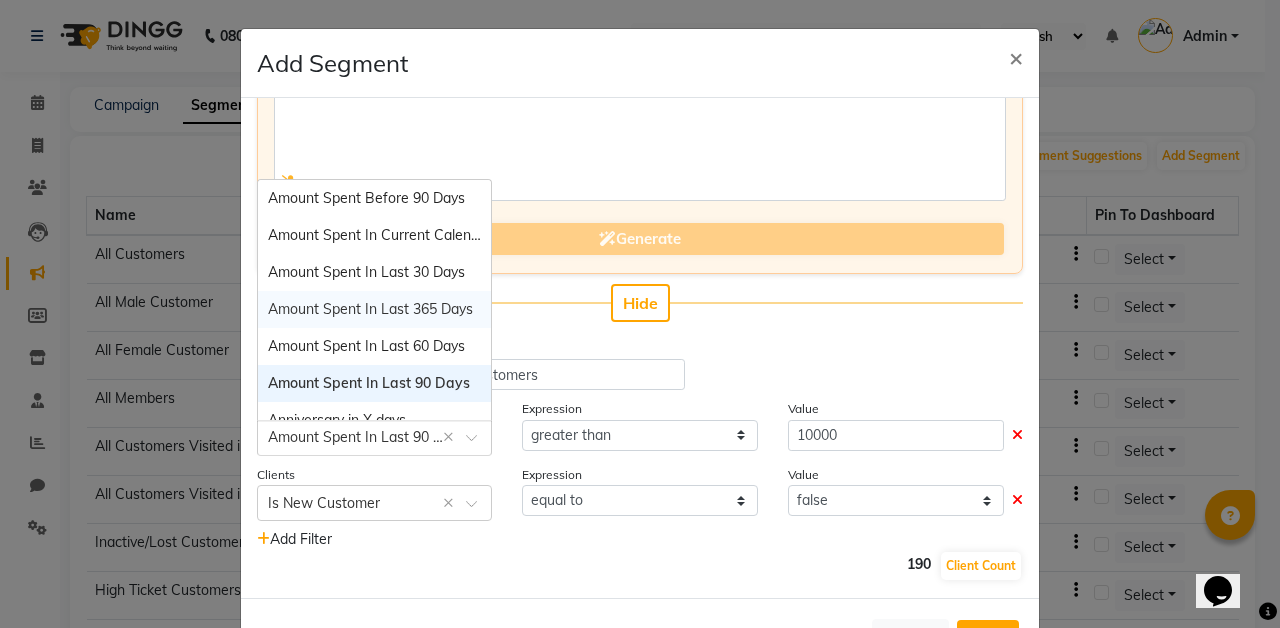 click on "Hide" 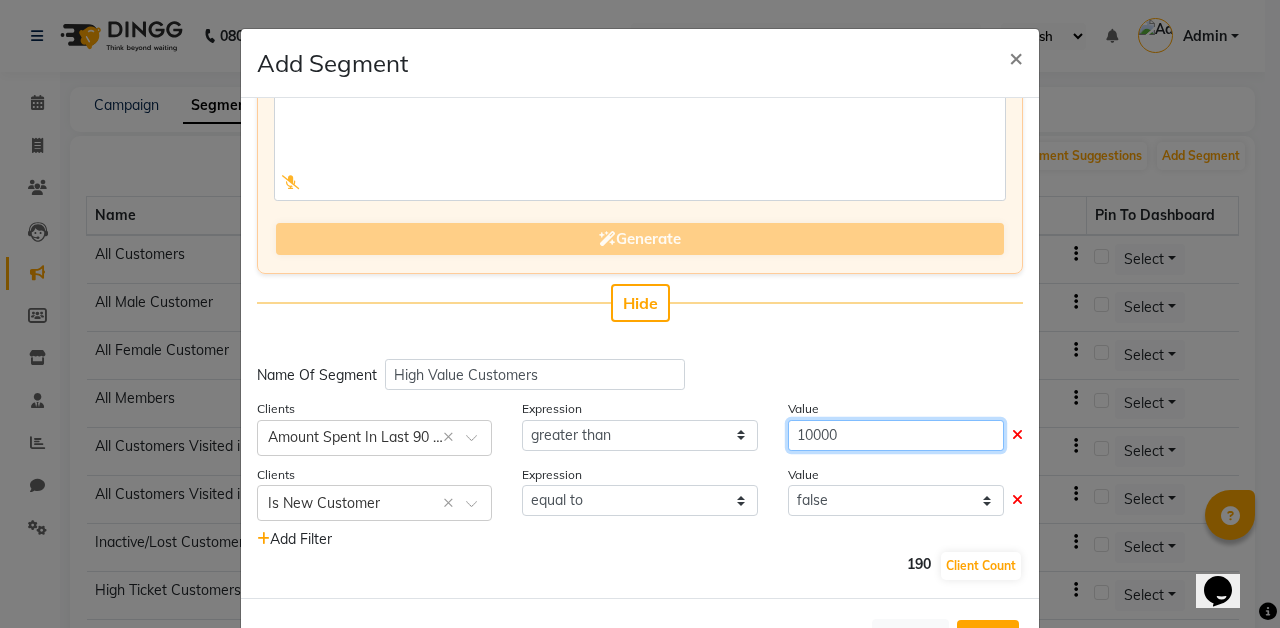click on "10000" 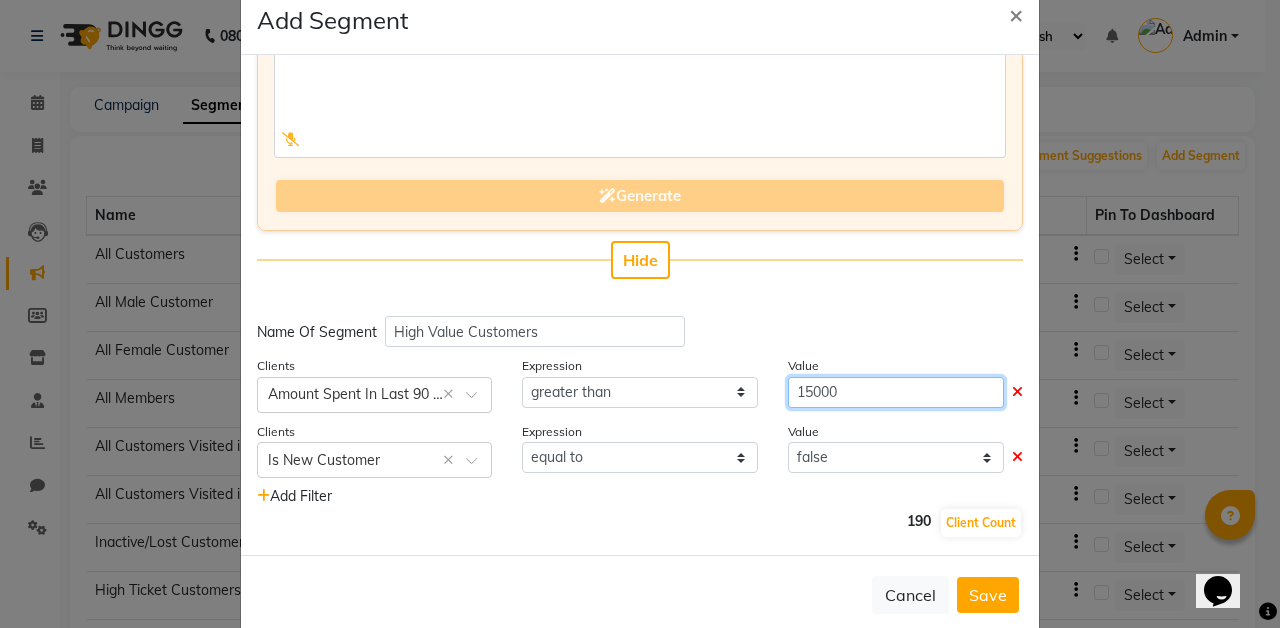 scroll, scrollTop: 78, scrollLeft: 0, axis: vertical 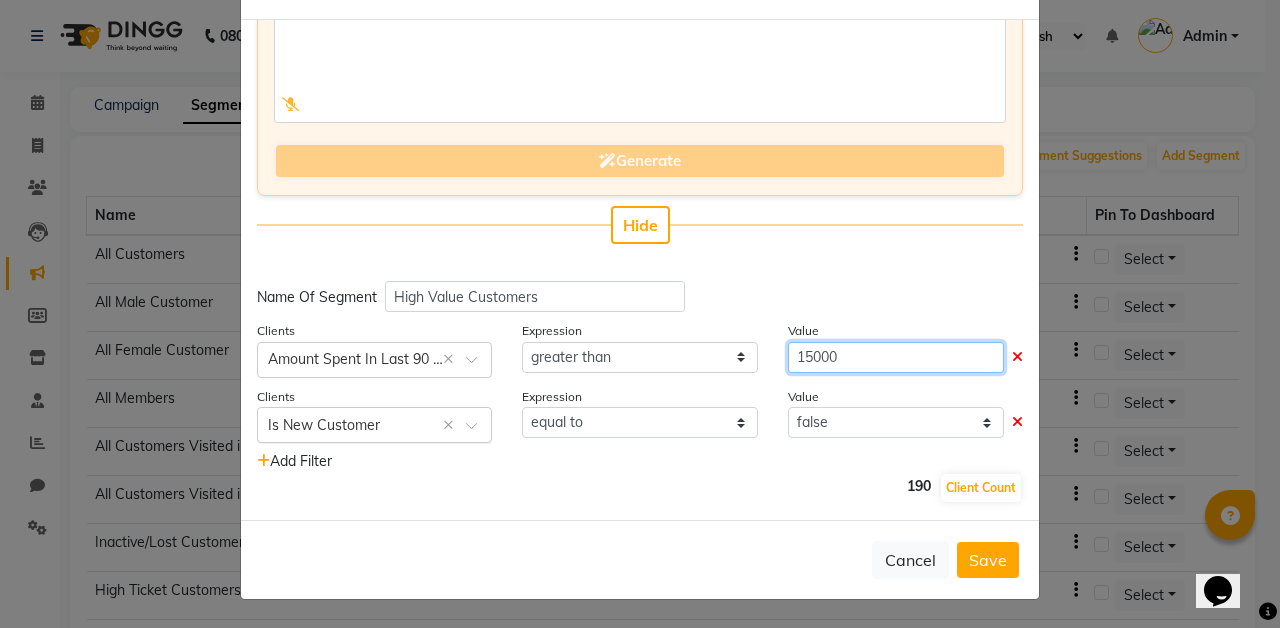 type on "15000" 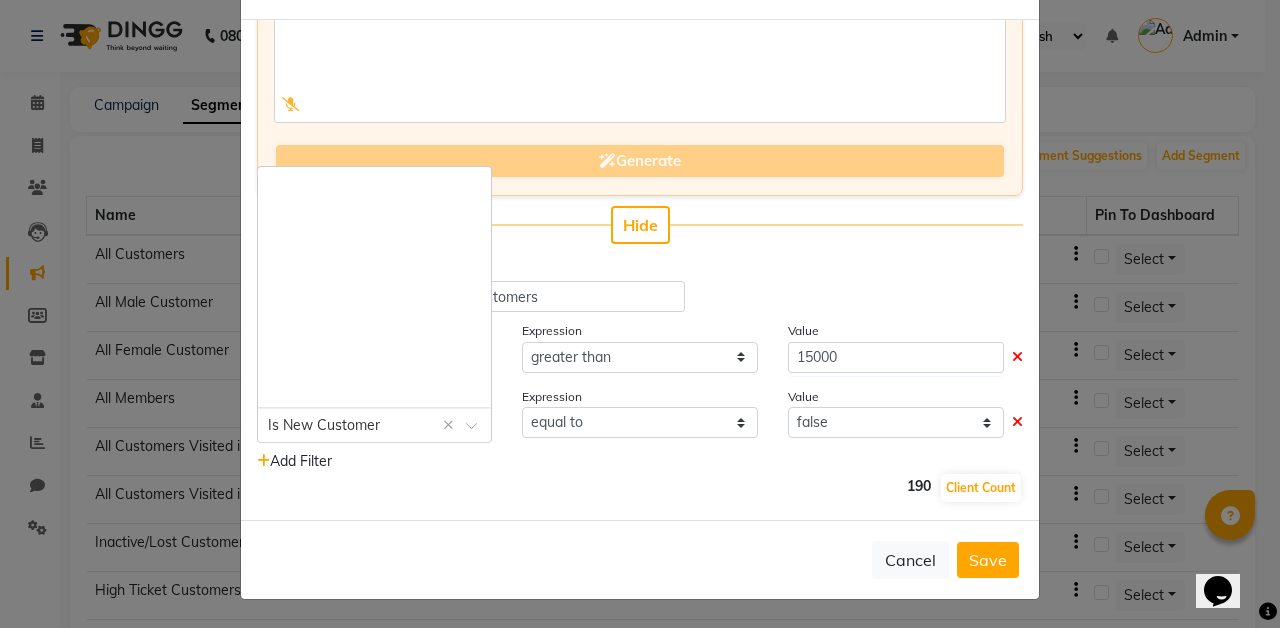click on "Select × Is New Customer ×" 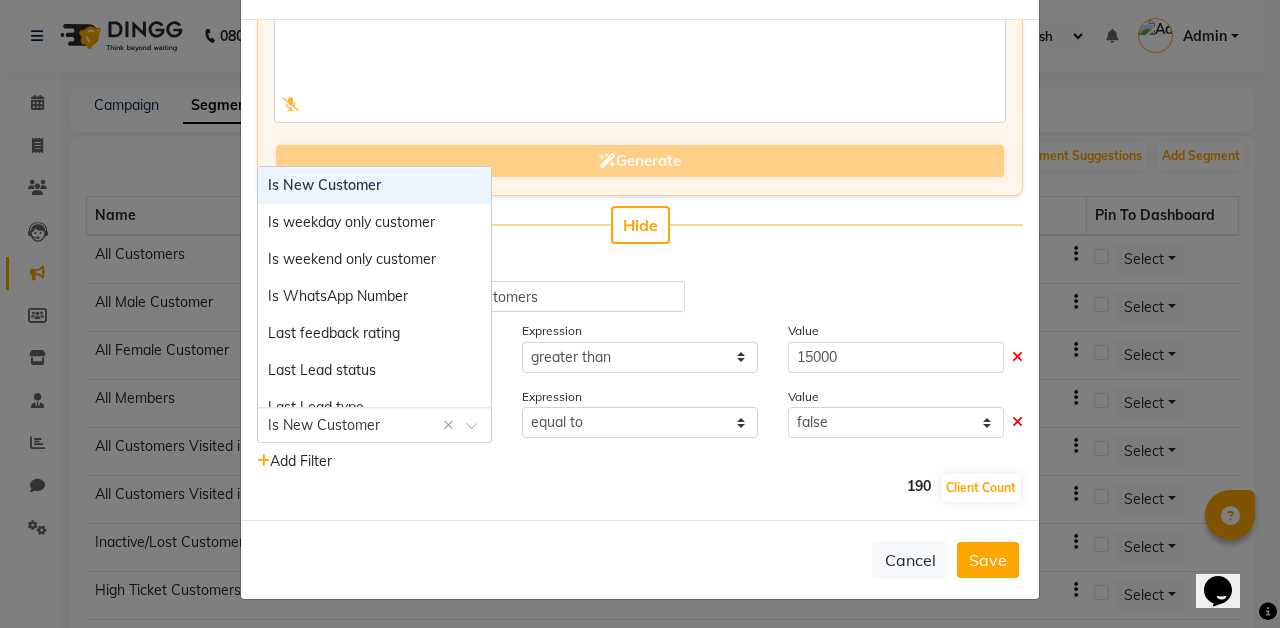 click on "Add Filter" 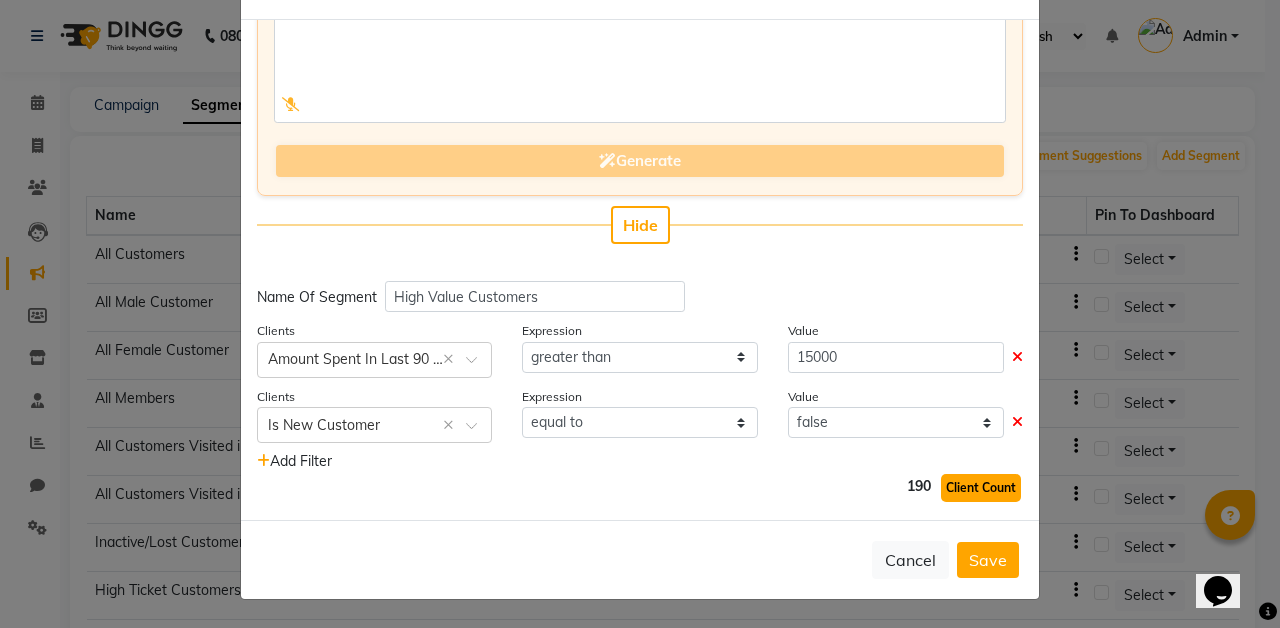 click on "Client Count" 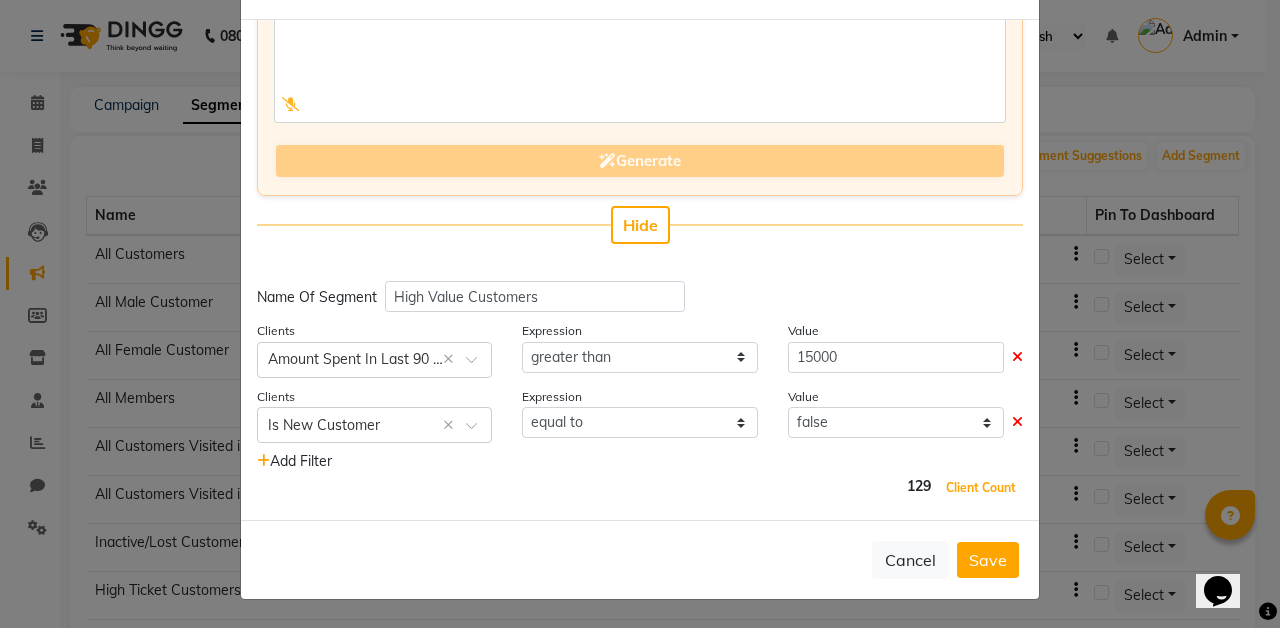 scroll, scrollTop: 0, scrollLeft: 0, axis: both 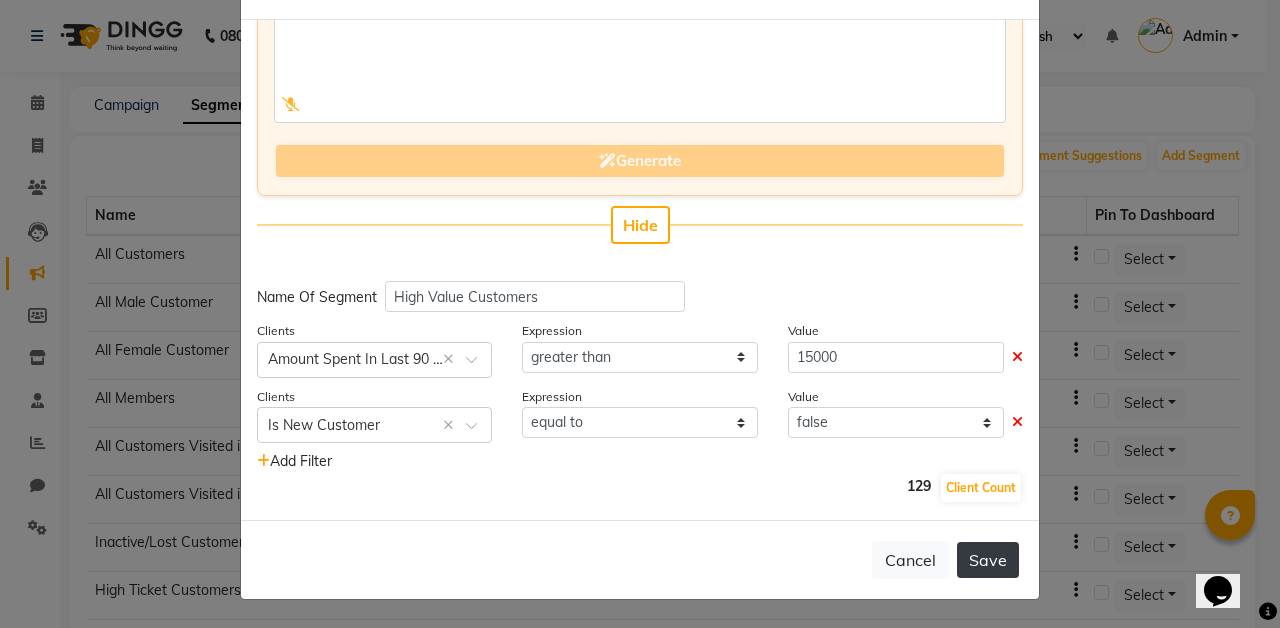 click on "Save" 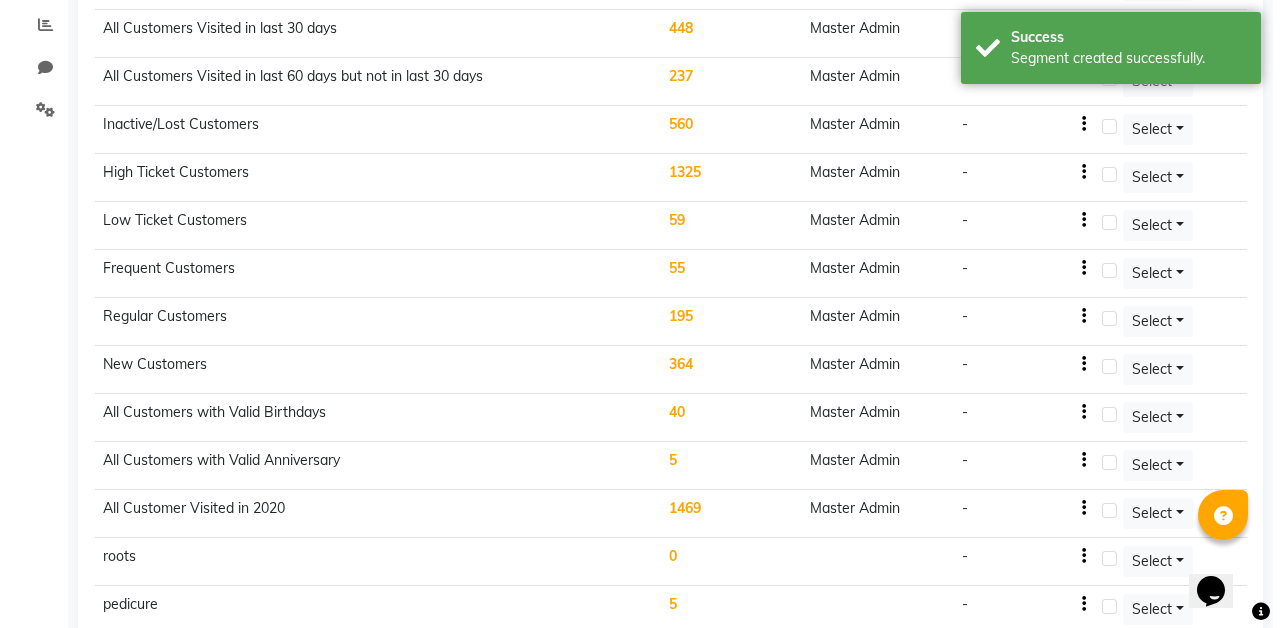 scroll, scrollTop: 518, scrollLeft: 0, axis: vertical 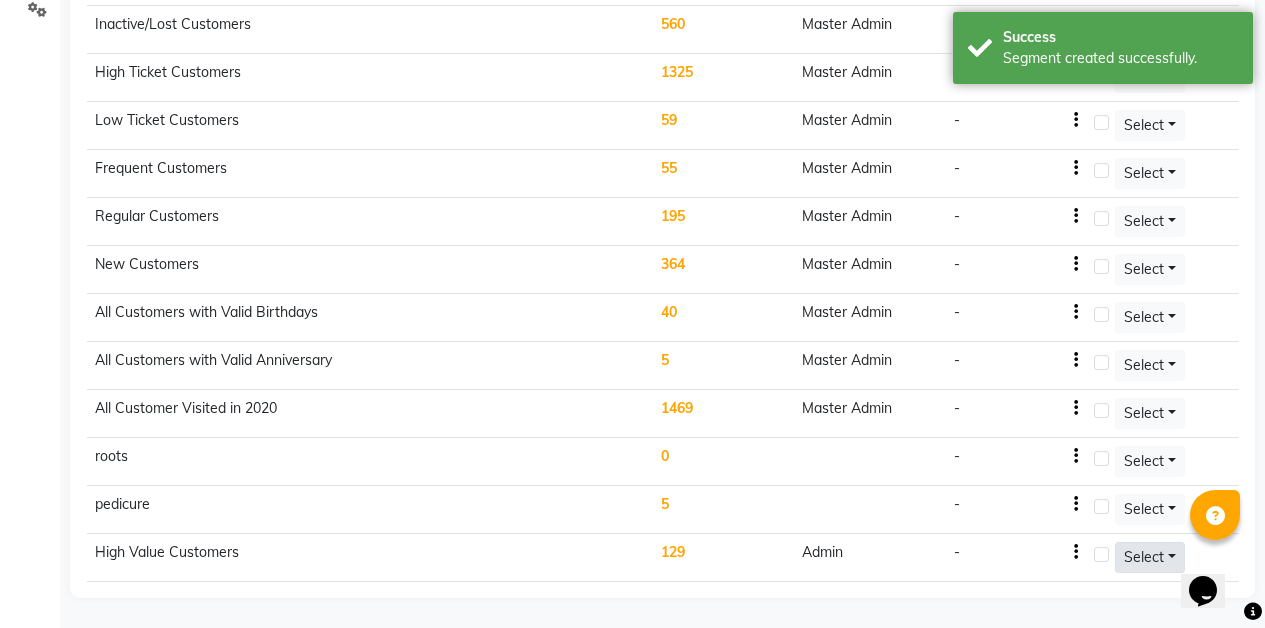 click on "Select" at bounding box center [1144, -259] 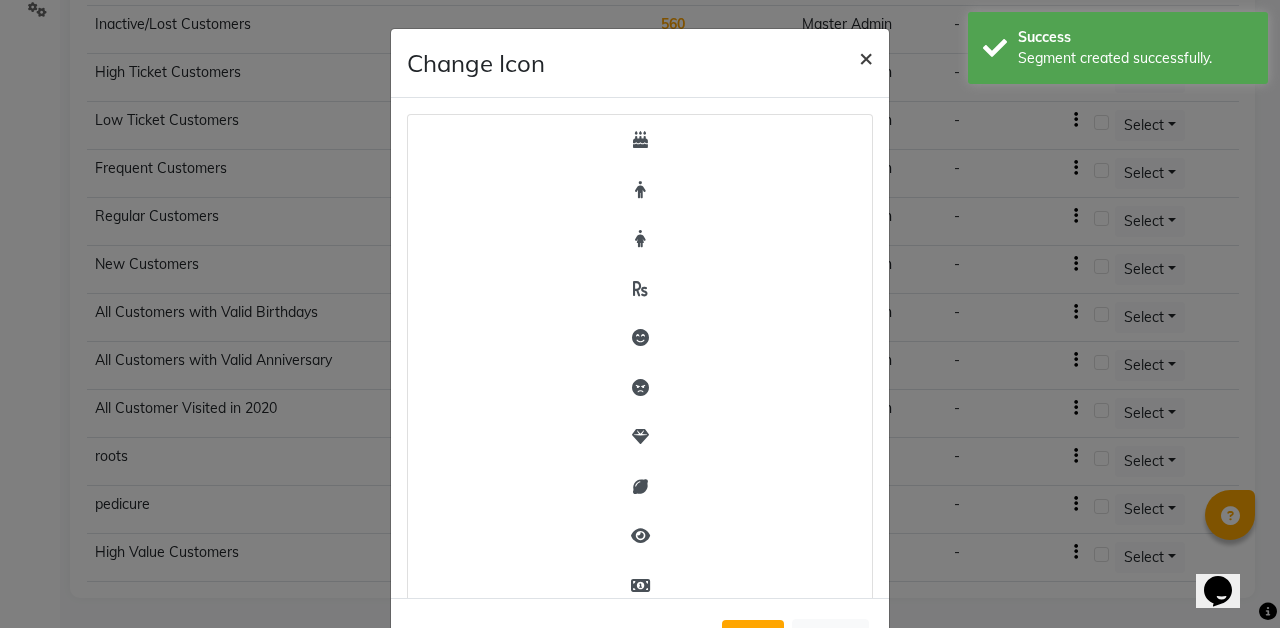 click on "×" 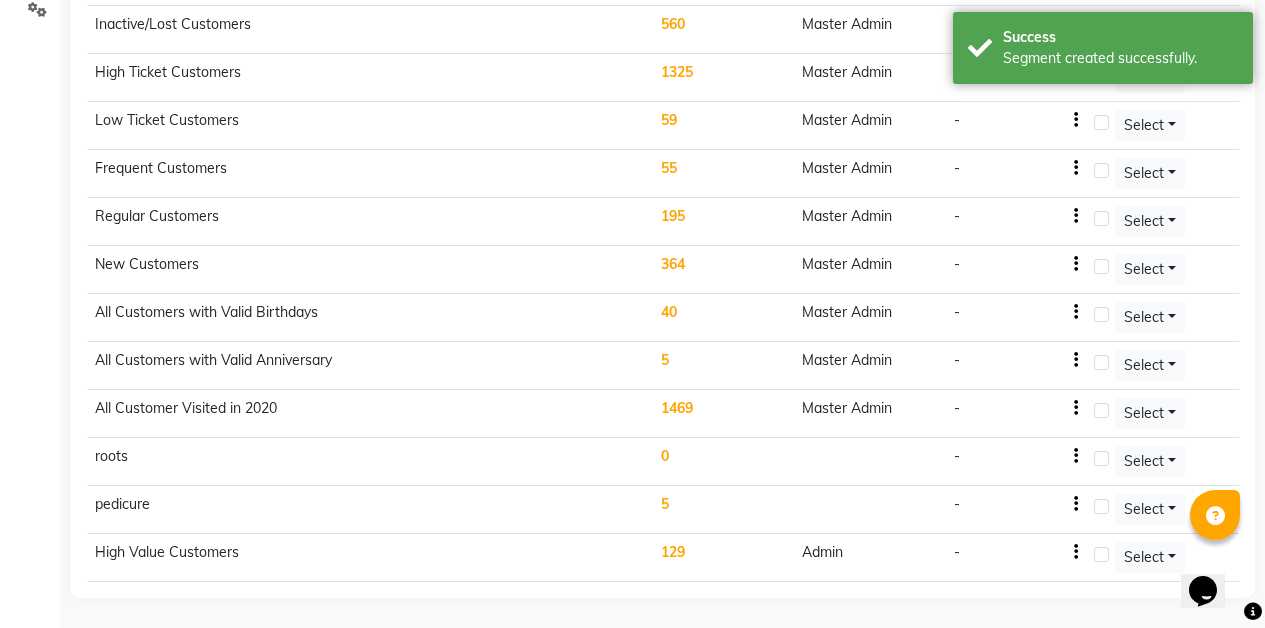 click on "High Value Customers" 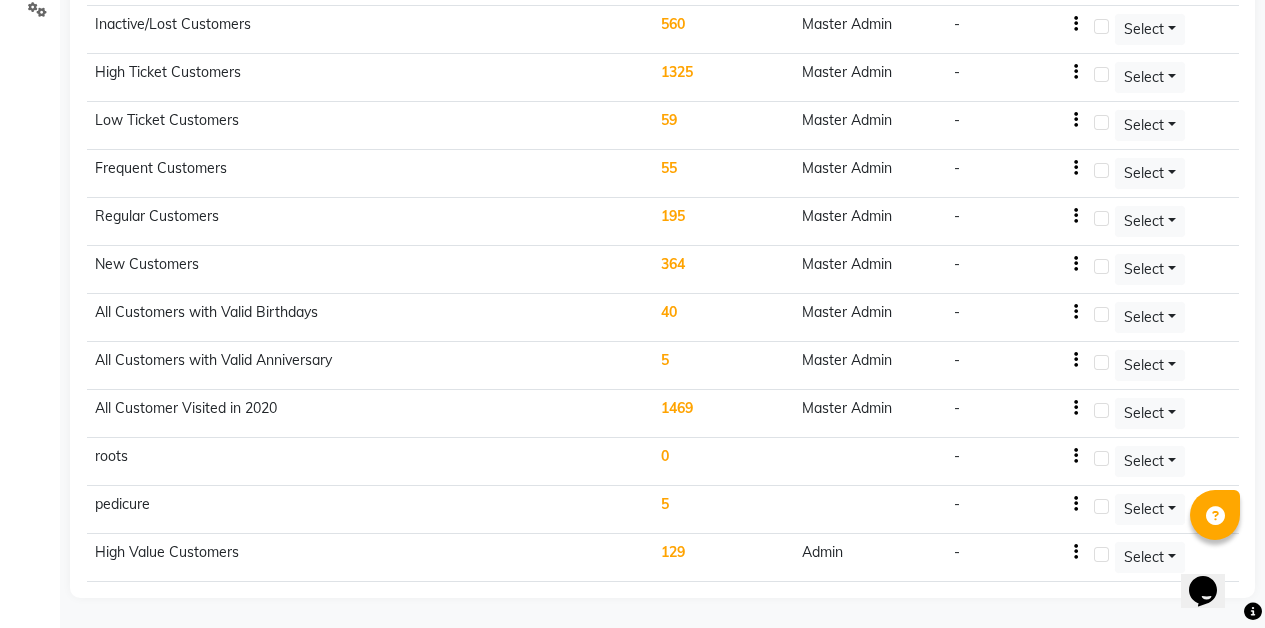 click on "129" 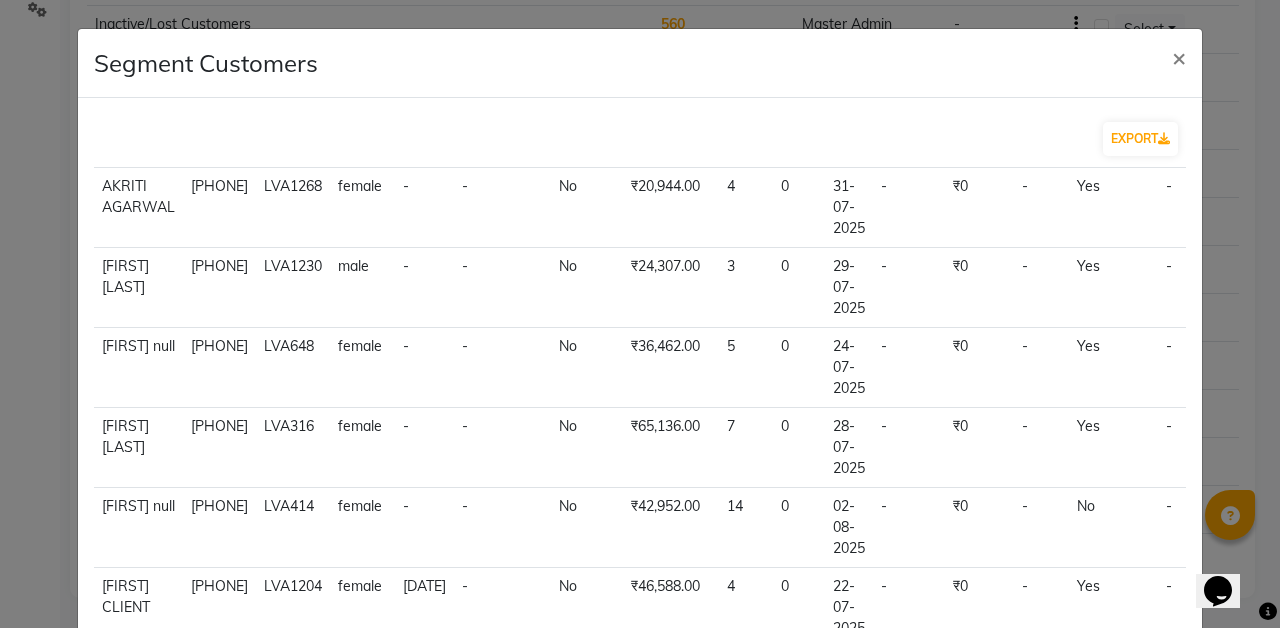 scroll, scrollTop: 392, scrollLeft: 0, axis: vertical 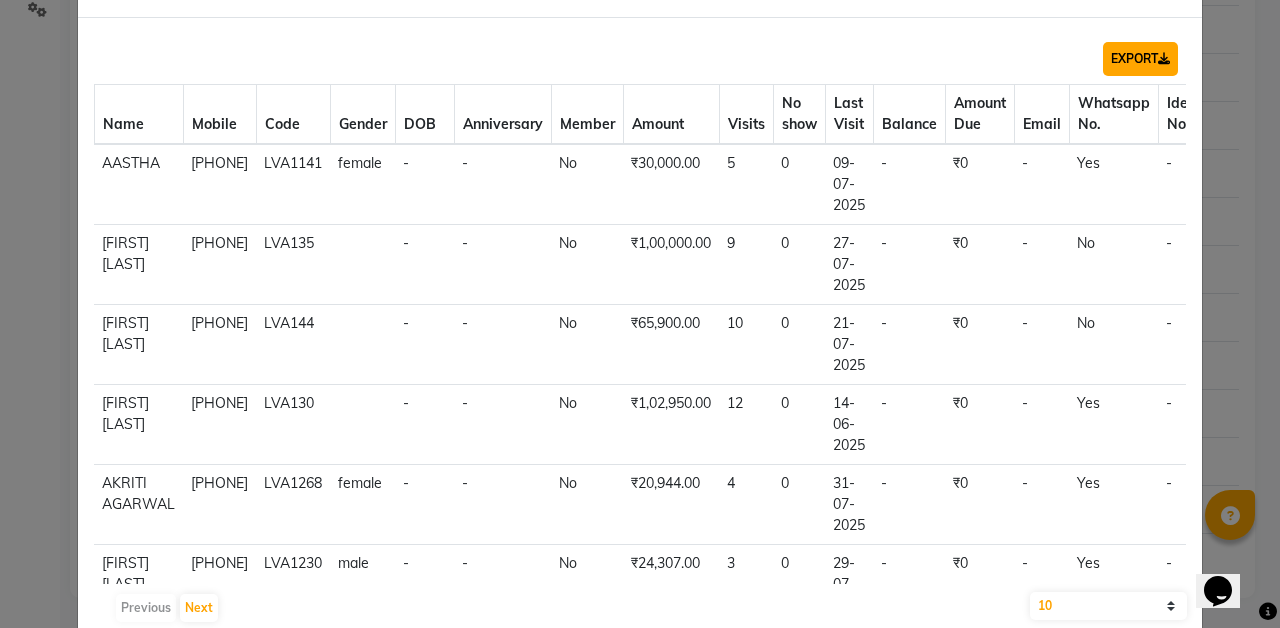 click on "EXPORT" 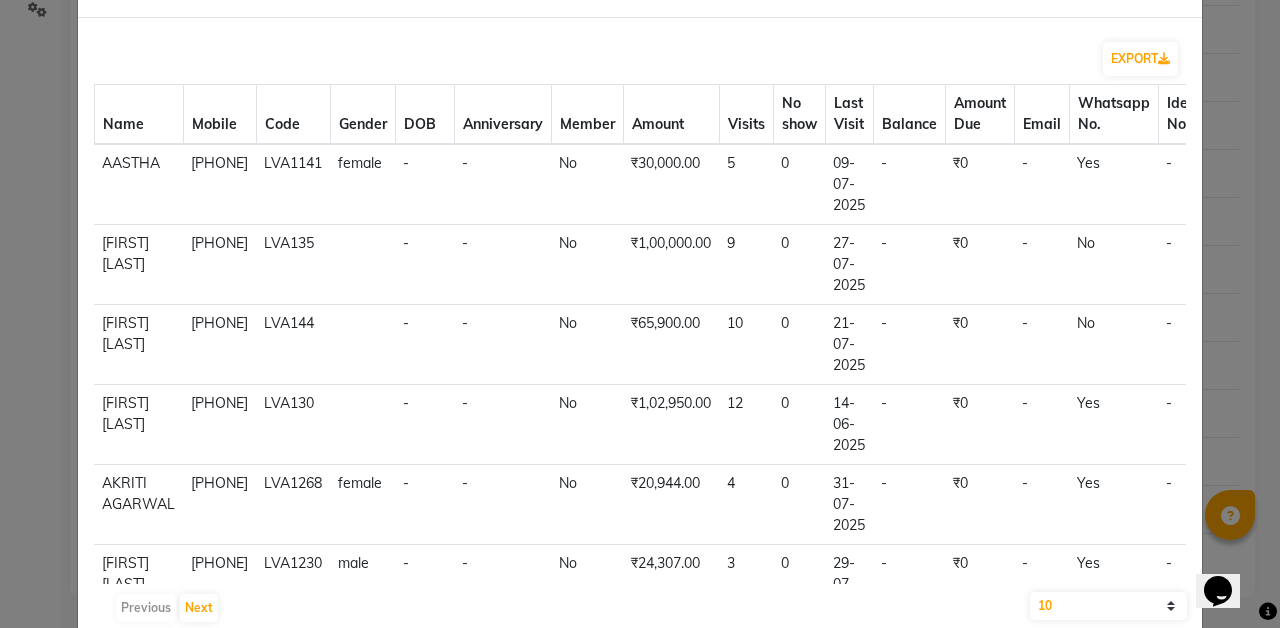 click on "Segment Customers × EXPORT Name Mobile Code Gender DOB Anniversary Member Amount Visits No show Last Visit Balance Amount Due Email Whatsapp No. Identifier No. AASTHA  9211508552 LVA1141 female - - No ₹30,000.00 5 0 09-07-2025  -   ₹0   -   Yes   -  view profile  ABHINAV MR 9628251133 LVA135 - - No ₹1,00,000.00 9 0 27-07-2025  -   ₹0   -   No   -  view profile  ADITI CHATURVEDI 9899554115 LVA144 - - No ₹65,900.00 10 0 21-07-2025  -   ₹0   -   No   -  view profile  AISHANI BANSAL 9871111000 LVA130 - - No ₹1,02,950.00 12 0 14-06-2025  -   ₹0   -   Yes   -  view profile  AKRITI AGARWAL 9945792345 LVA1268 female - - No ₹20,944.00 4 0 31-07-2025  -   ₹0   -   Yes   -  view profile  AMIT SINGH 9899469775 LVA1230 male - - No ₹24,307.00 3 0 29-07-2025  -   ₹0   -   Yes   -  view profile  ANANDITA null 9818006937 LVA648 female - - No ₹36,462.00 5 0 24-07-2025  -   ₹0   -   Yes   -  view profile  ANAYA MIRZA 9205039008 LVA316 female - - No ₹65,136.00 7 0 28-07-2025  -   ₹0   -   Yes  -" 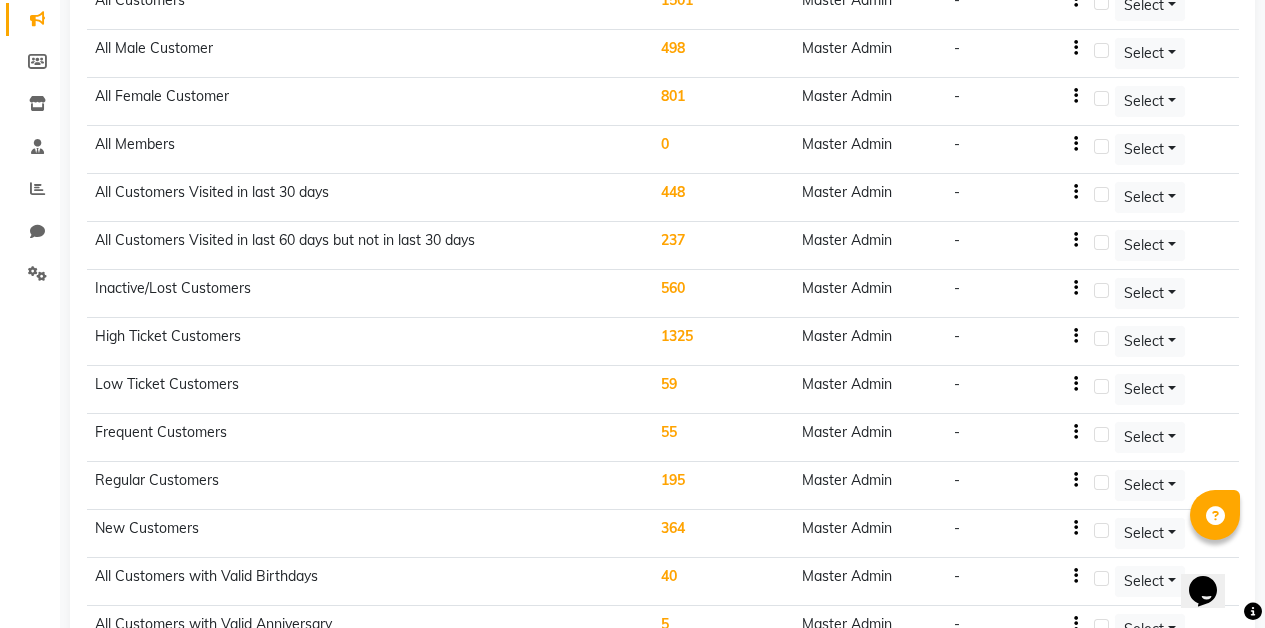 scroll, scrollTop: 0, scrollLeft: 0, axis: both 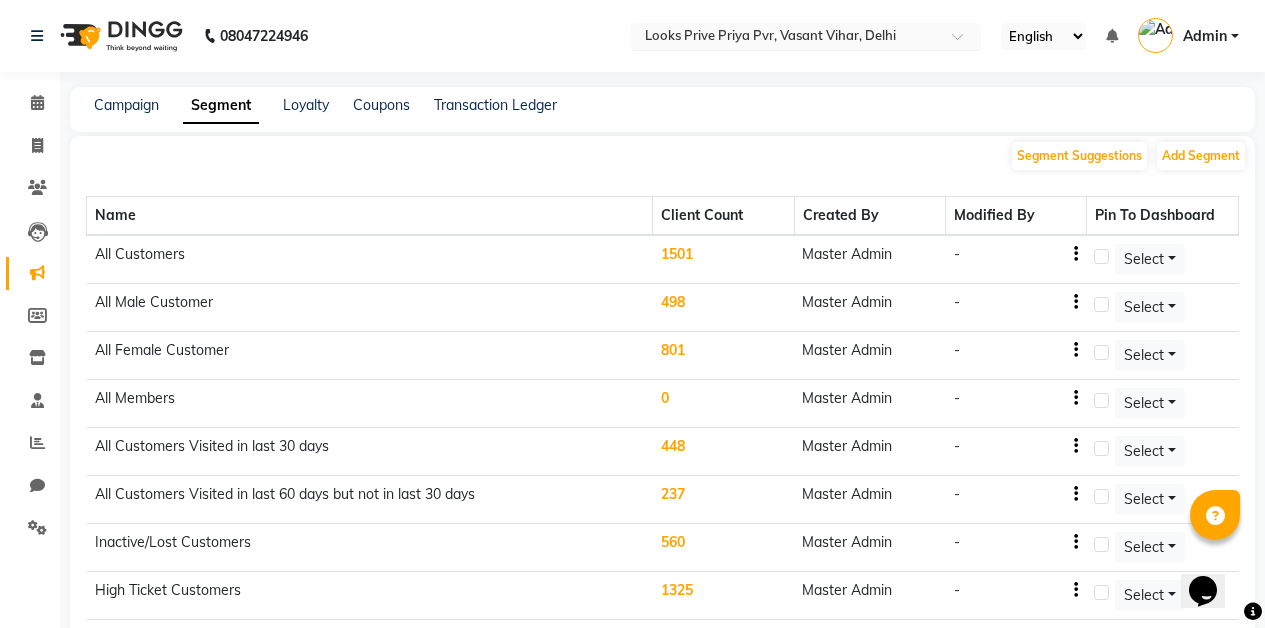 click on "Select Location × Looks Prive Priya Pvr, Vasant Vihar, Delhi" at bounding box center [806, 36] 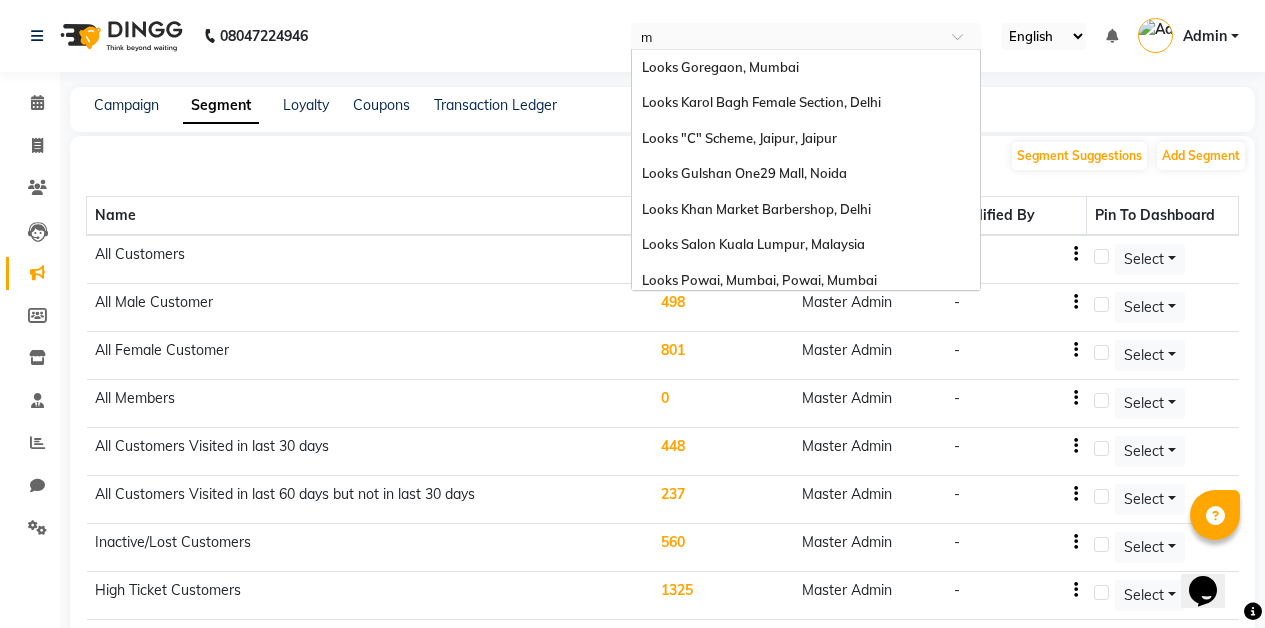 scroll, scrollTop: 0, scrollLeft: 0, axis: both 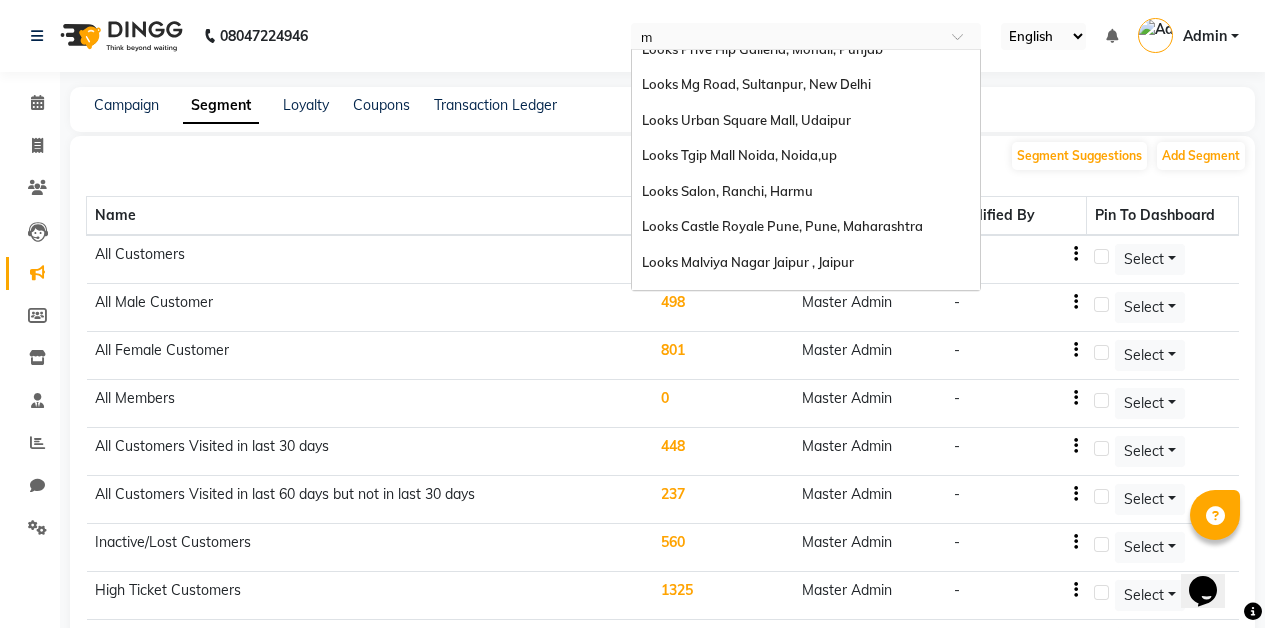 type on "mg" 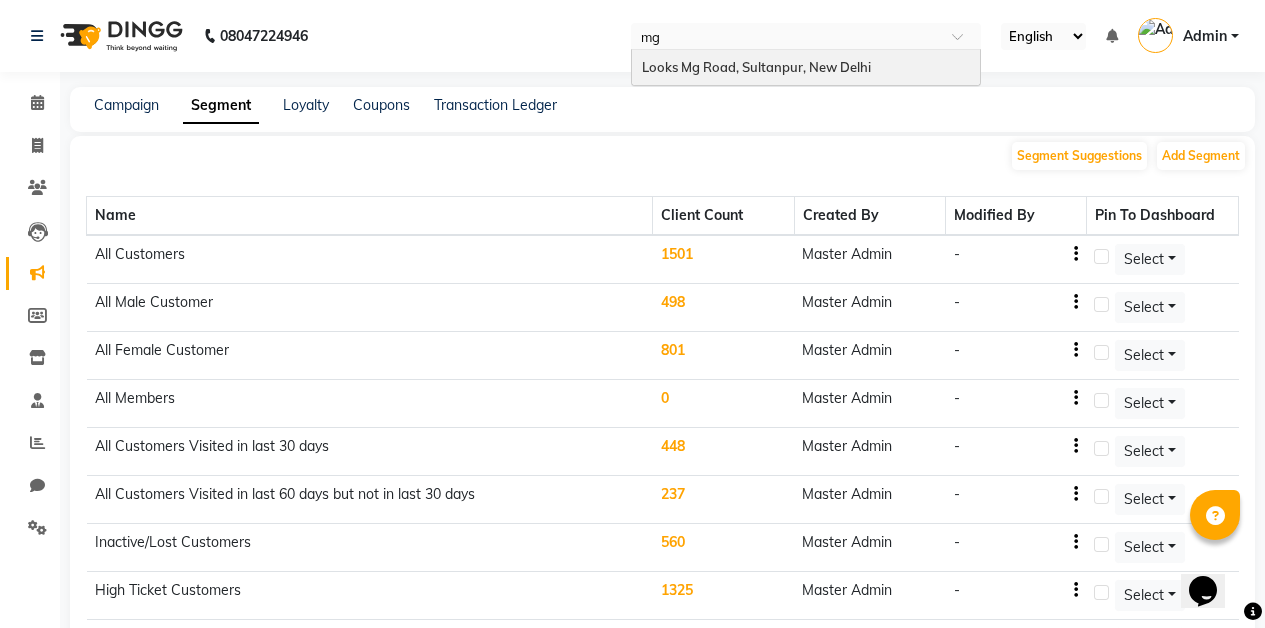 click on "Looks Mg Road, Sultanpur, New Delhi" at bounding box center [806, 68] 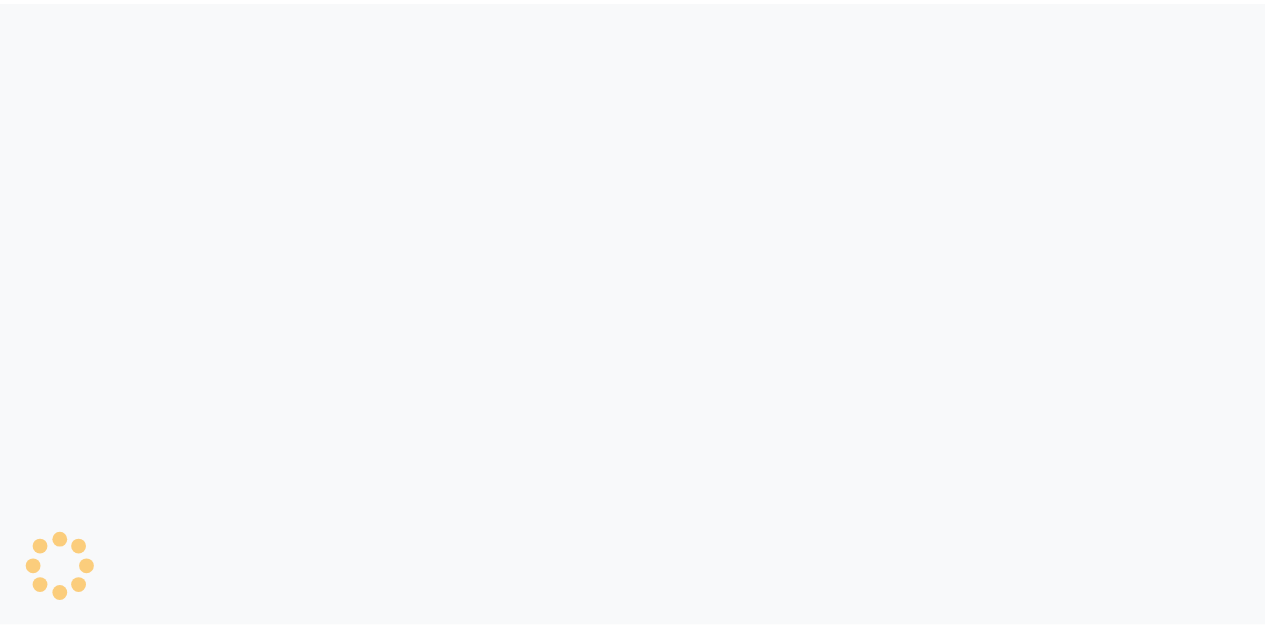 scroll, scrollTop: 0, scrollLeft: 0, axis: both 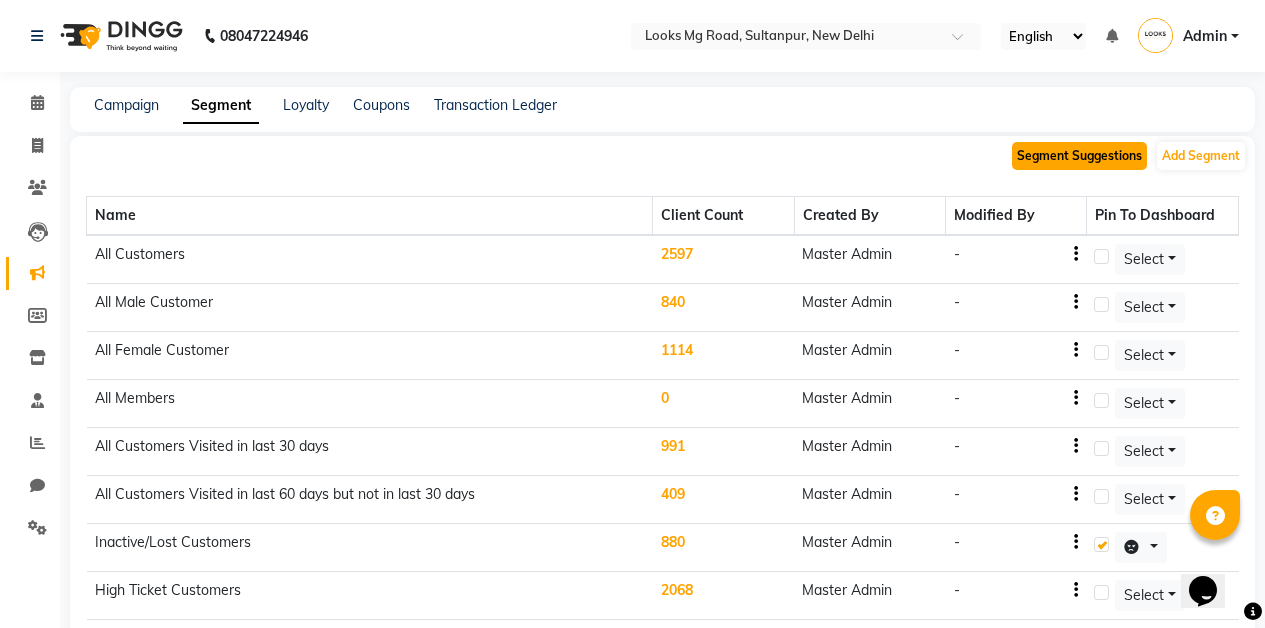 click on "Segment Suggestions" 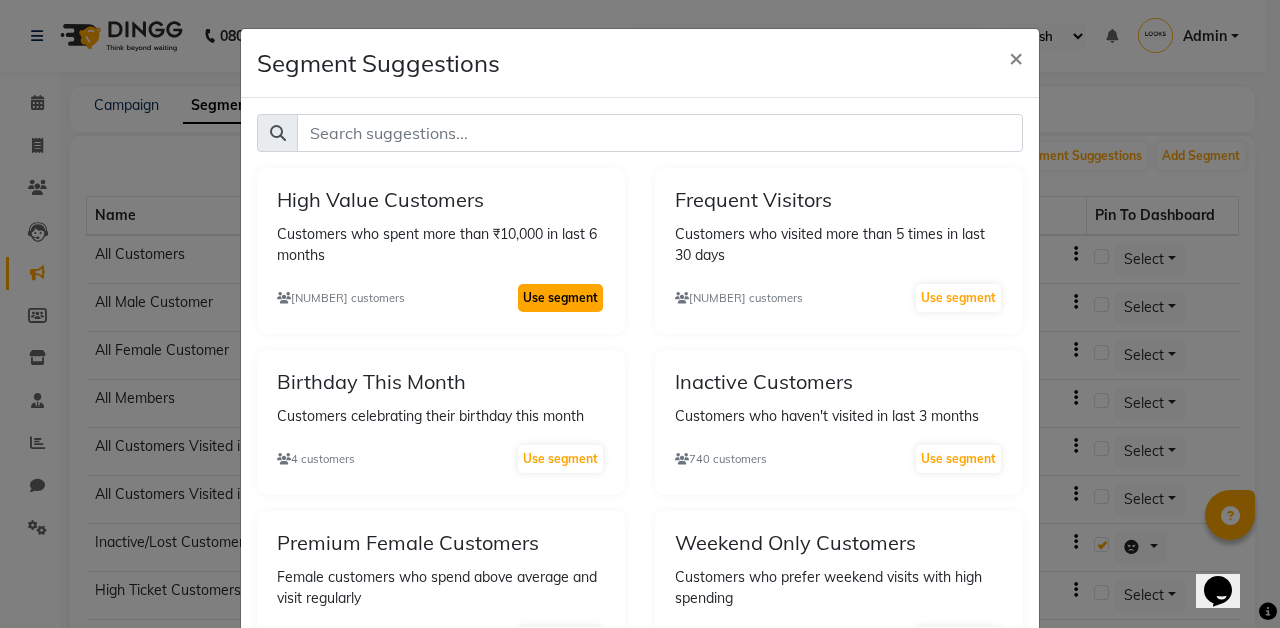 click on "Use segment" 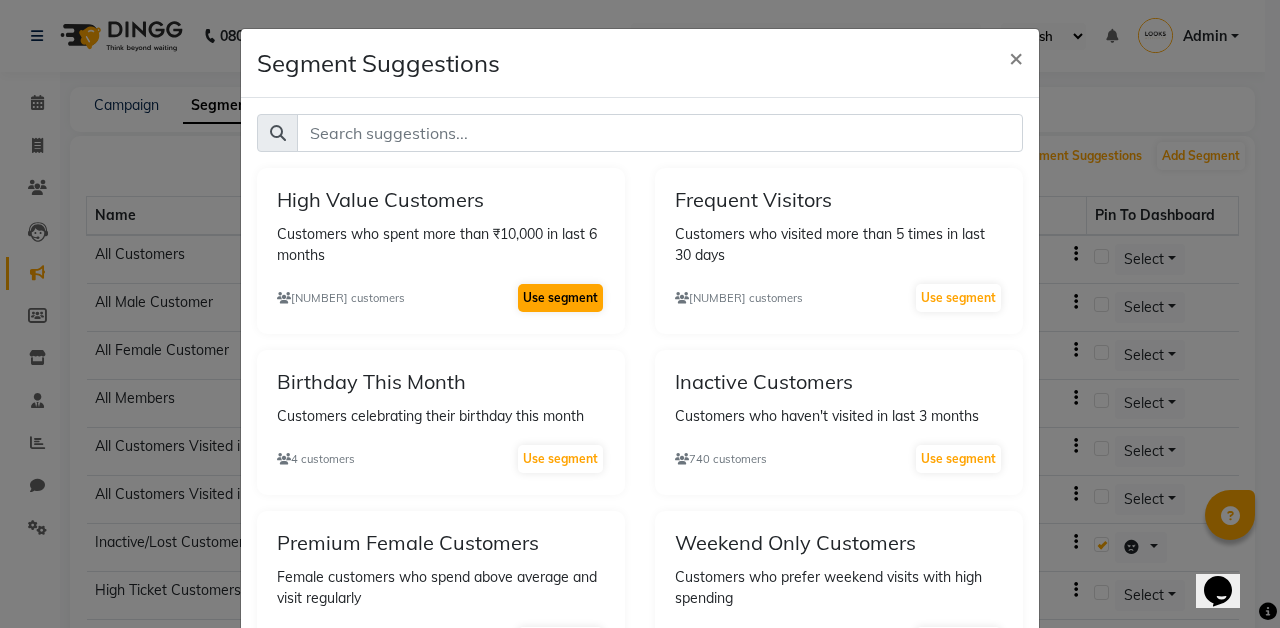 select on ">" 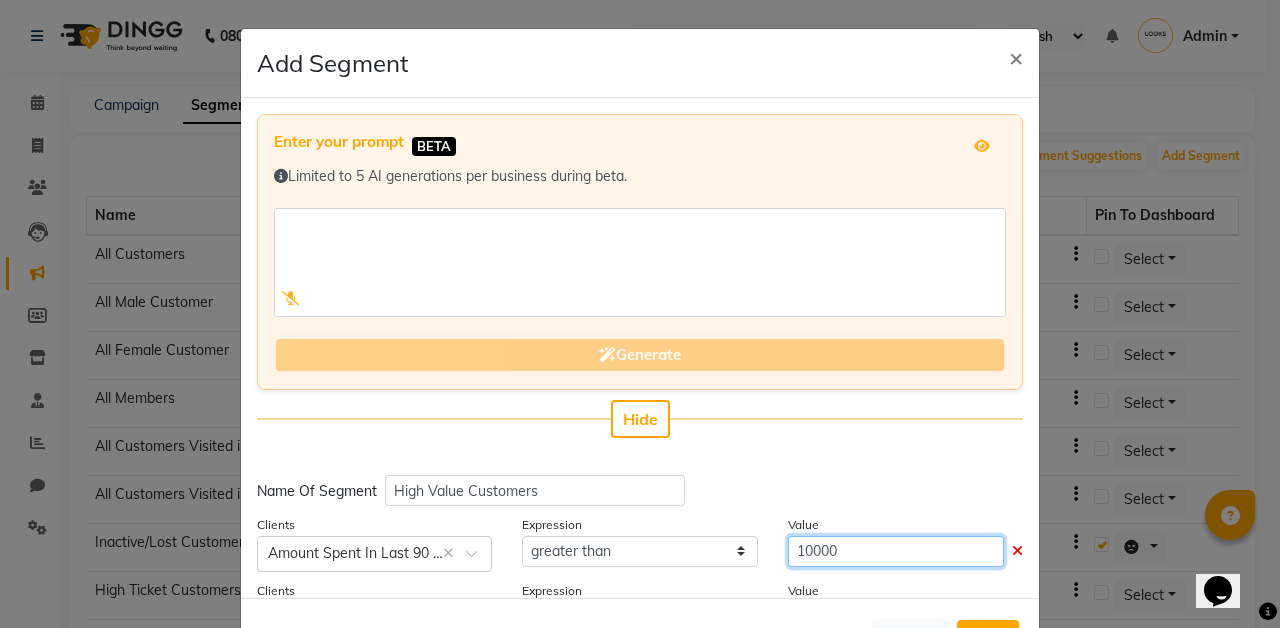 click on "10000" 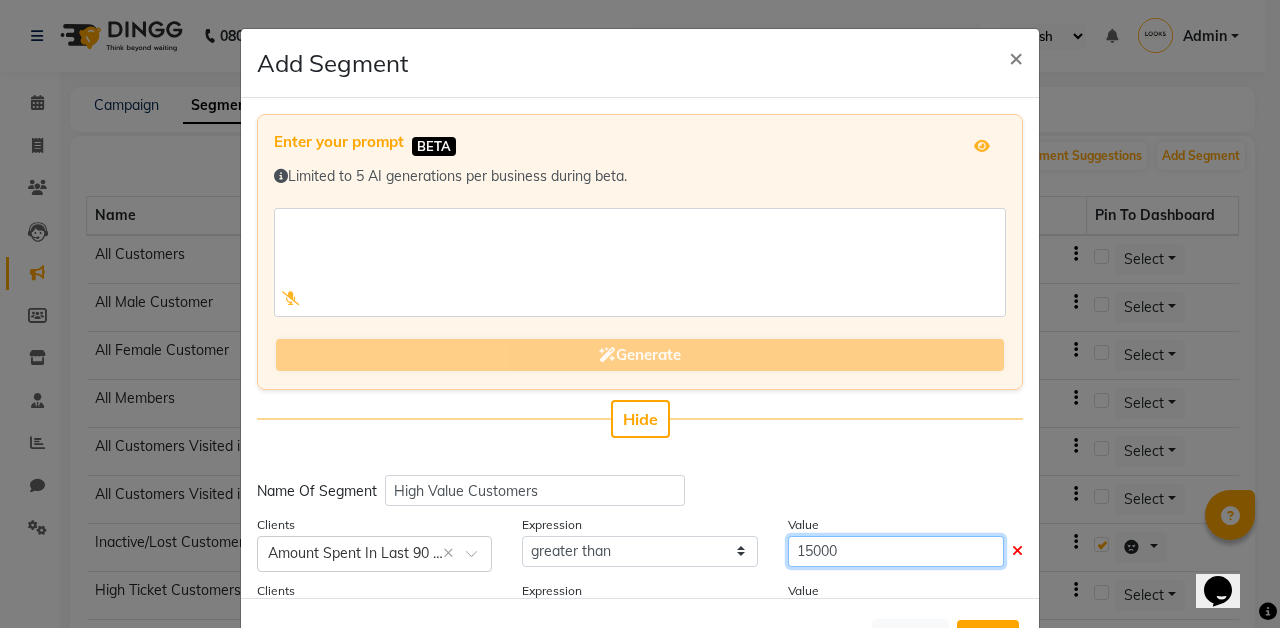 scroll, scrollTop: 116, scrollLeft: 0, axis: vertical 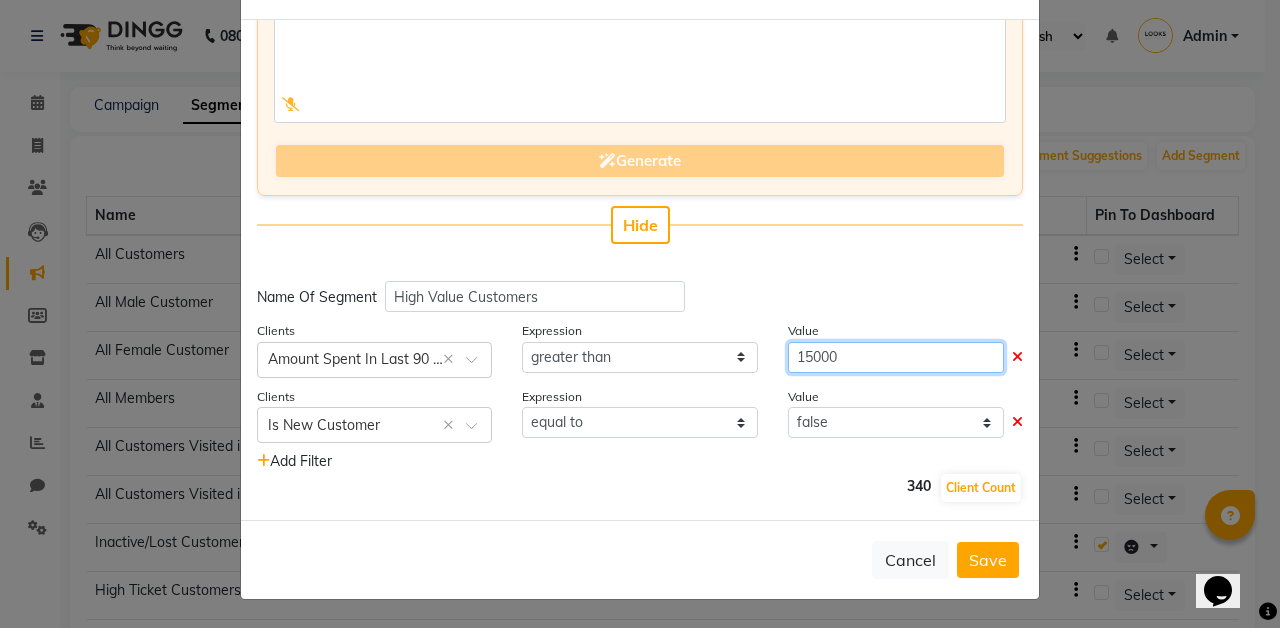 type on "15000" 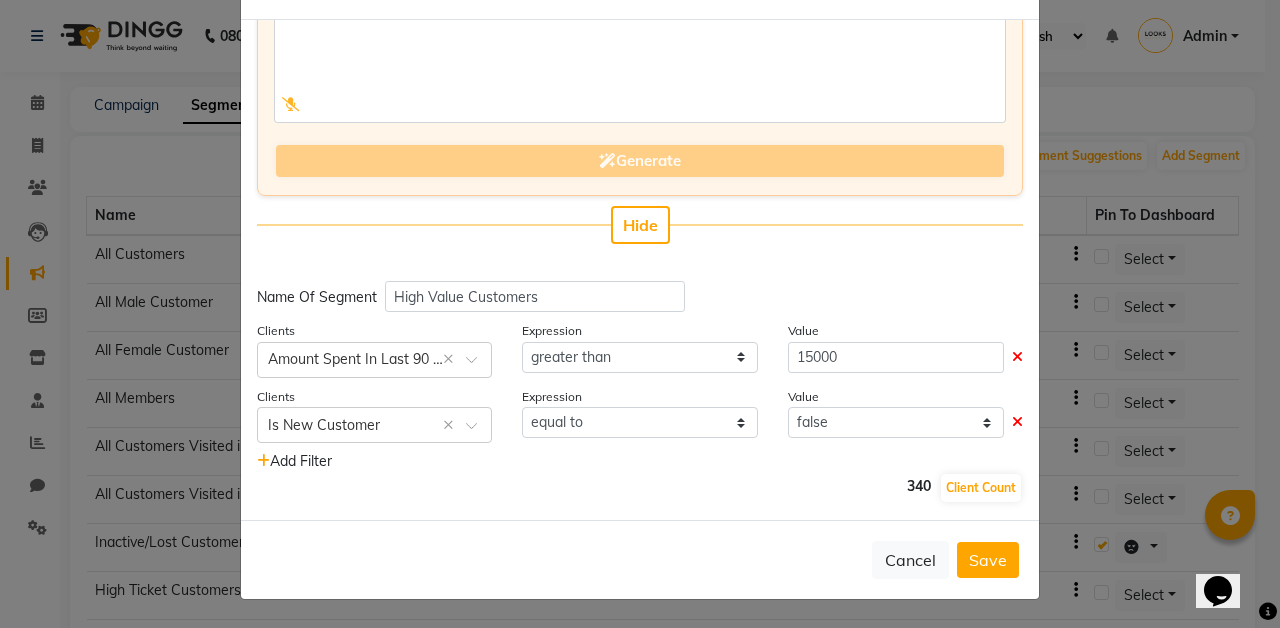 click on "Add Filter" 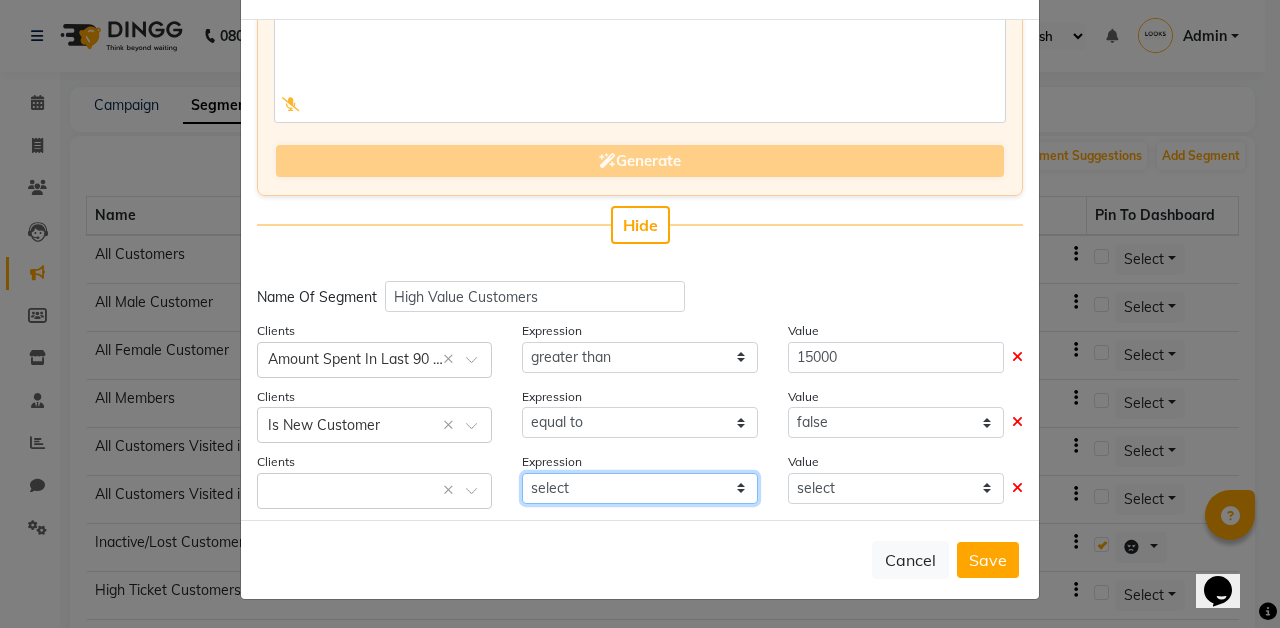 click on "select" 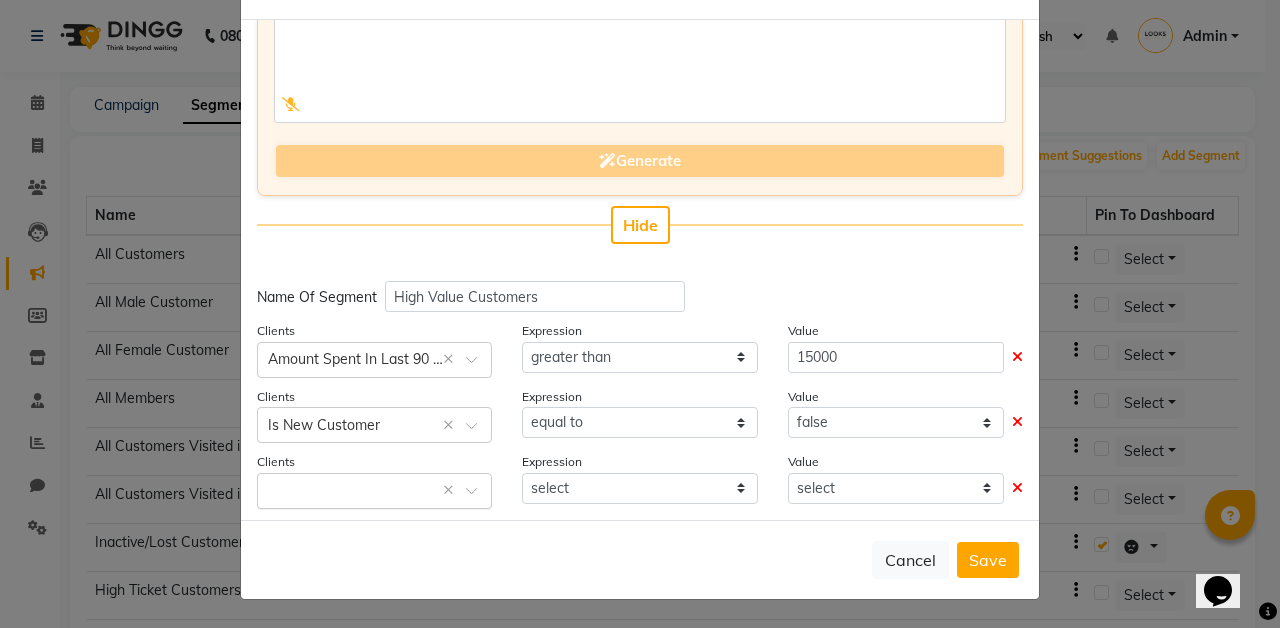 click 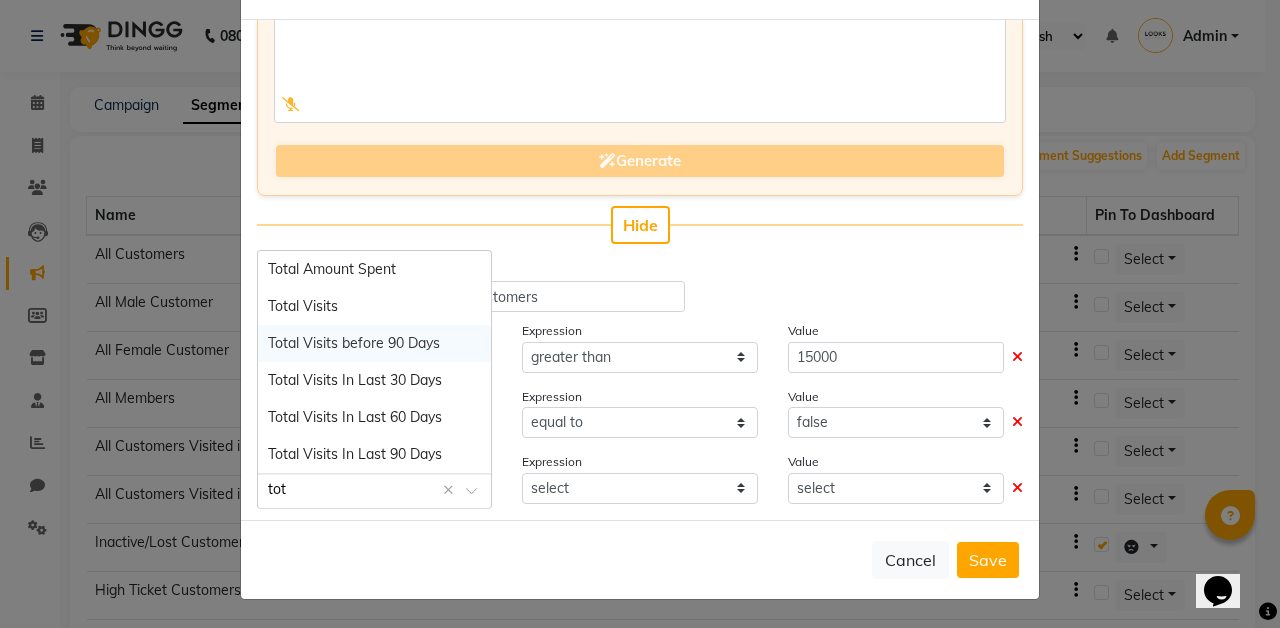 scroll, scrollTop: 0, scrollLeft: 0, axis: both 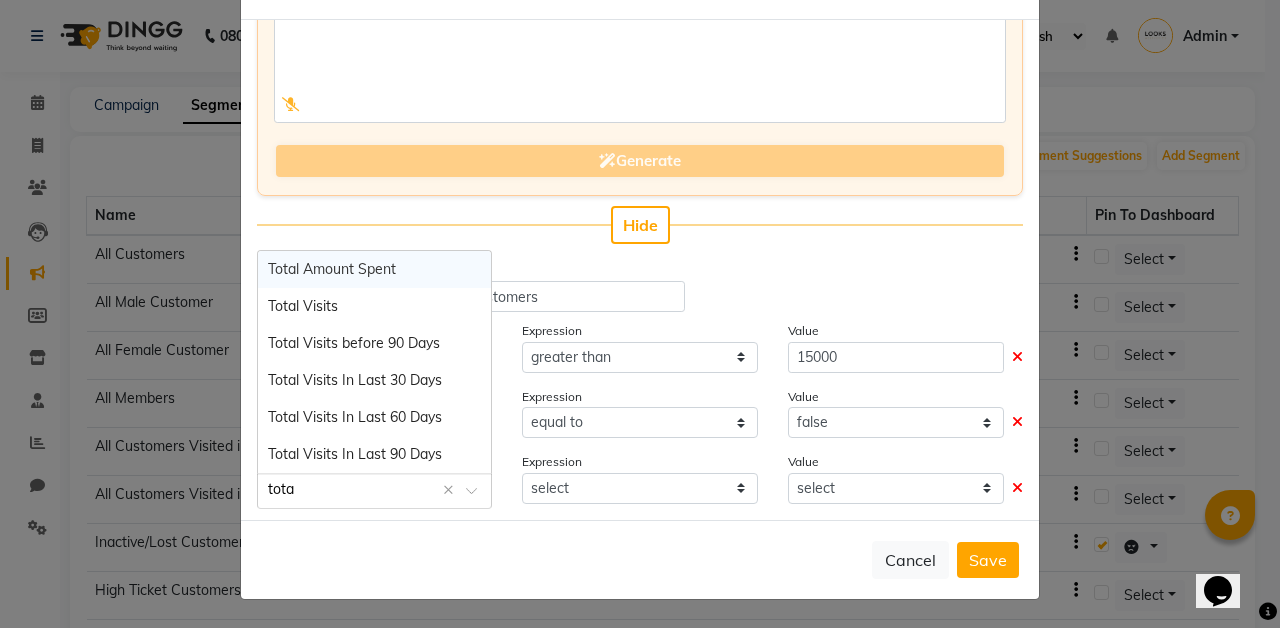 type on "total" 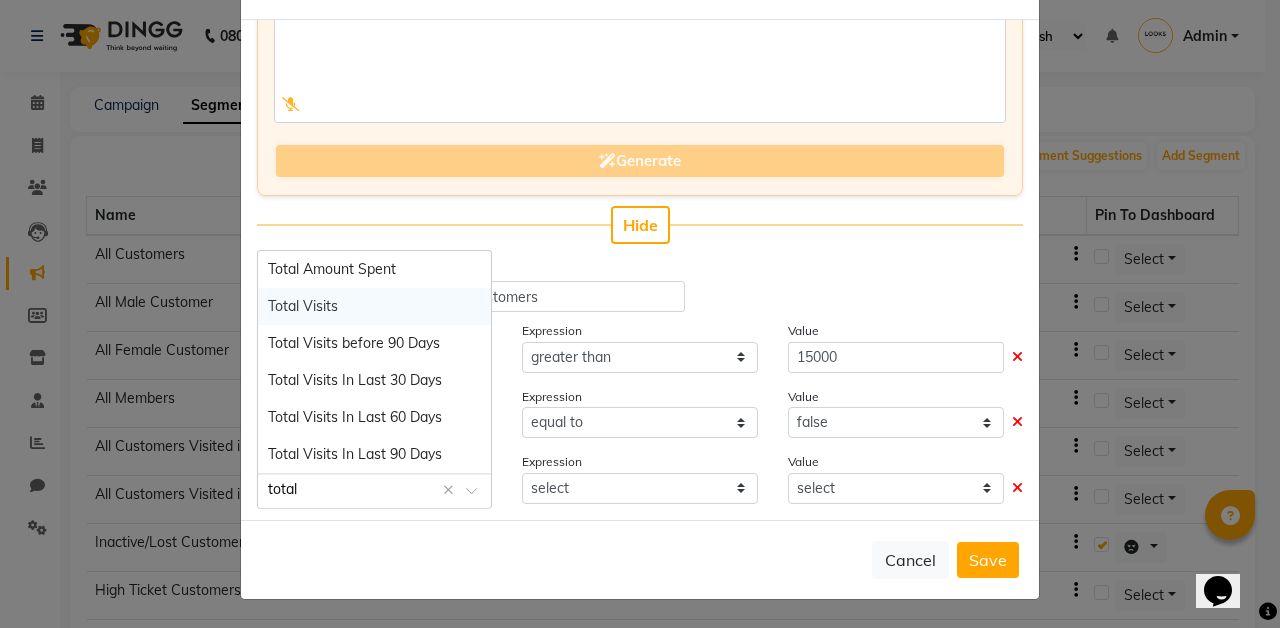click on "Total Visits" at bounding box center (374, 306) 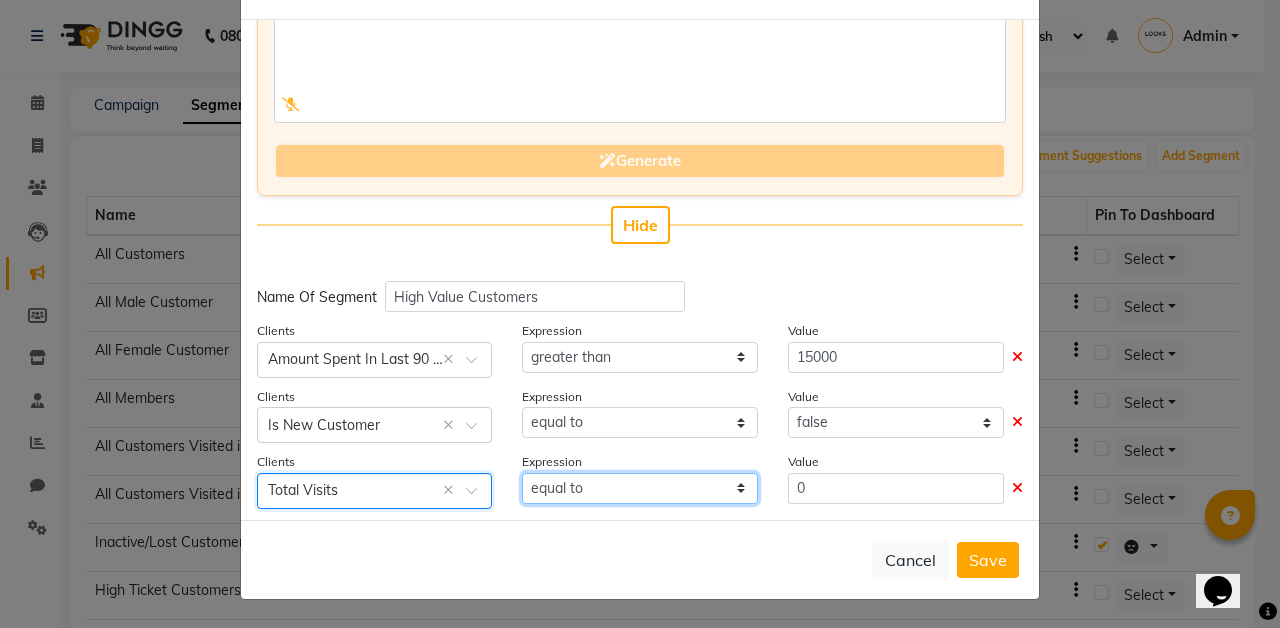 click on "equal to greater than greater than or equal to less than  less than or equal to" 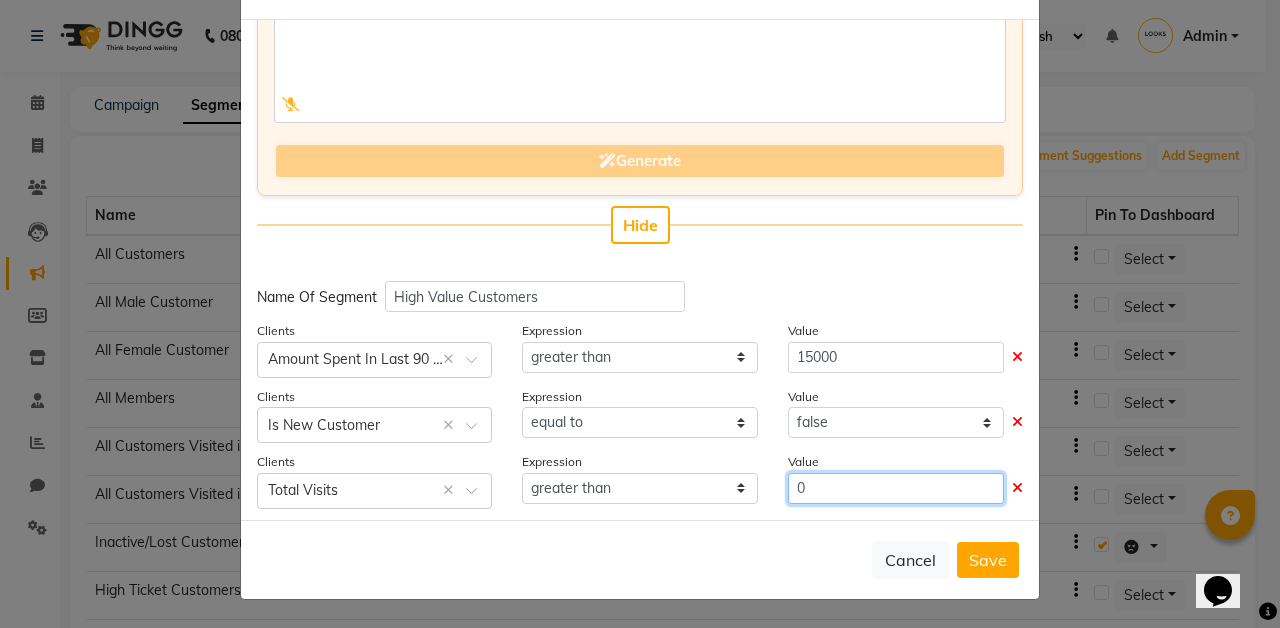 click on "0" 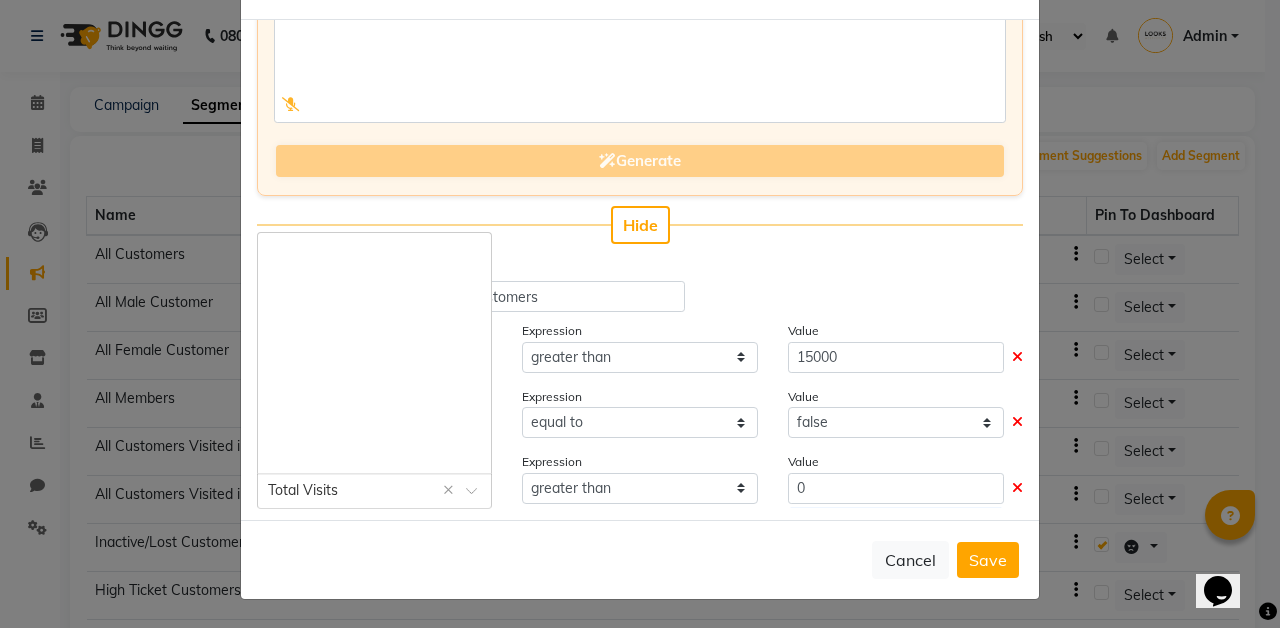 click 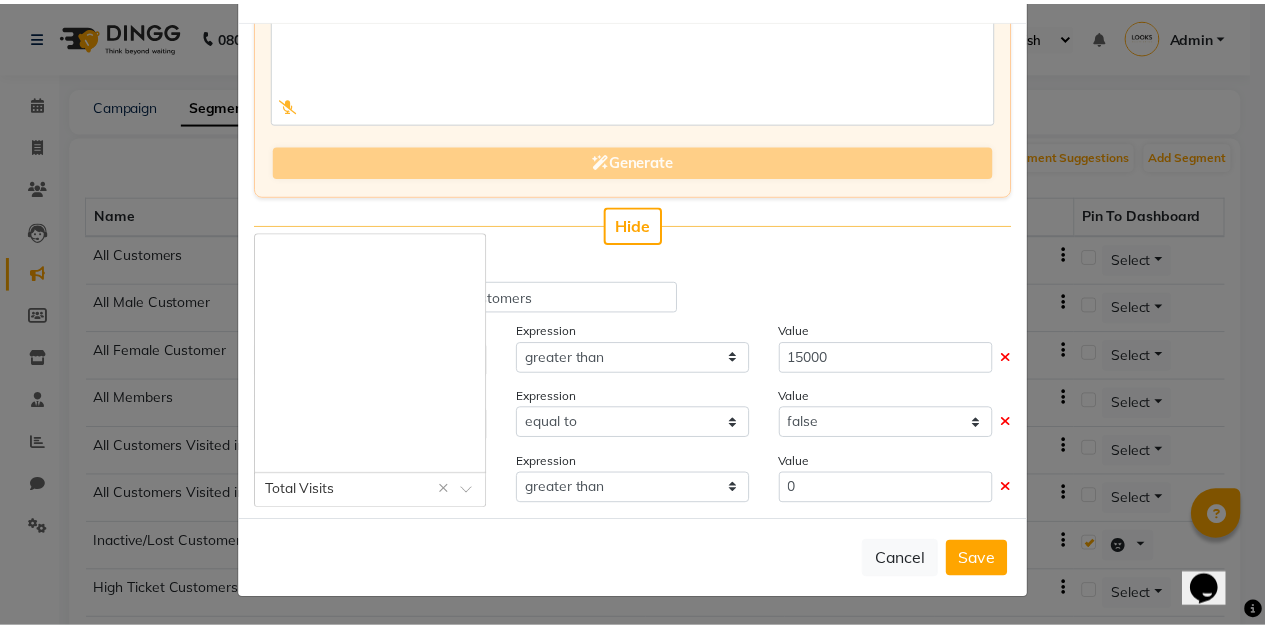 scroll, scrollTop: 2146, scrollLeft: 0, axis: vertical 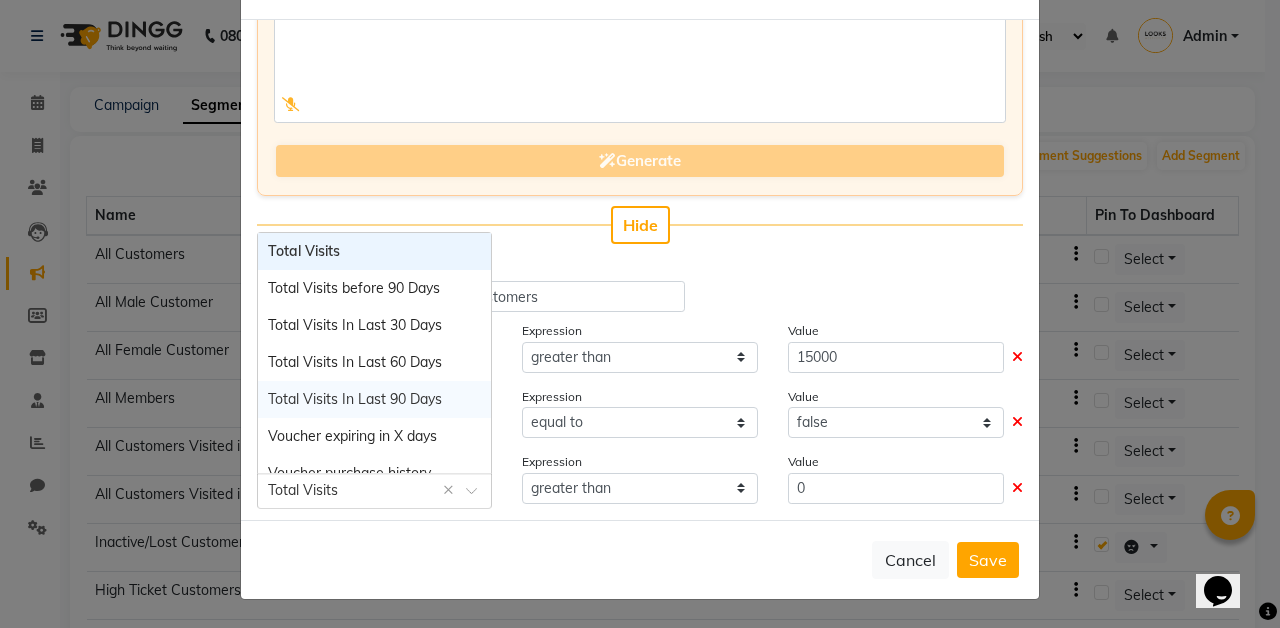 click on "Total Visits In Last 90 Days" at bounding box center (355, 399) 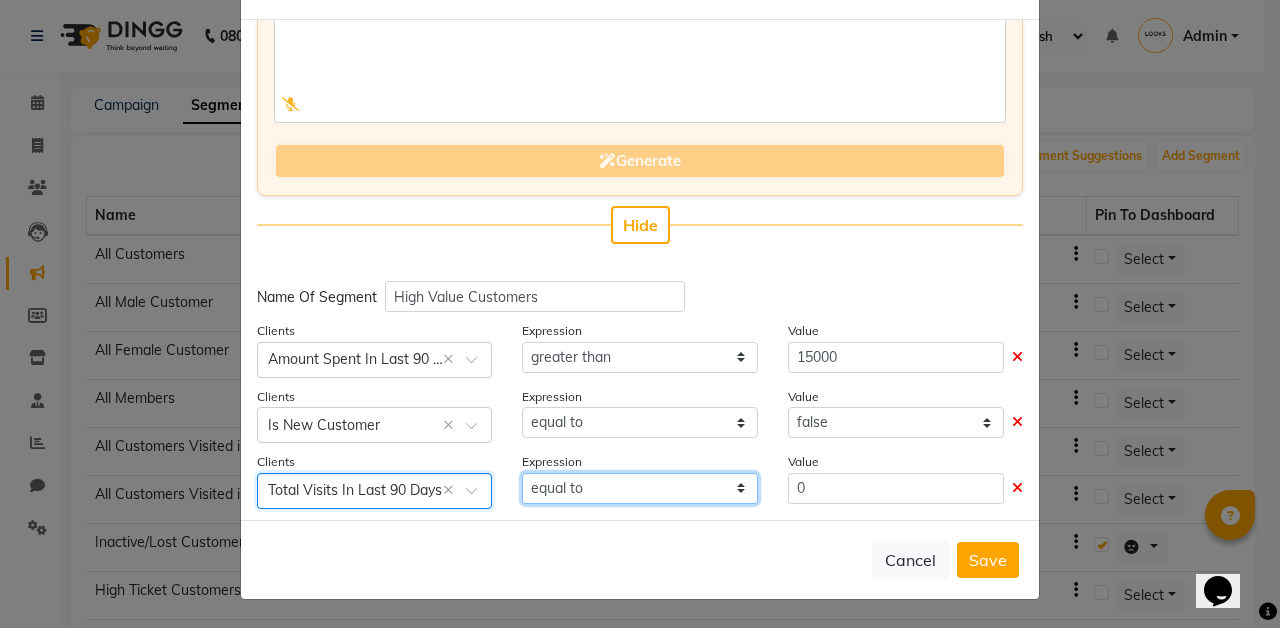 click on "equal to greater than greater than or equal to less than  less than or equal to" 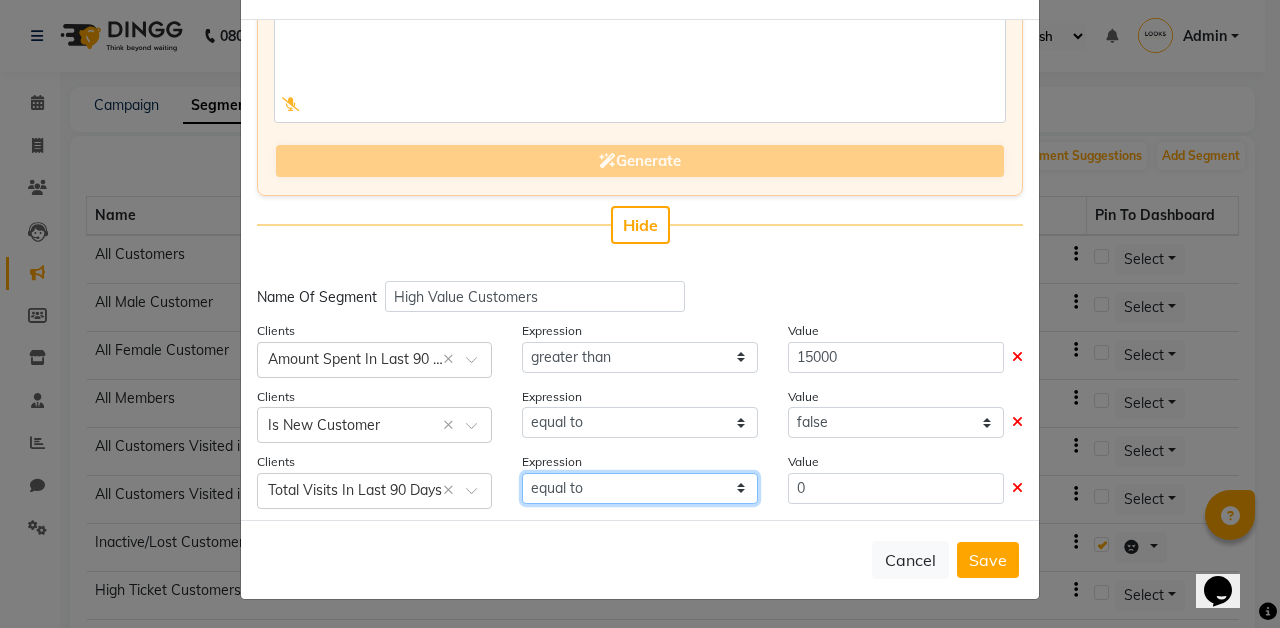 click on "equal to greater than greater than or equal to less than  less than or equal to" 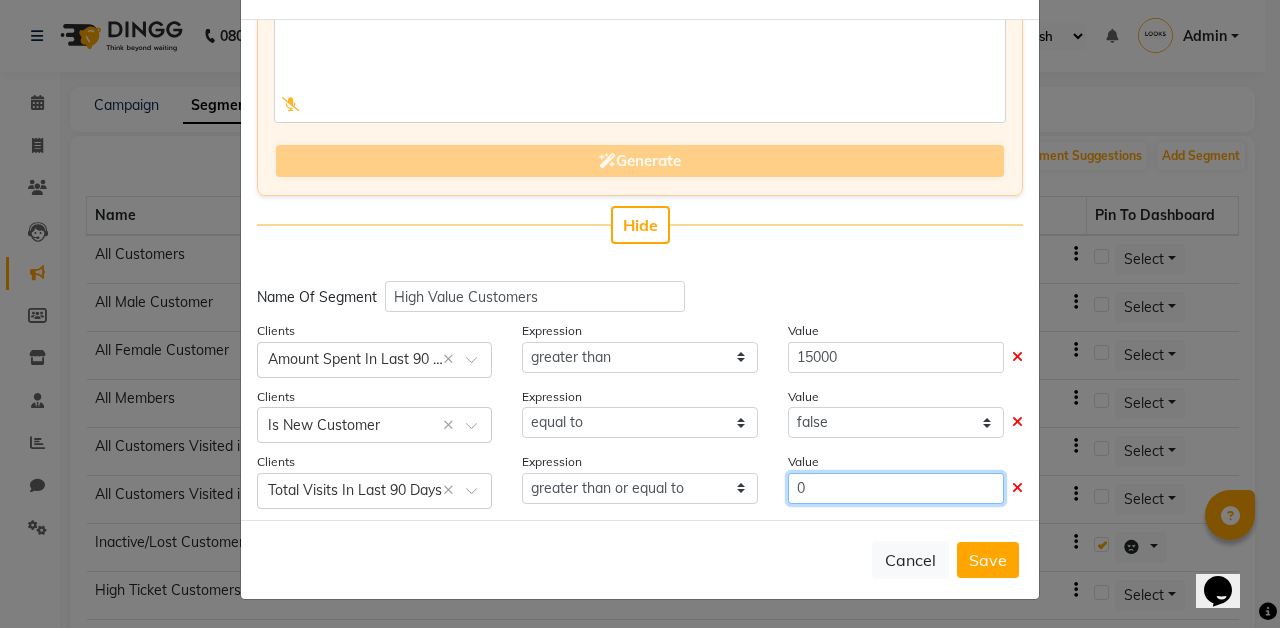 click on "0" 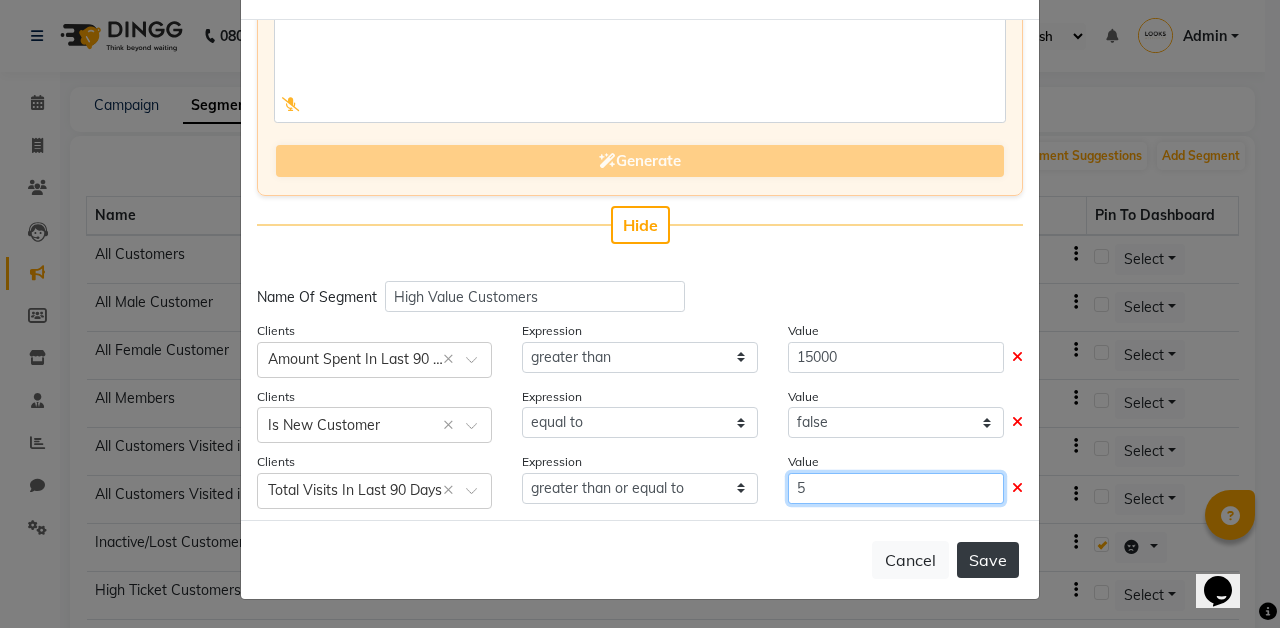 type on "5" 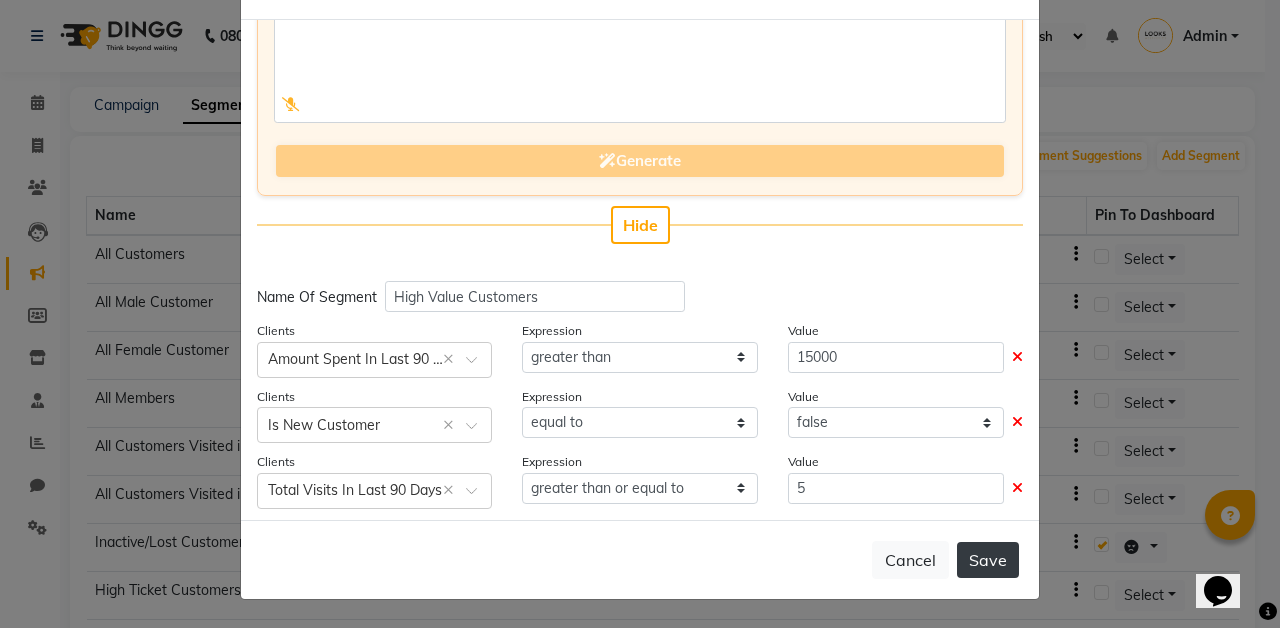 click on "Save" 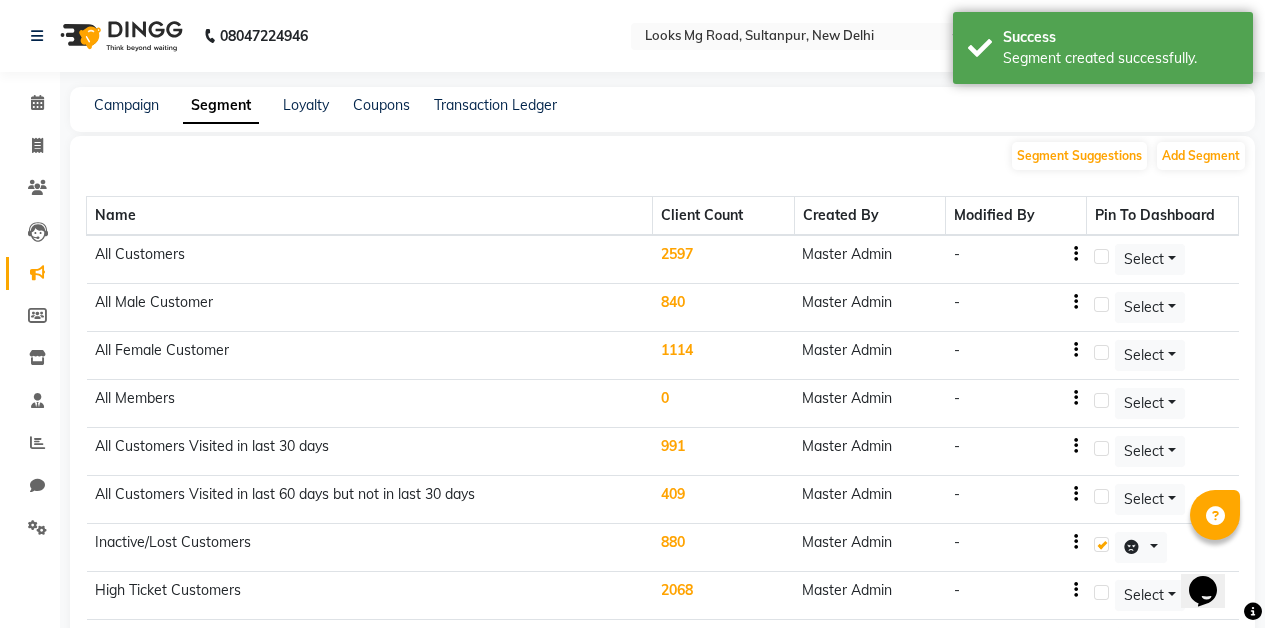 scroll, scrollTop: 662, scrollLeft: 0, axis: vertical 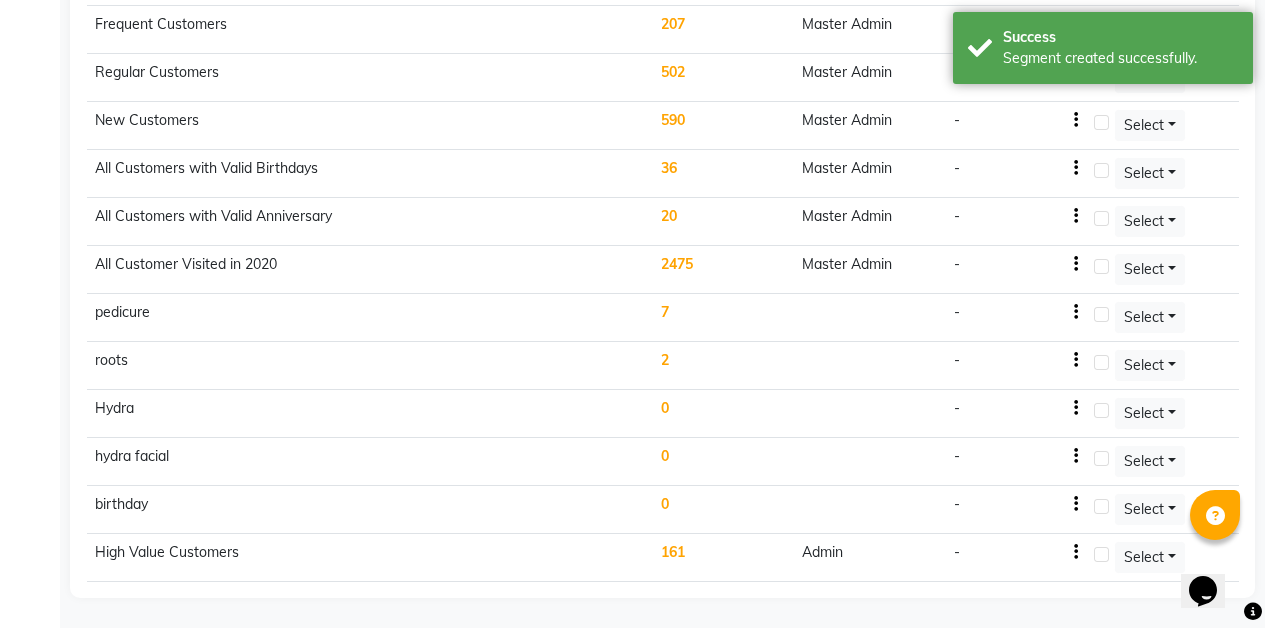 click on "161" 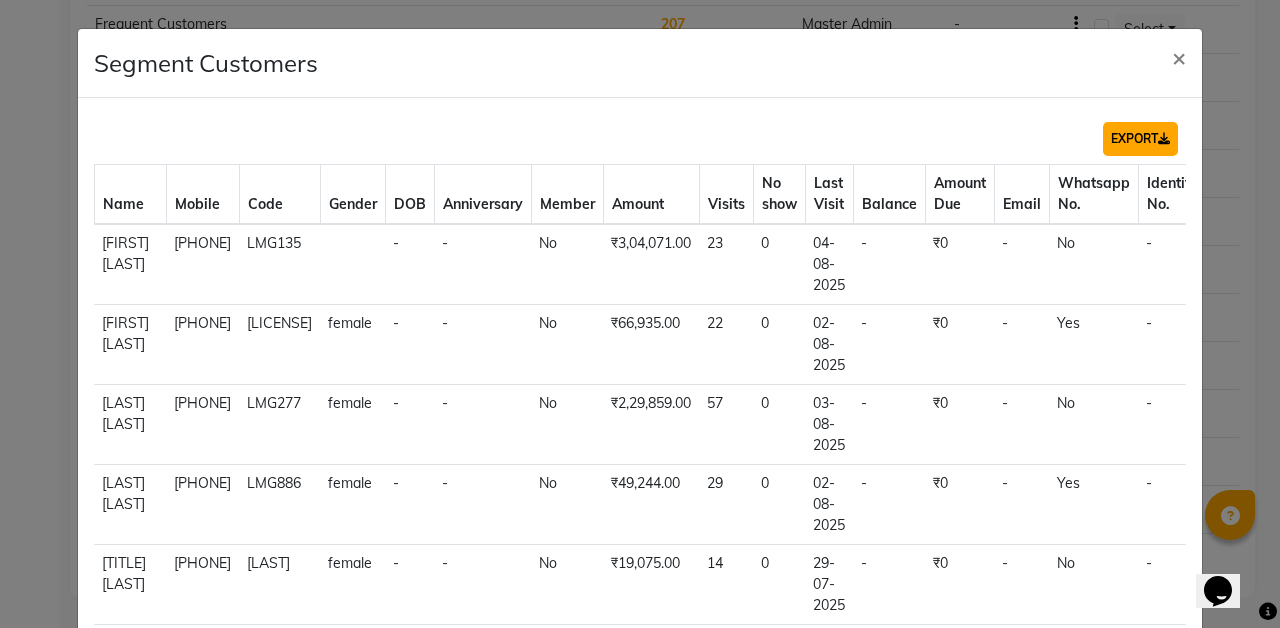 click on "EXPORT" 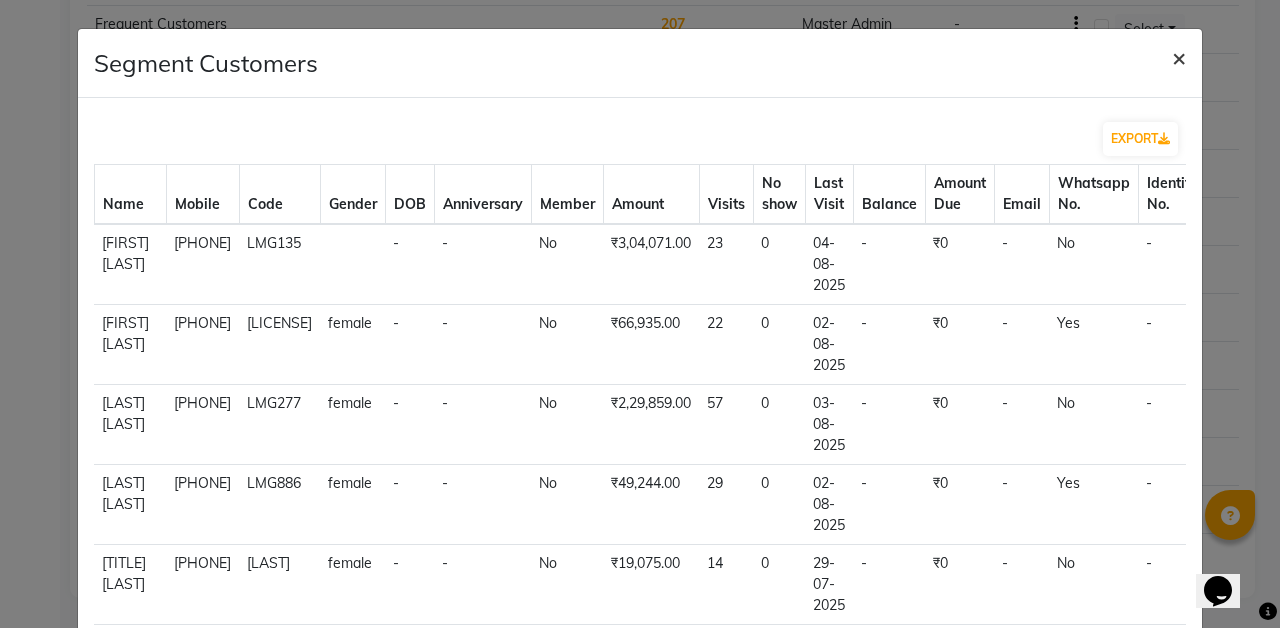 click on "×" 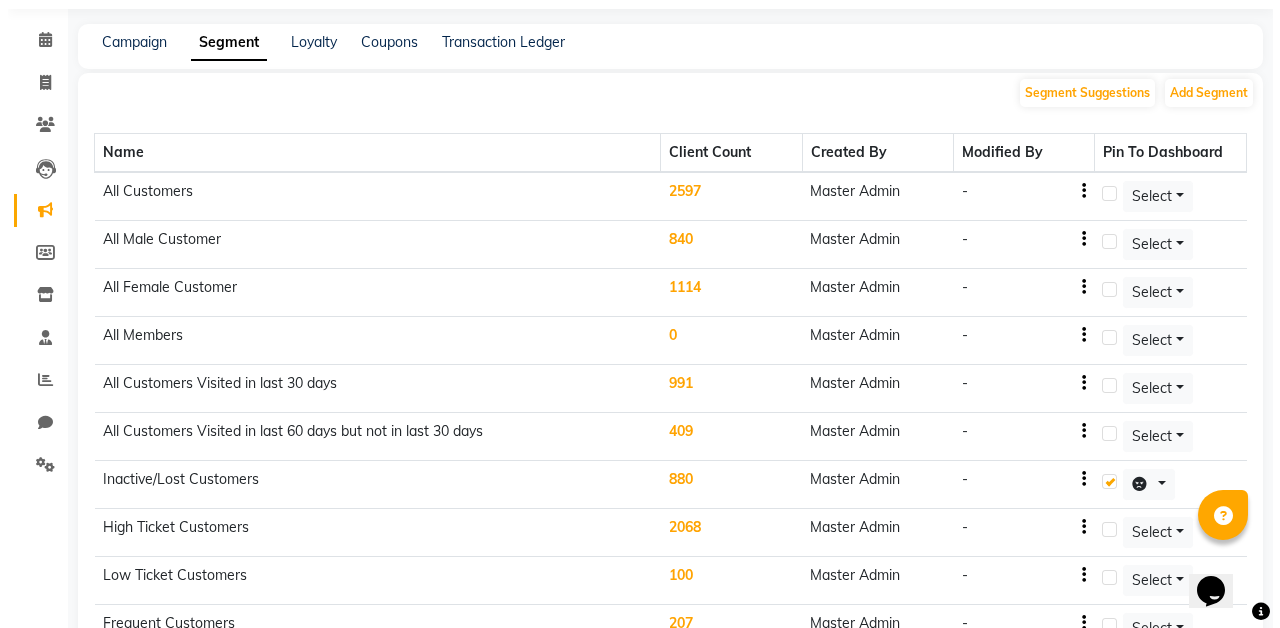 scroll, scrollTop: 0, scrollLeft: 0, axis: both 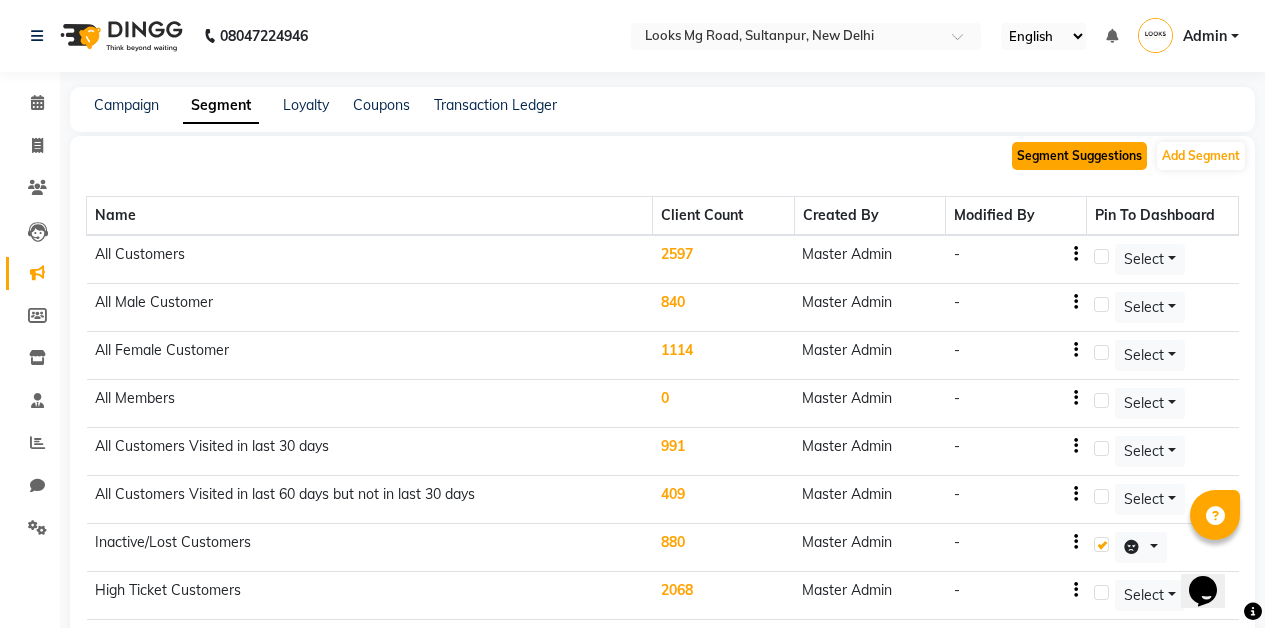 click on "Segment Suggestions" 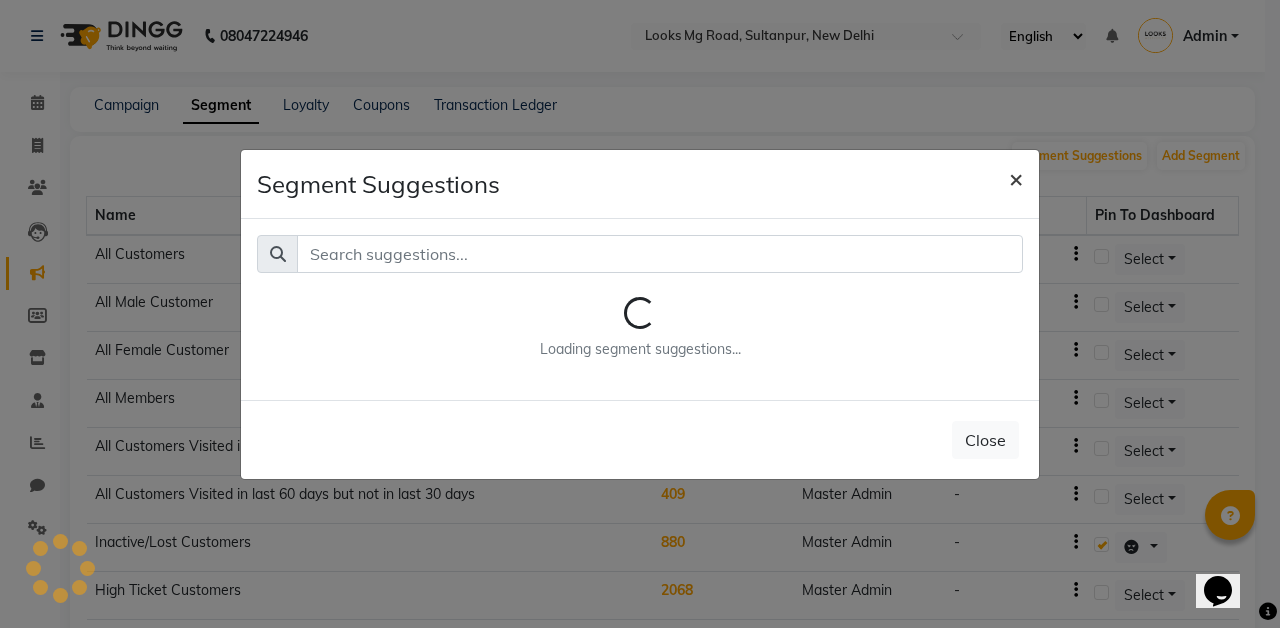 click on "×" 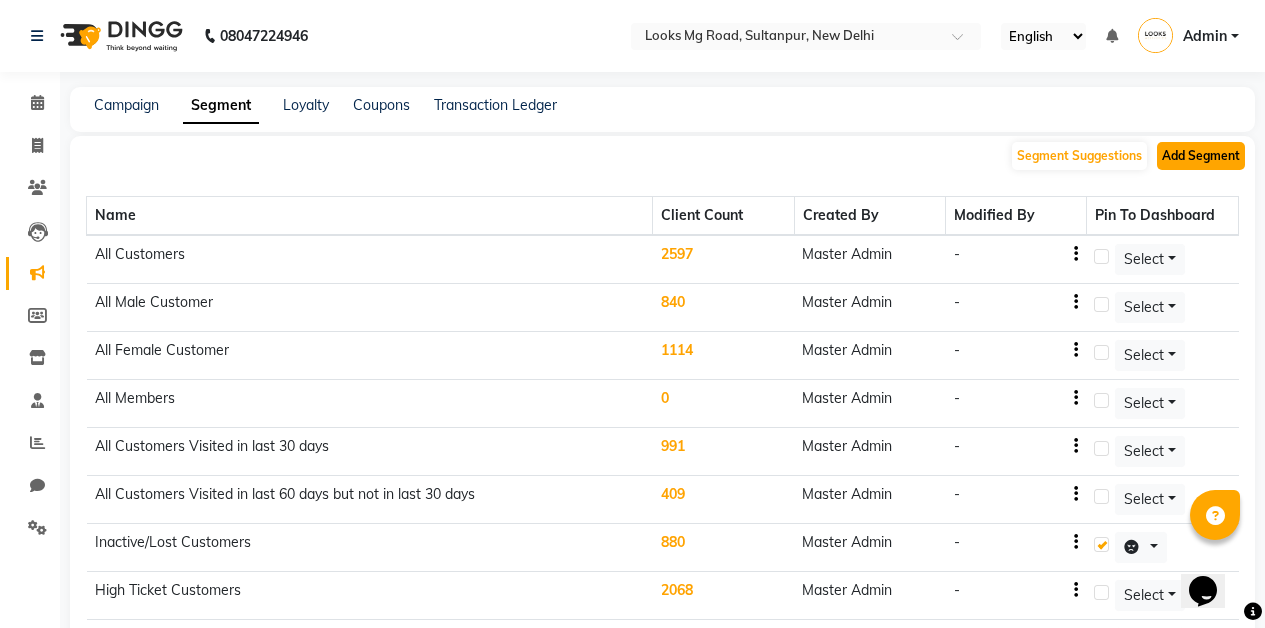 click on "Add Segment" 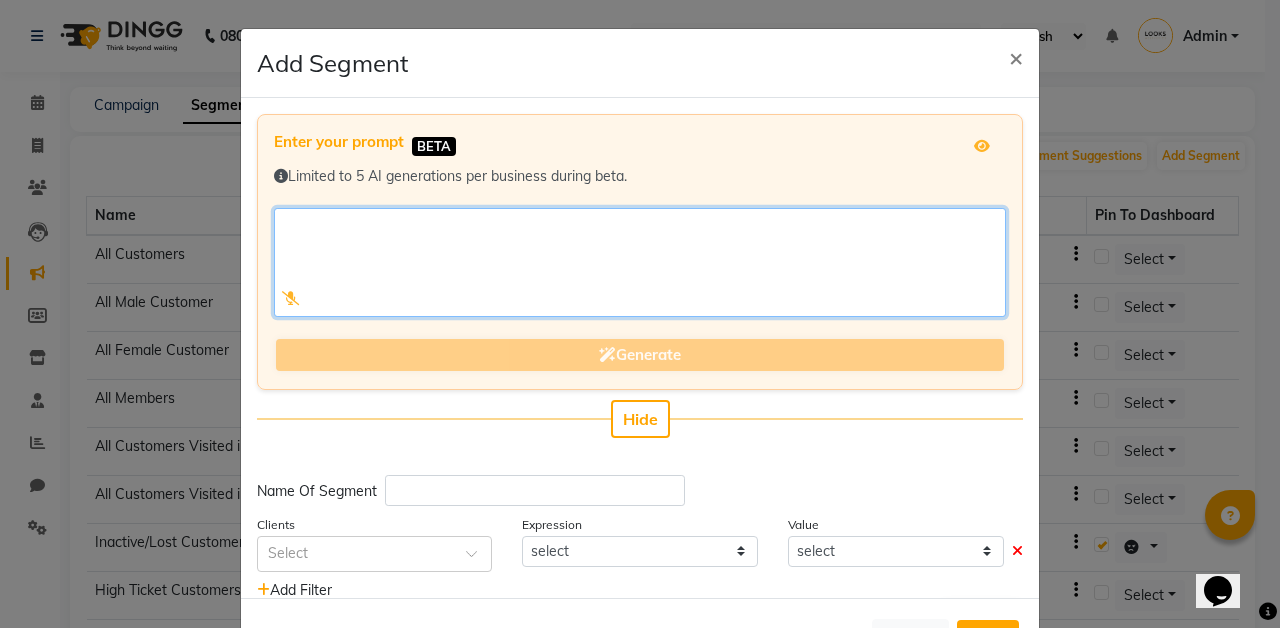 click 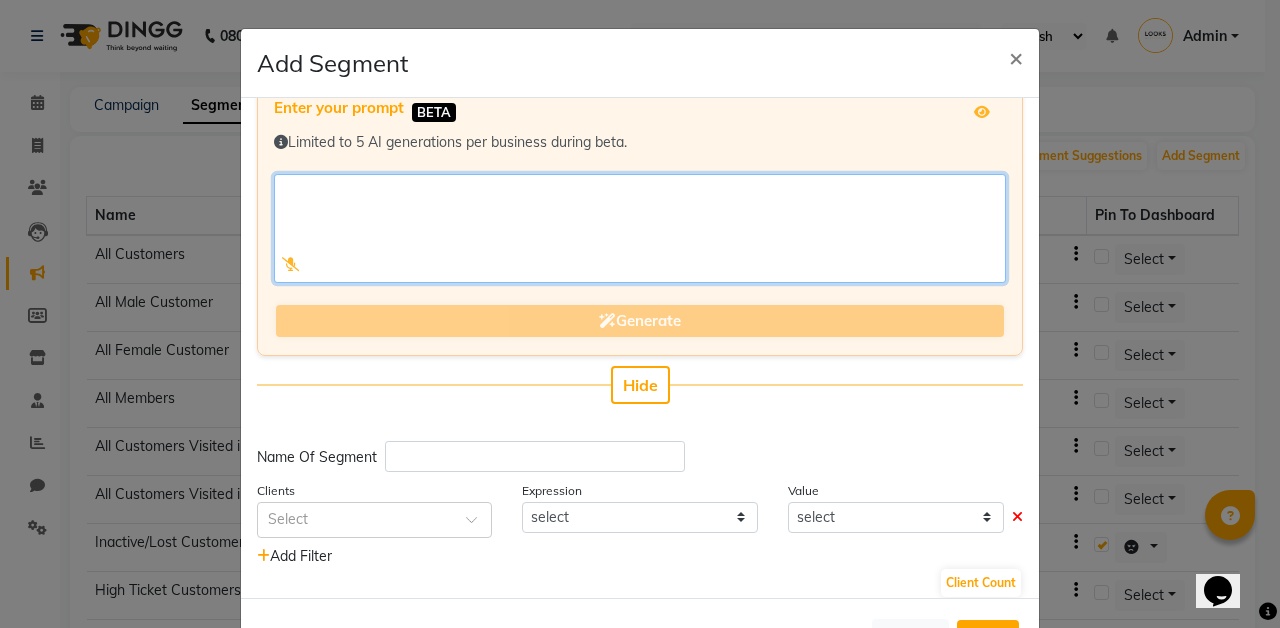 scroll, scrollTop: 50, scrollLeft: 0, axis: vertical 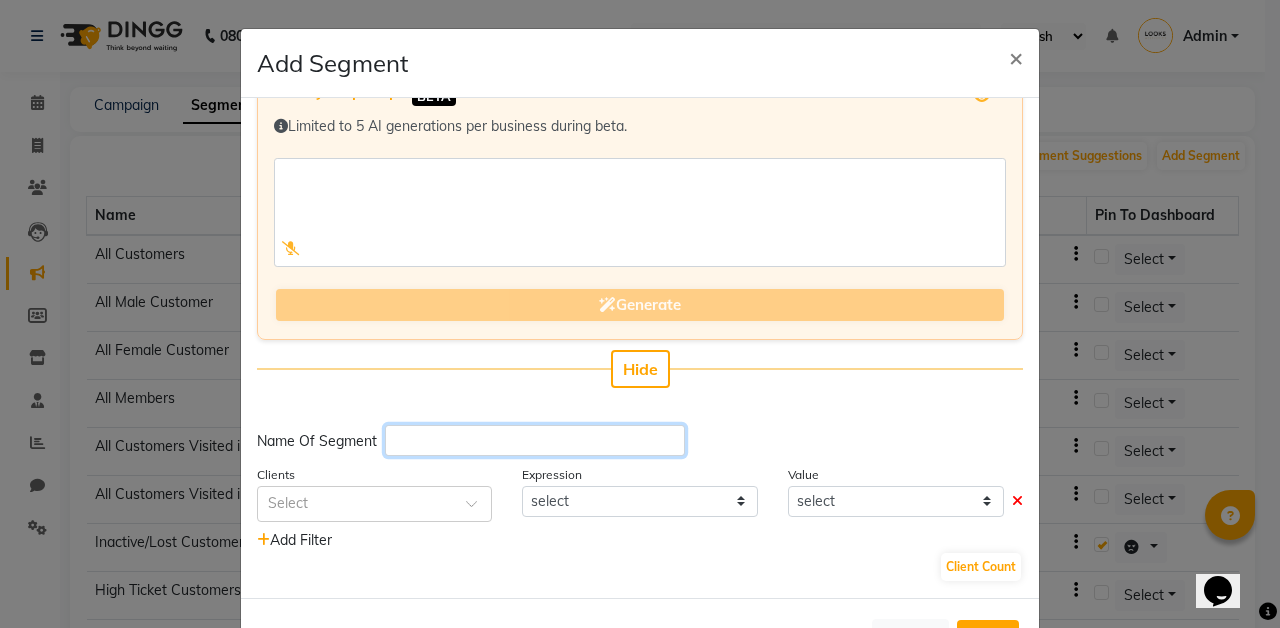 click 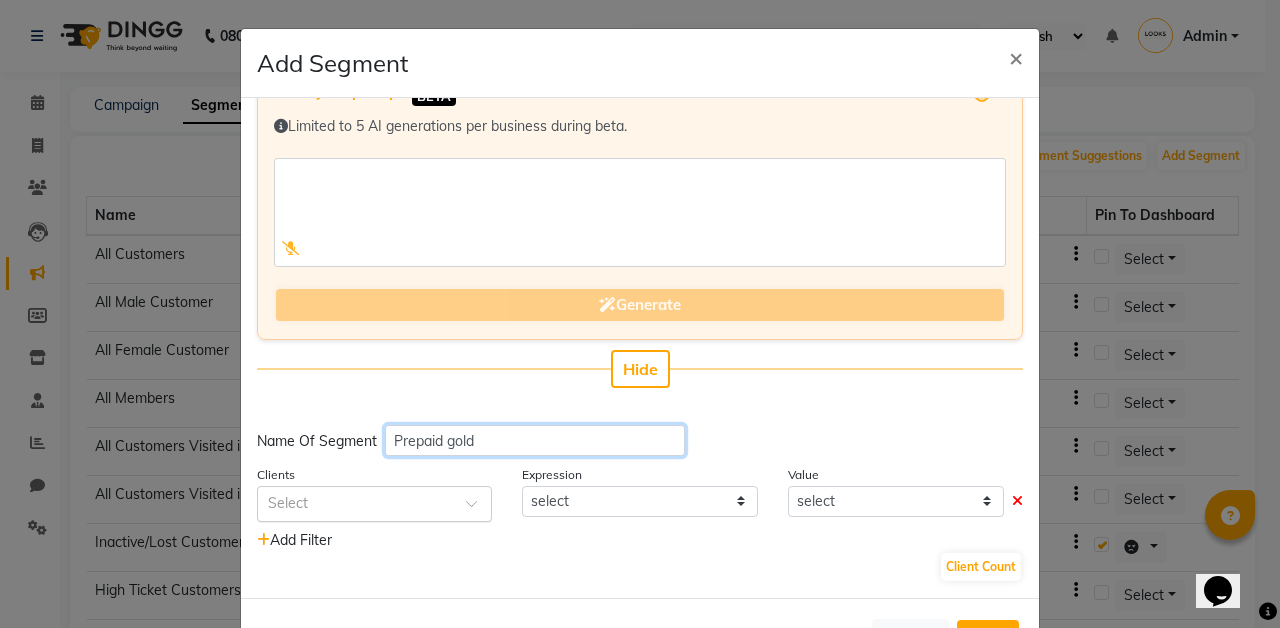 scroll, scrollTop: 78, scrollLeft: 0, axis: vertical 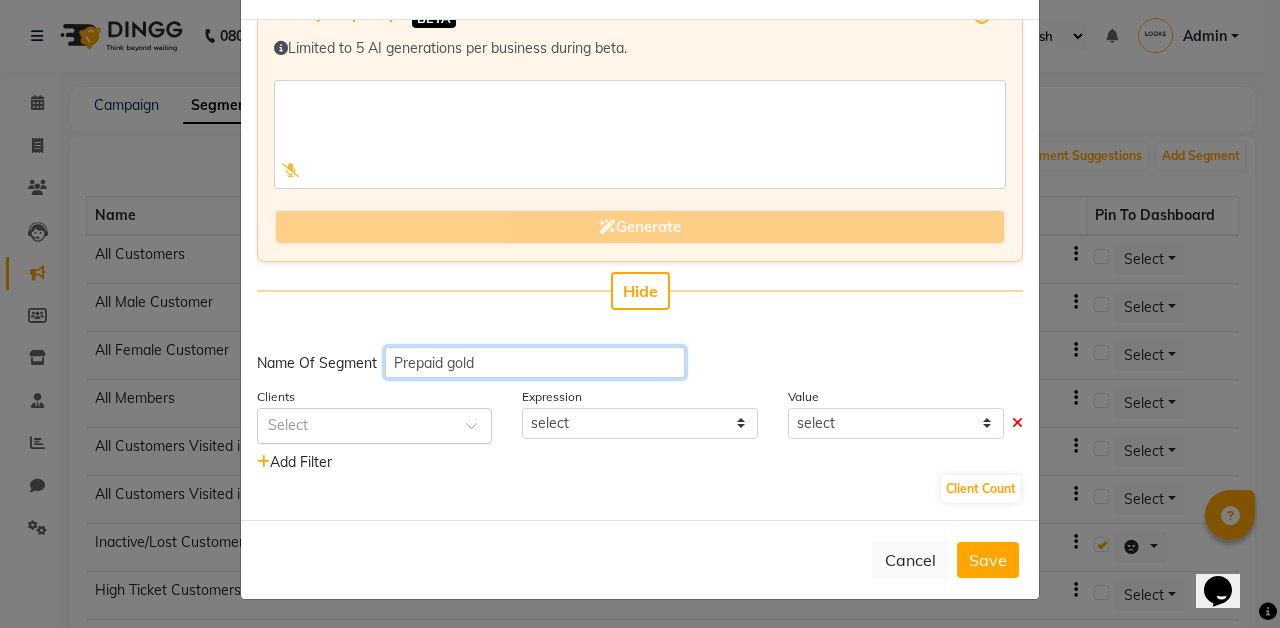 type on "Prepaid gold" 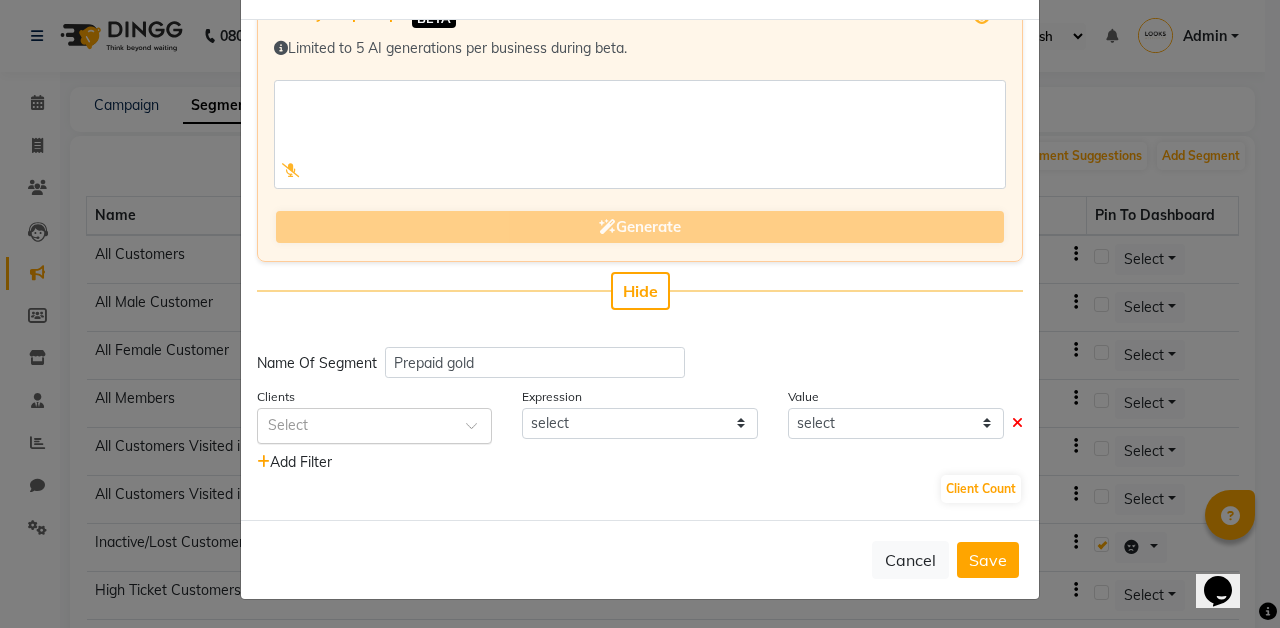 click 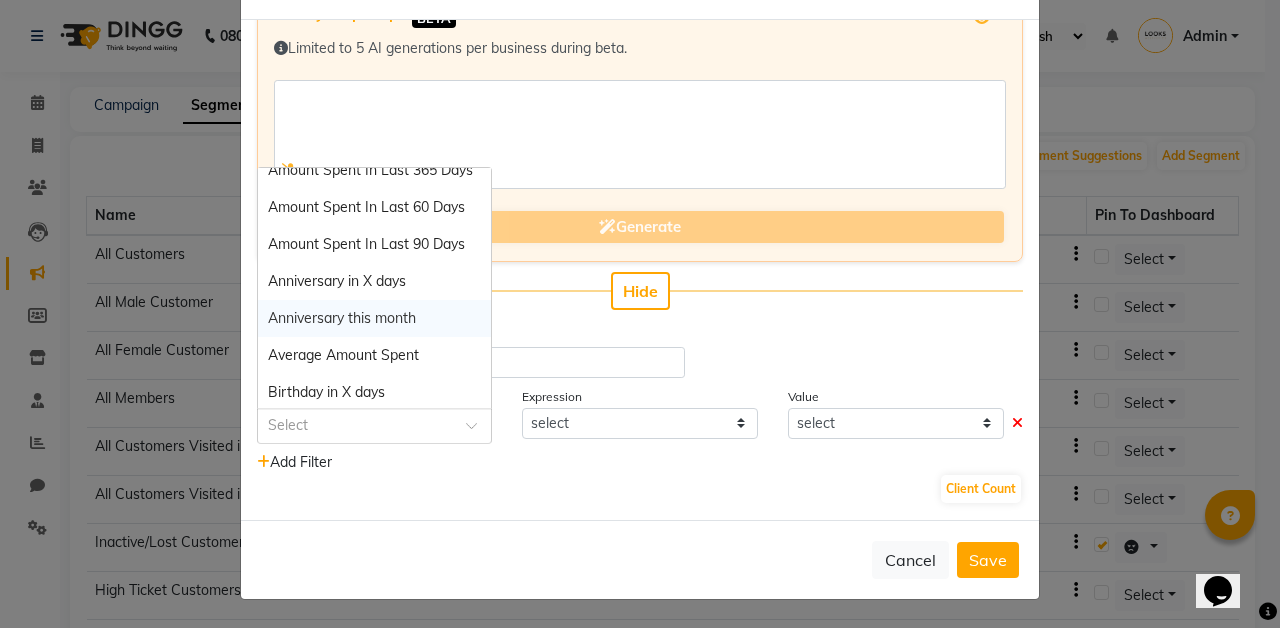 scroll, scrollTop: 128, scrollLeft: 0, axis: vertical 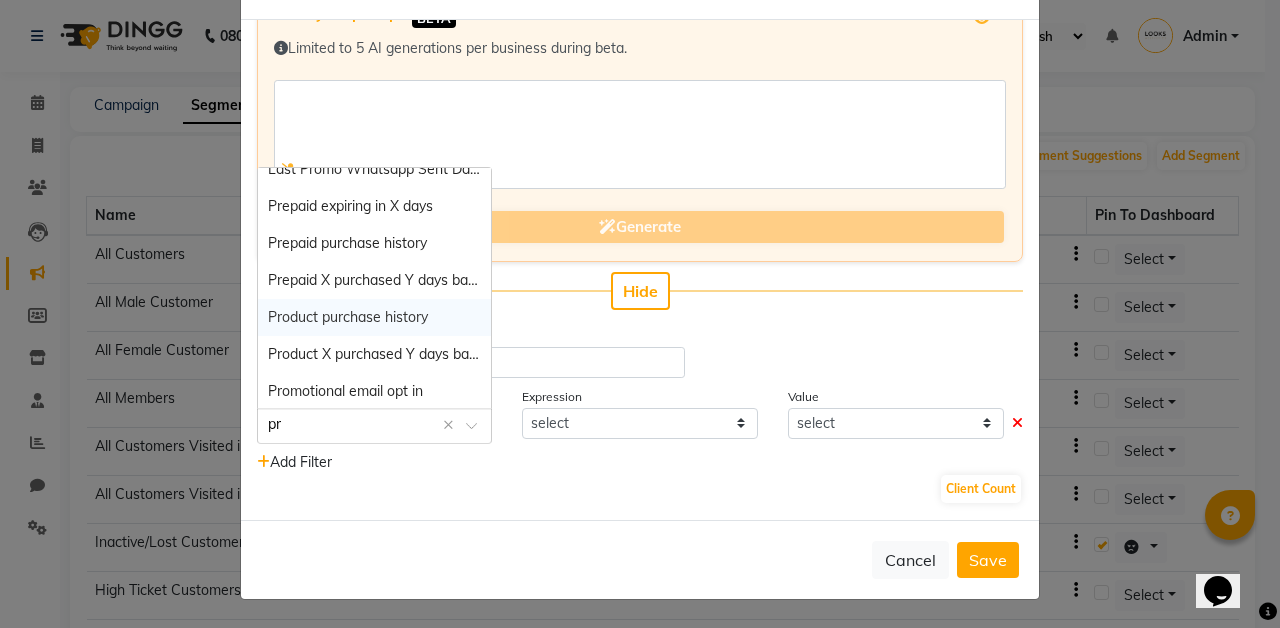 type on "pre" 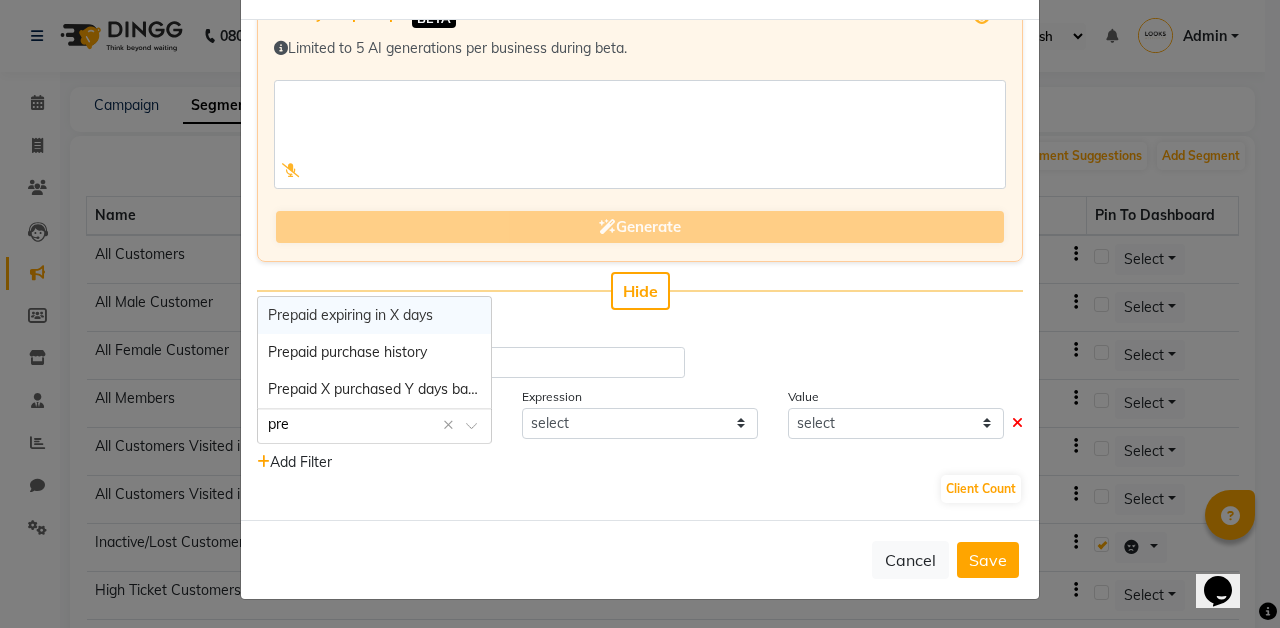 scroll, scrollTop: 0, scrollLeft: 0, axis: both 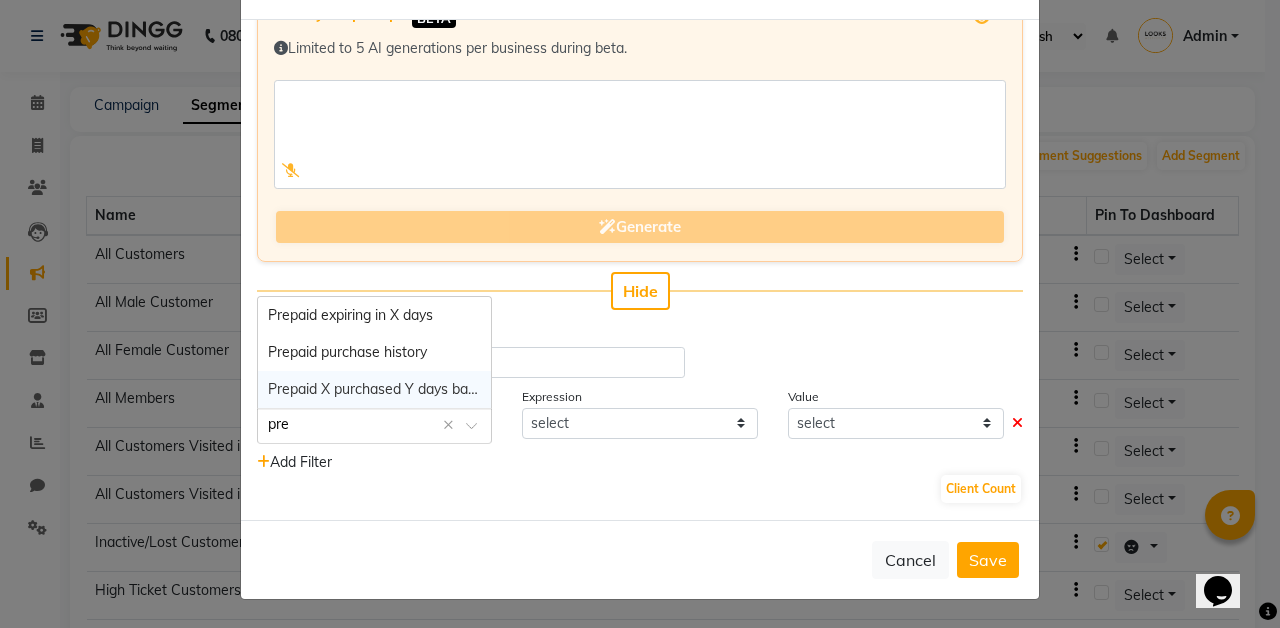 click on "Prepaid X purchased Y days back" at bounding box center [374, 389] 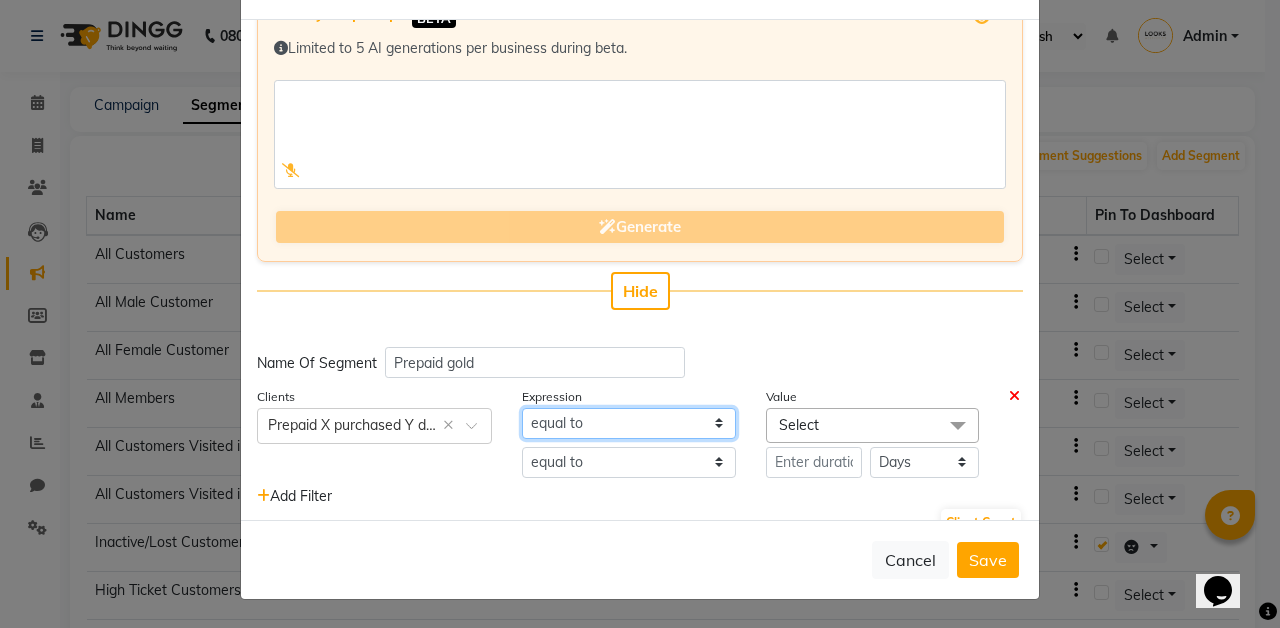 click on "equal to" 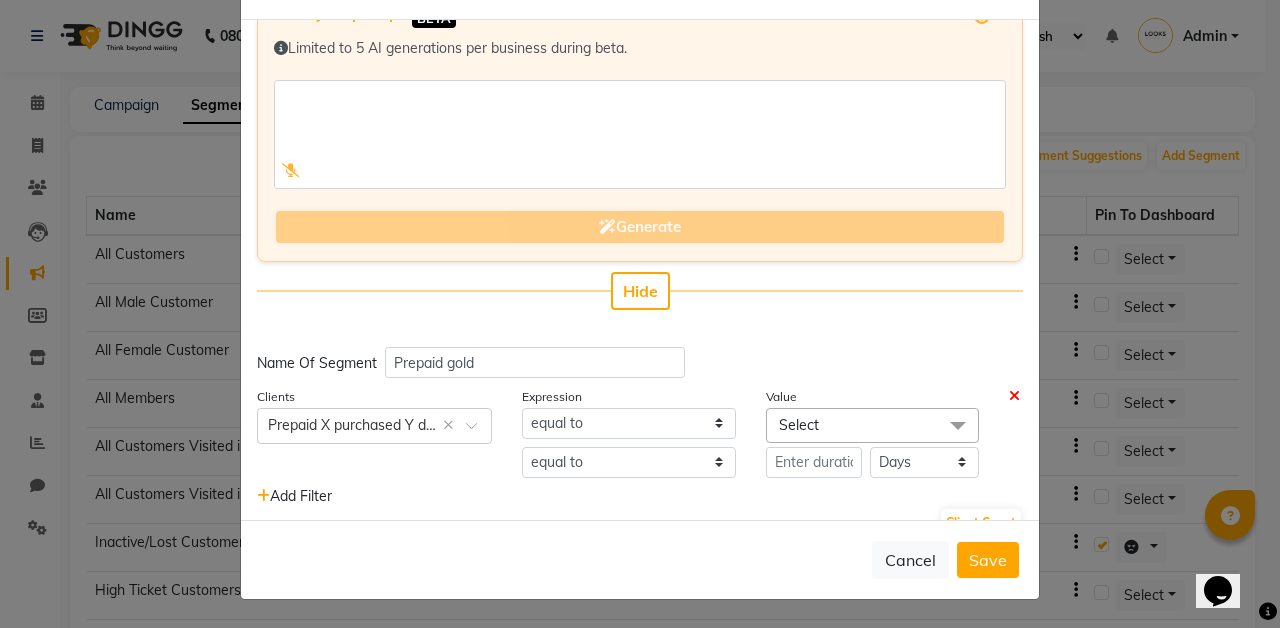 click on "Select" 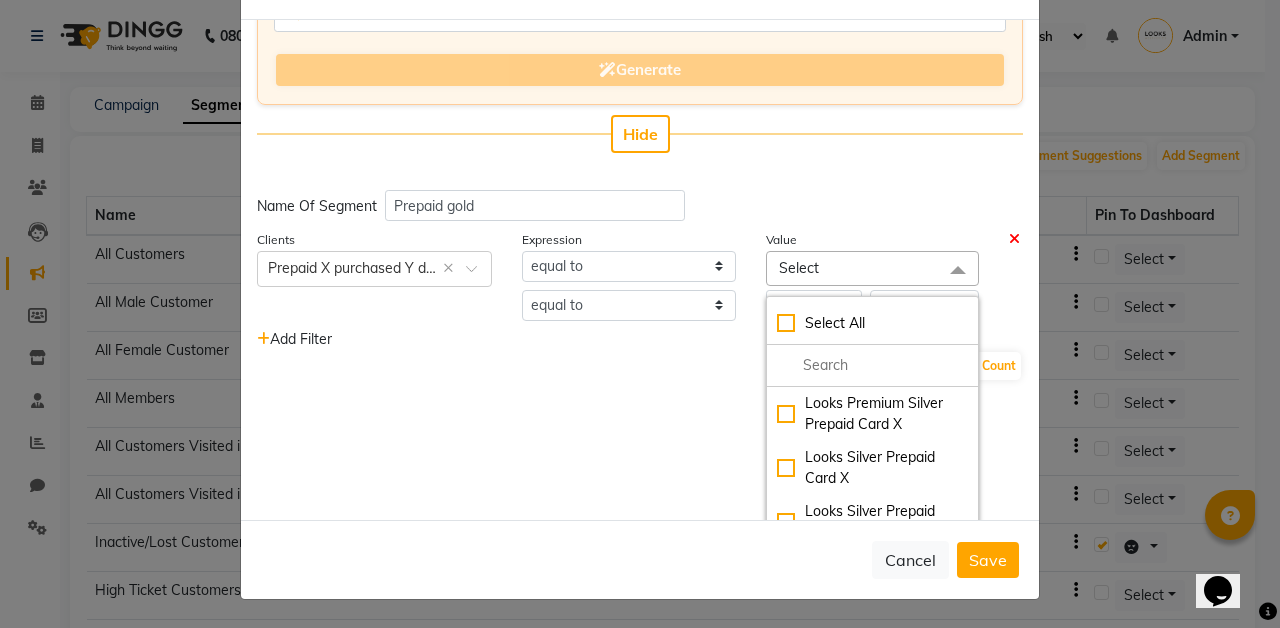 scroll, scrollTop: 312, scrollLeft: 0, axis: vertical 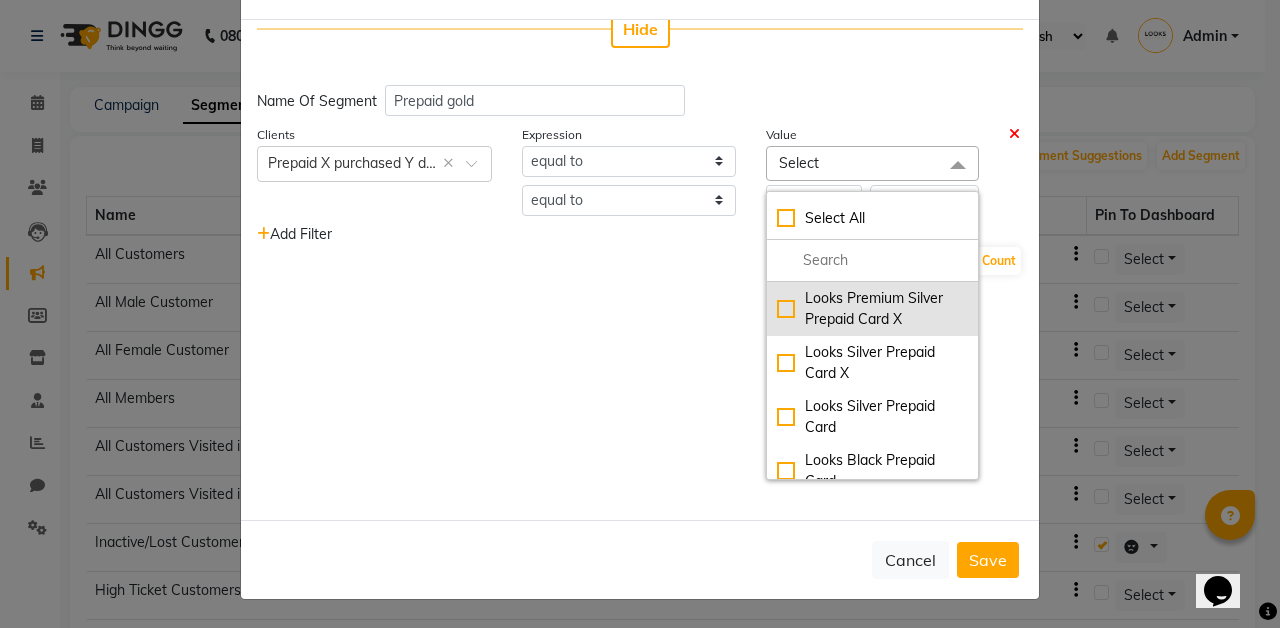 click on "Looks Premium Silver Prepaid Card	X" 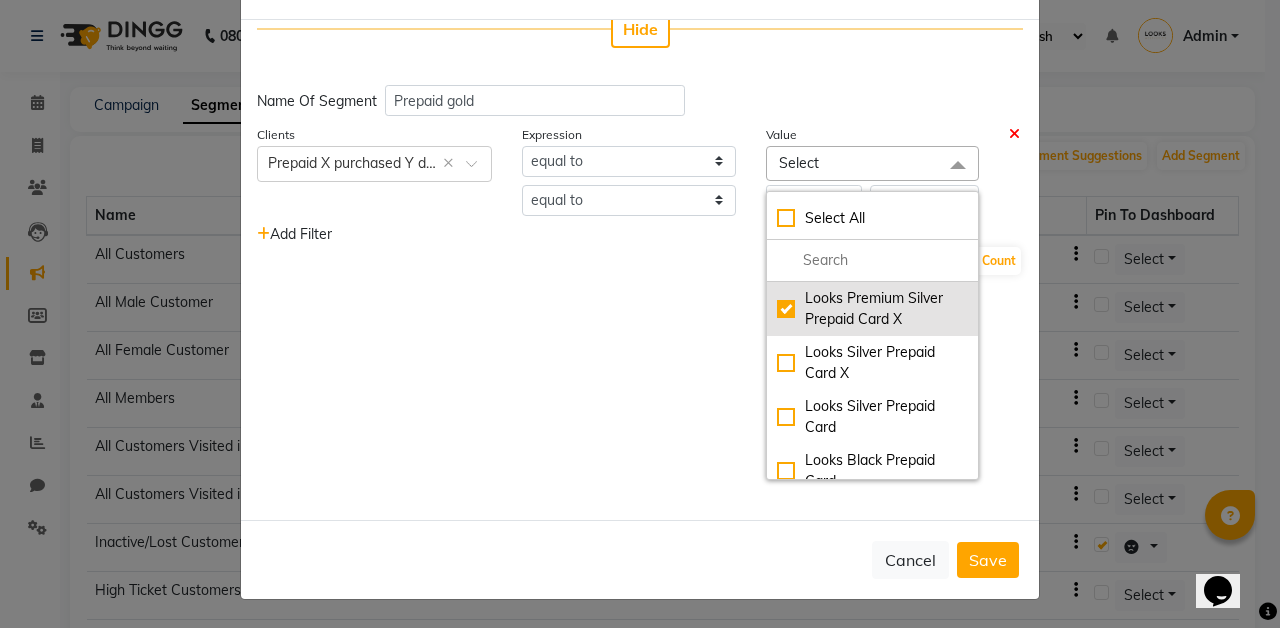 checkbox on "true" 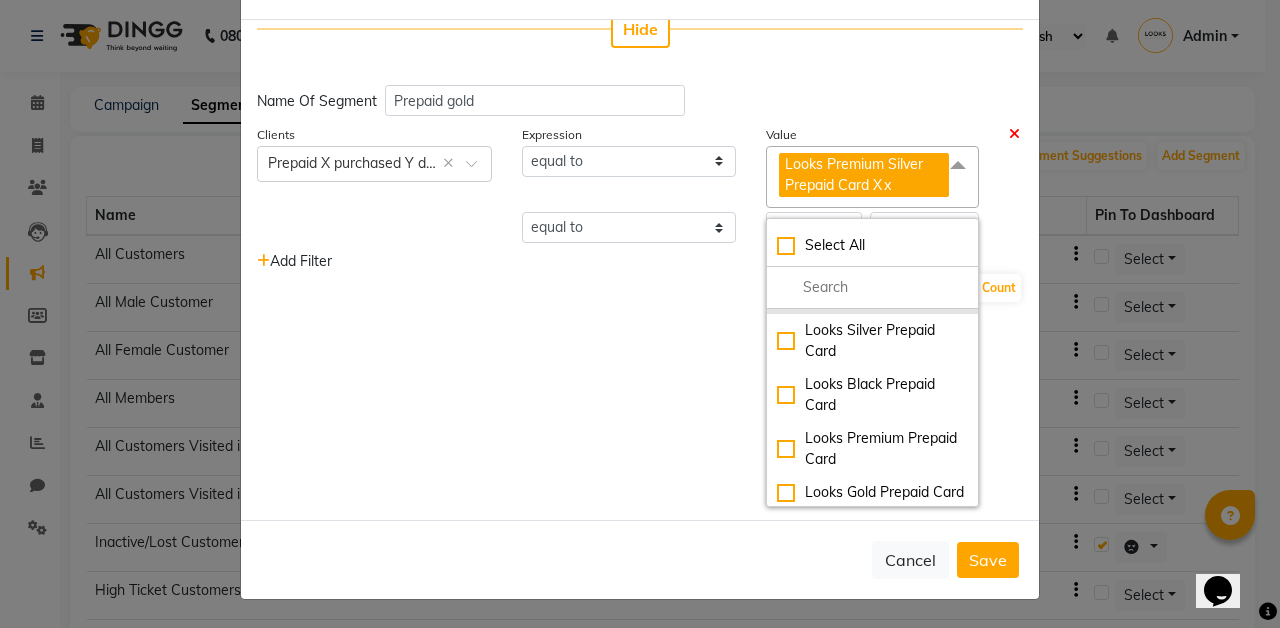 scroll, scrollTop: 127, scrollLeft: 0, axis: vertical 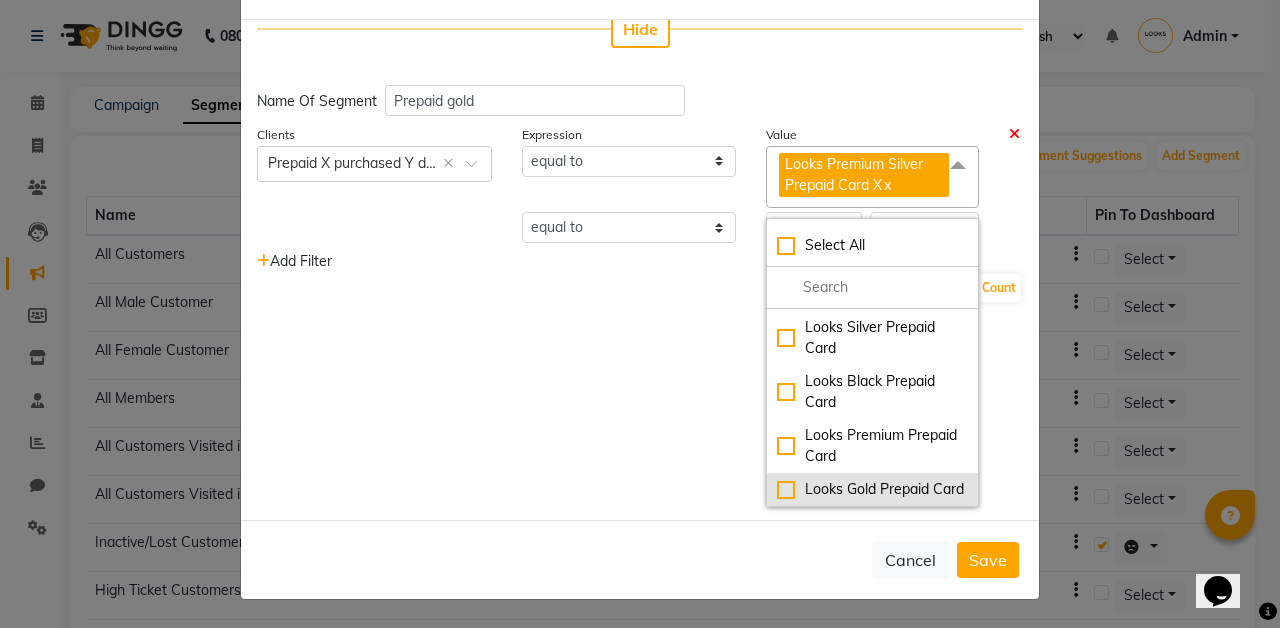click on "Looks Gold Prepaid Card" 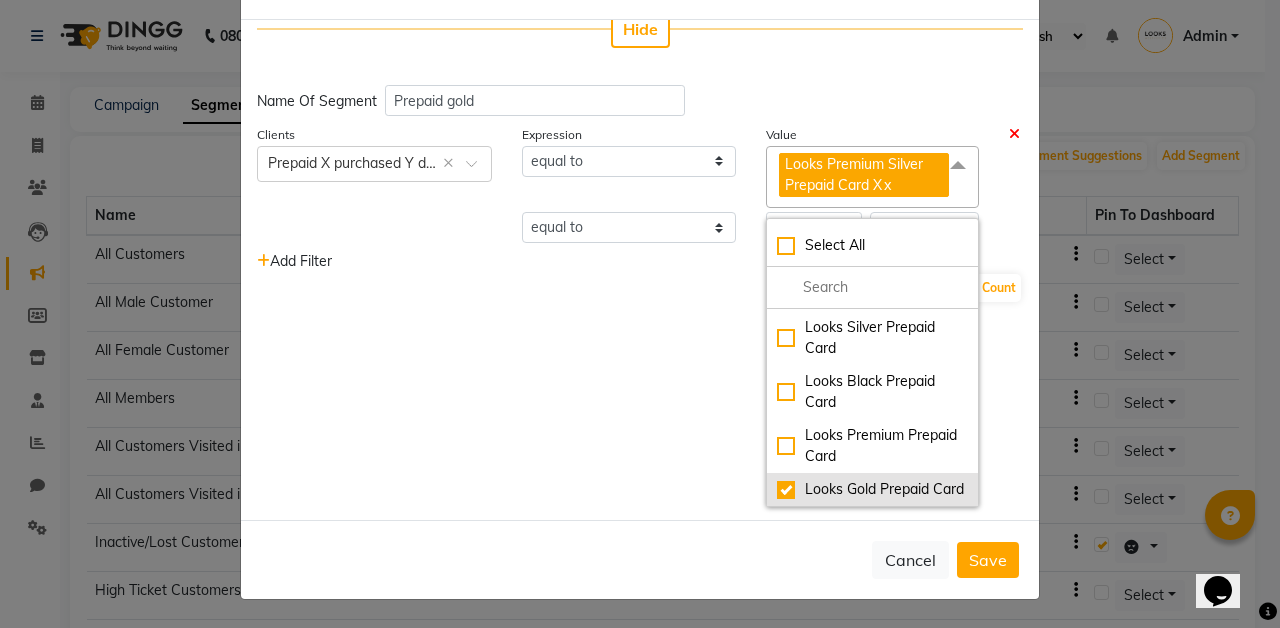 checkbox on "true" 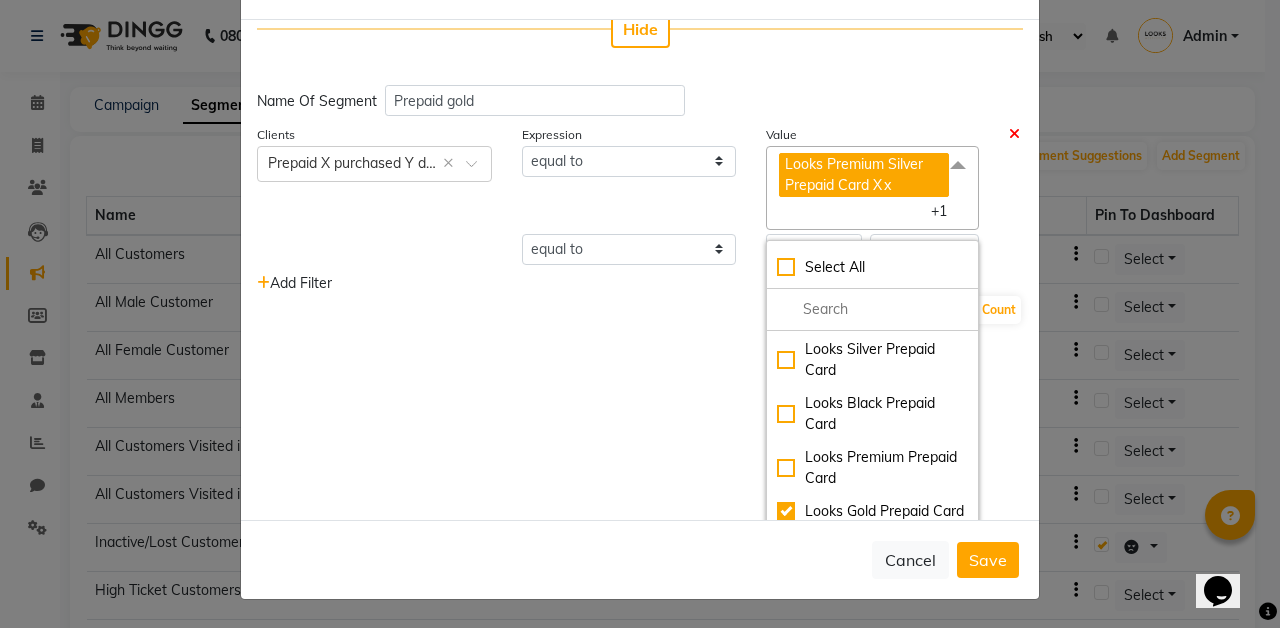 click on "Enter your prompt BETA  Limited to 5 AI generations per business during beta.            Generate Hide Name Of Segment Prepaid gold Clients Select × Prepaid X purchased Y days back × Expression Value equal to Looks Premium Silver Prepaid Card	X  x Looks Gold Prepaid Card  x +1 Select All Looks Premium Silver Prepaid Card	X Looks Silver Prepaid Card X Looks Silver Prepaid Card Looks Black Prepaid Card Looks Premium Prepaid Card Looks Gold Prepaid Card equal to greater than greater than or equal to less than less than or equal to Days Months   Add Filter Client Count" 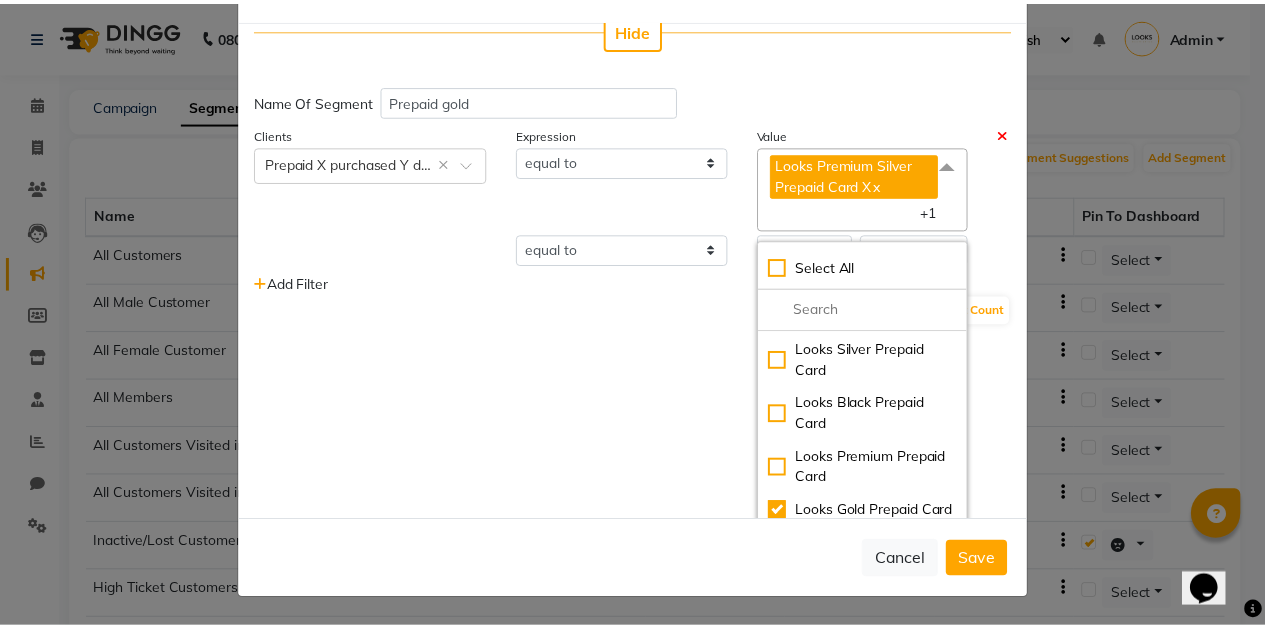scroll, scrollTop: 134, scrollLeft: 0, axis: vertical 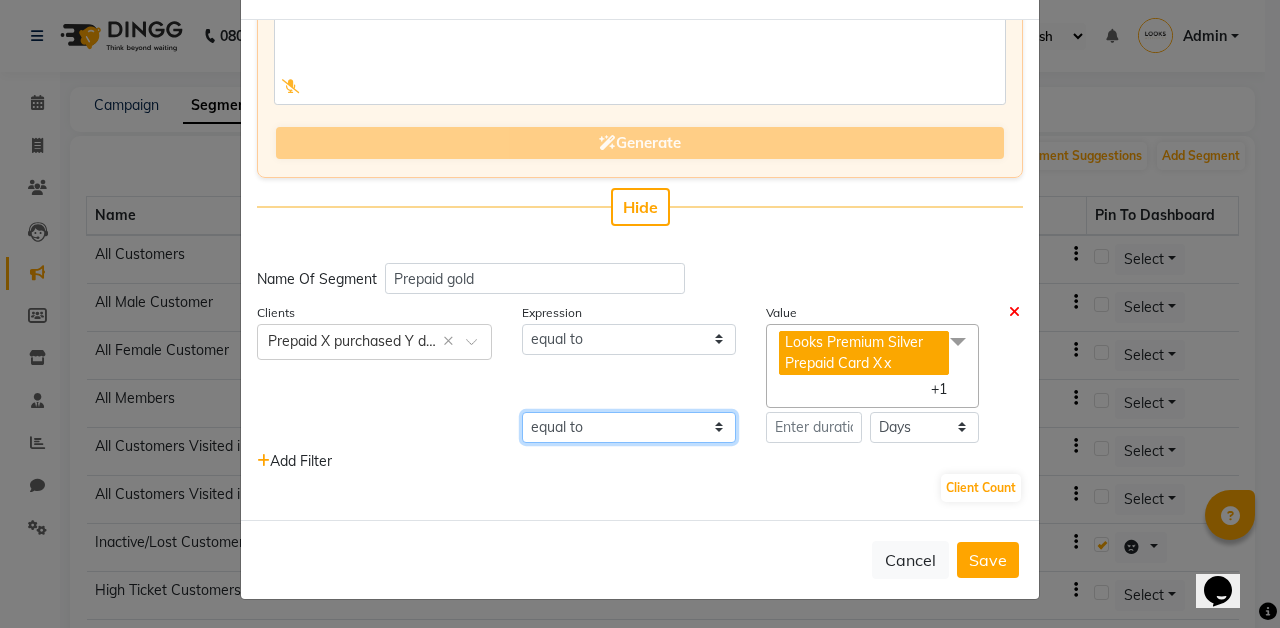 click on "equal to greater than greater than or equal to less than less than or equal to" 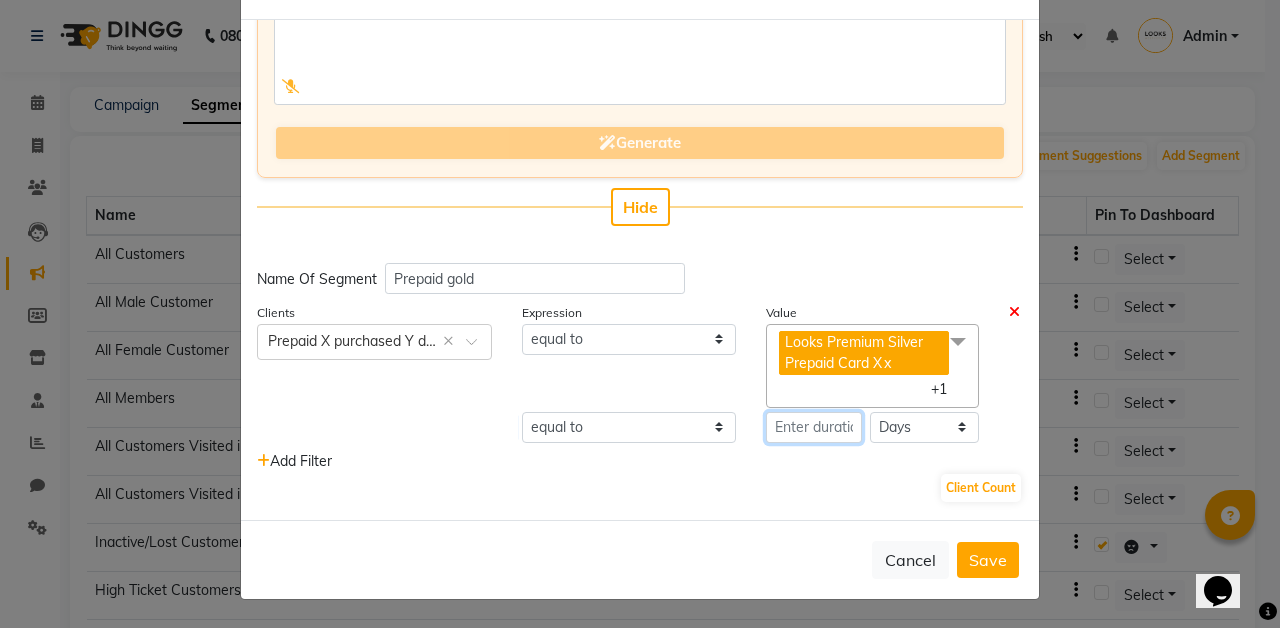 click 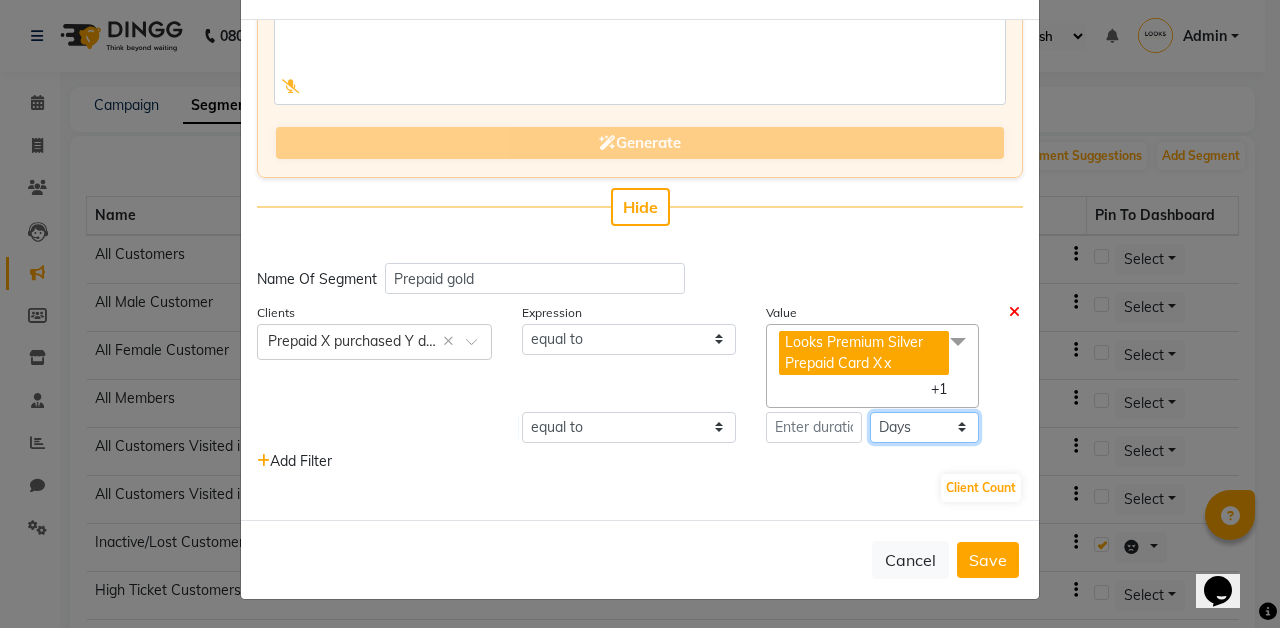 click on "Days Months" 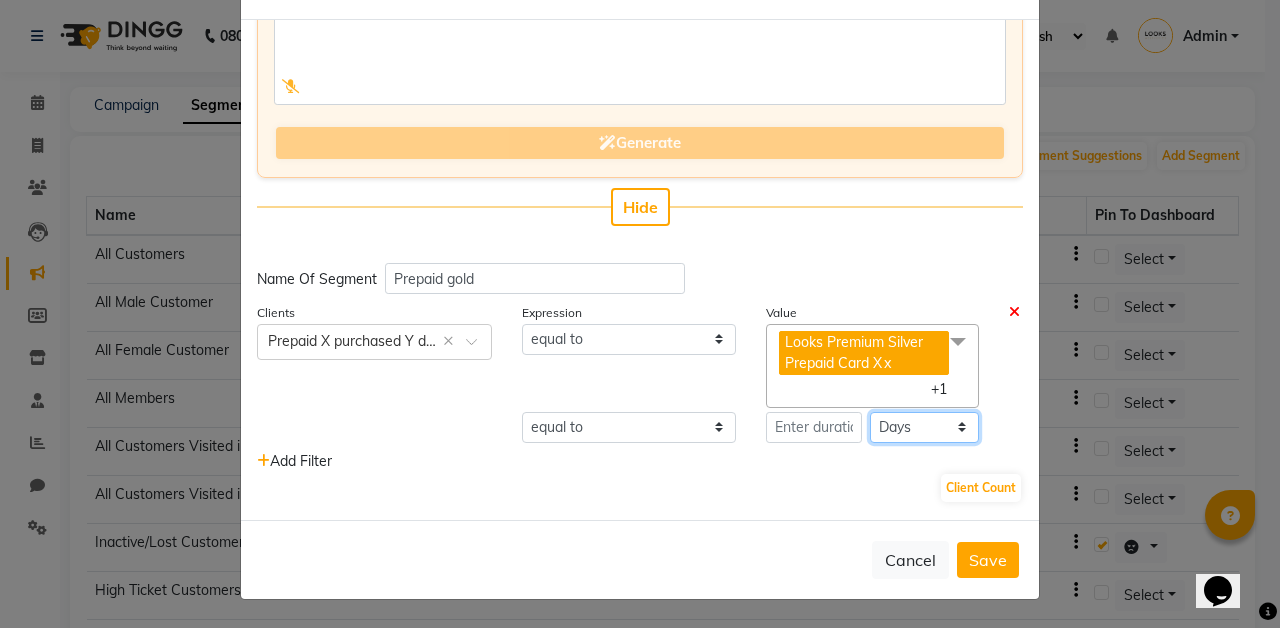 select on "months" 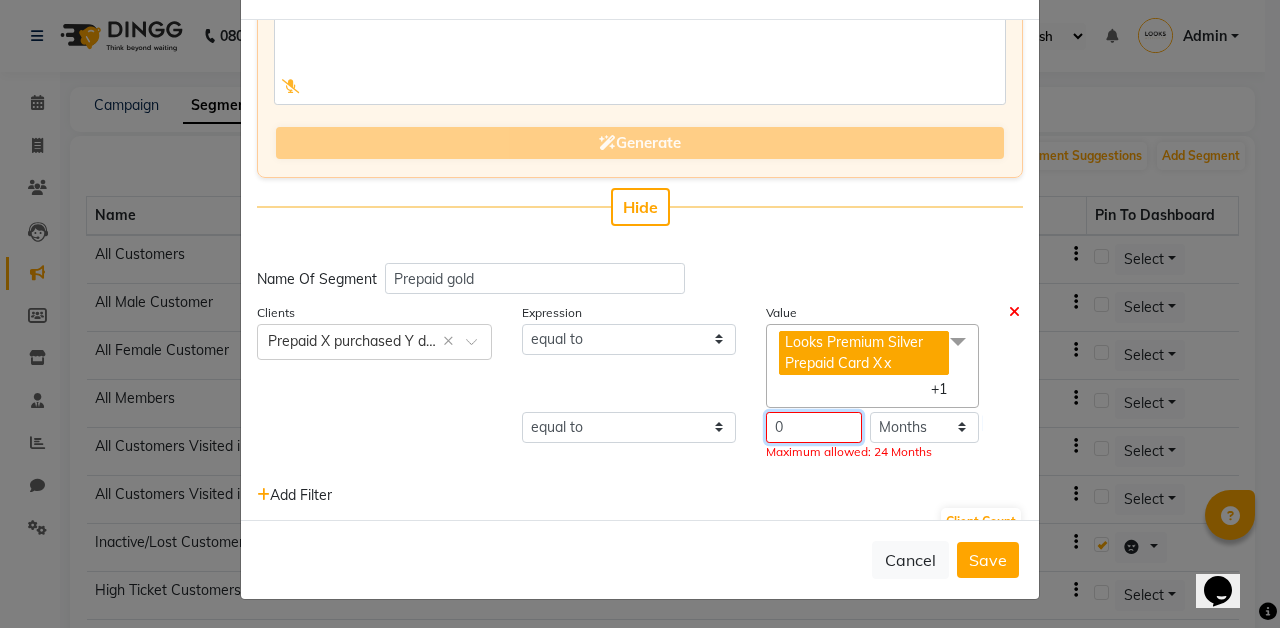 click on "0" 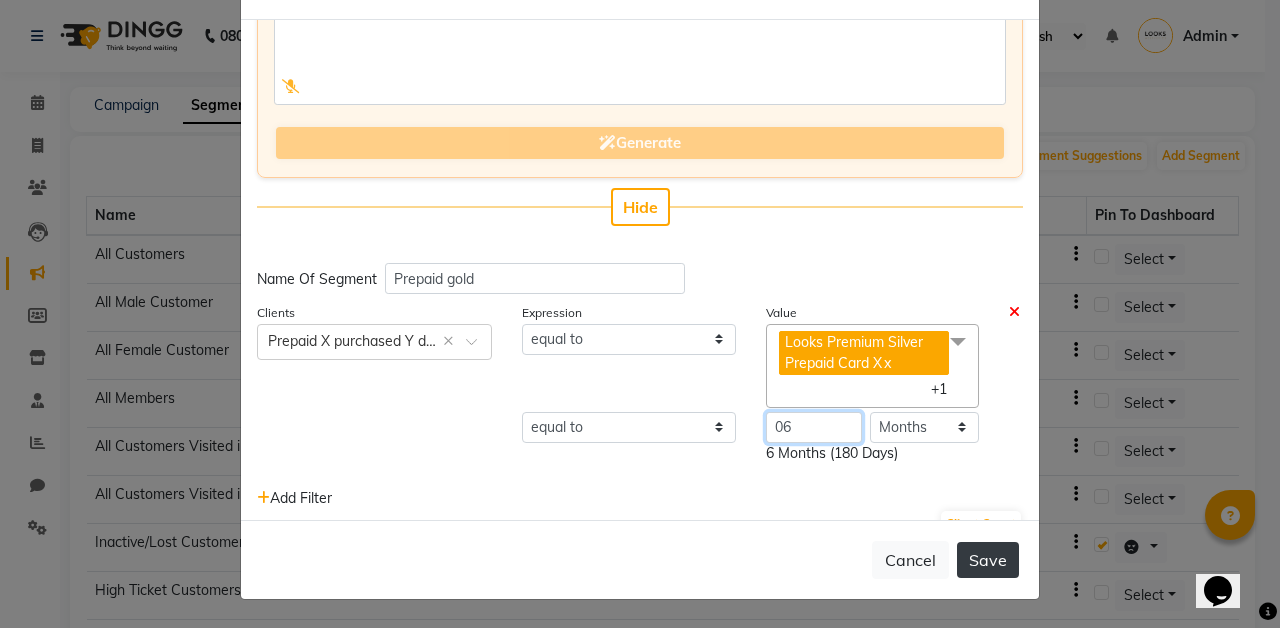 type on "06" 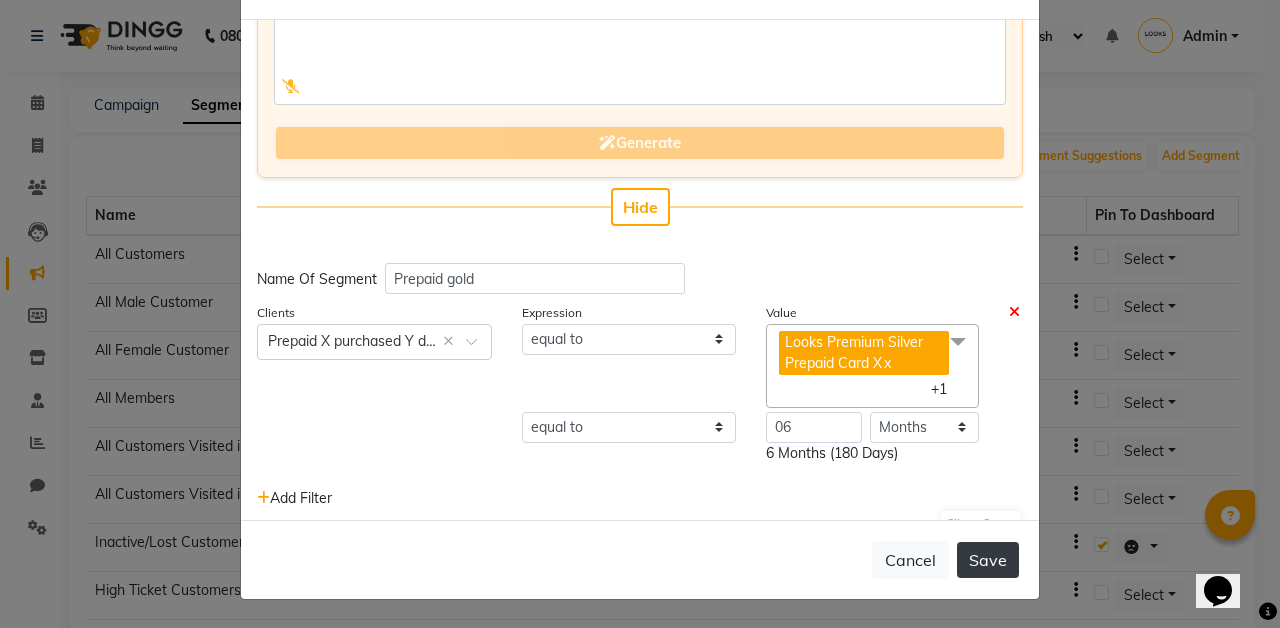 click on "Save" 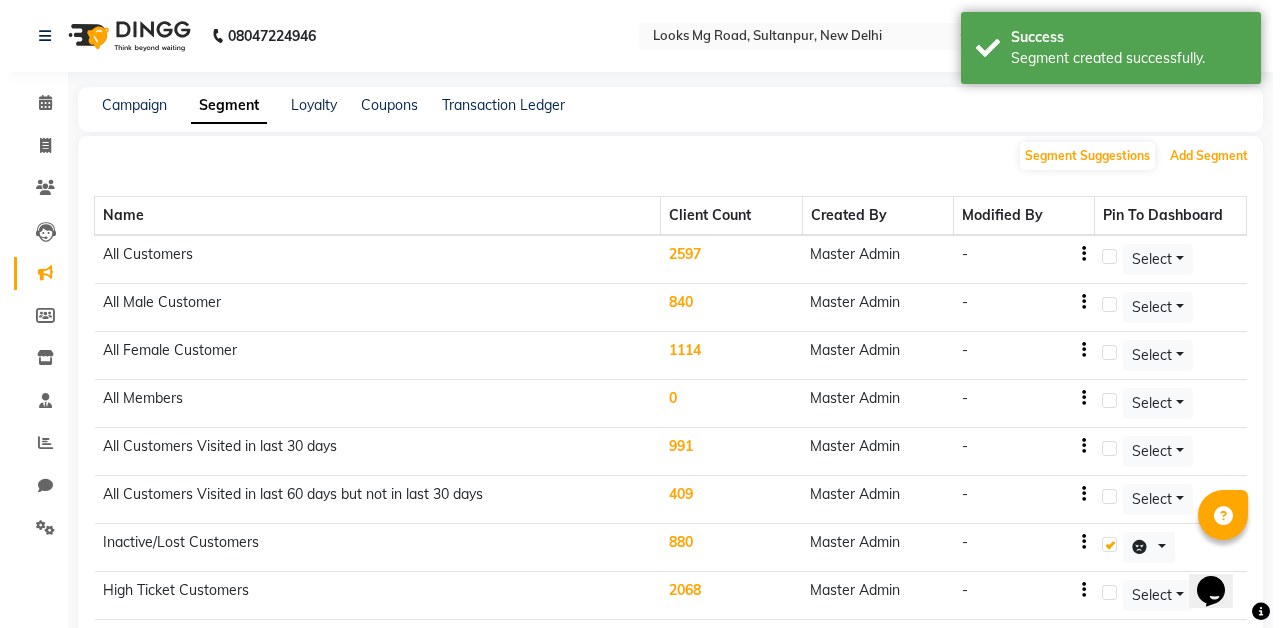 scroll, scrollTop: 710, scrollLeft: 0, axis: vertical 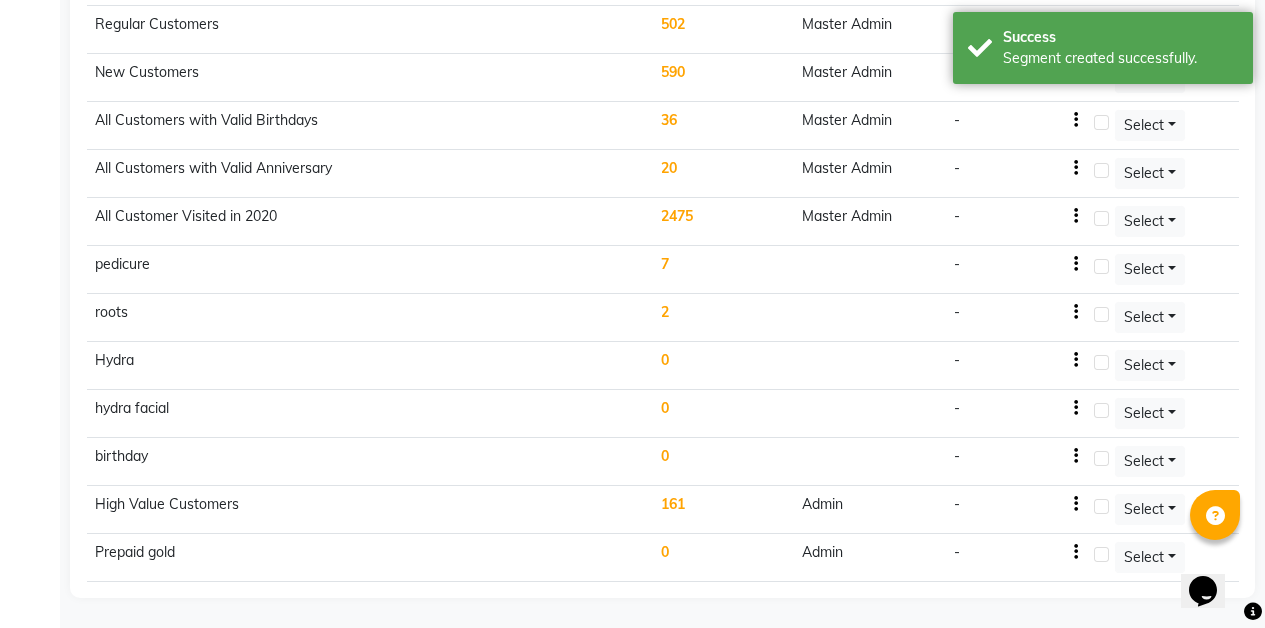 click on "Prepaid gold" 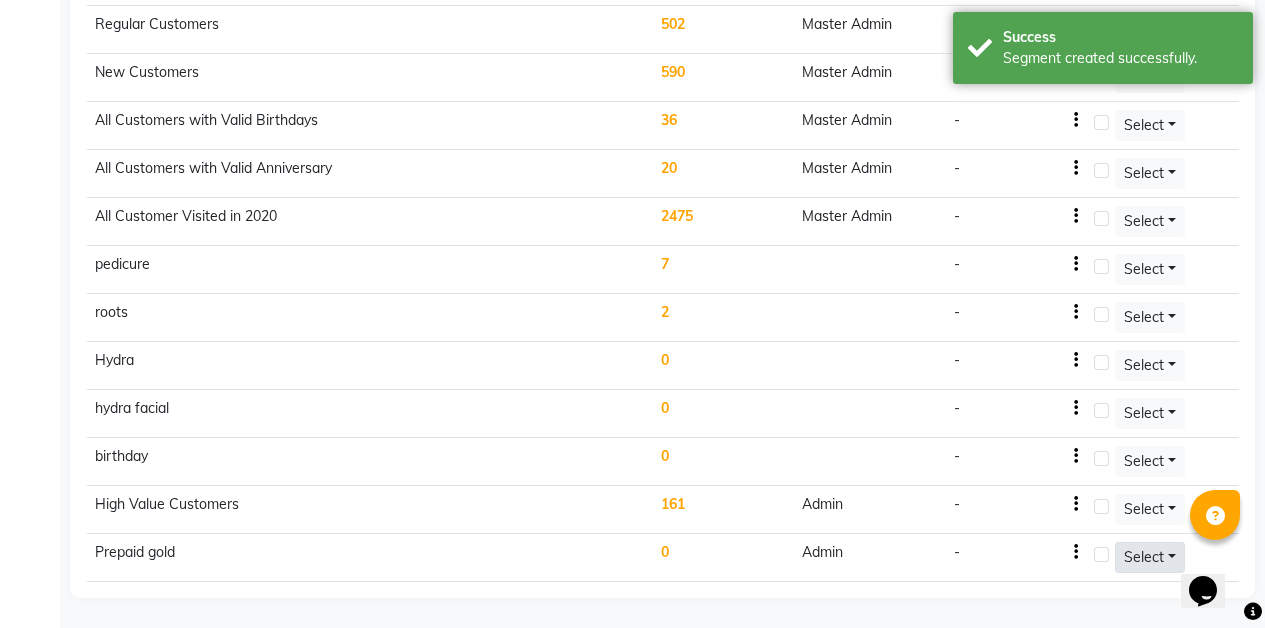 click on "Select" at bounding box center [1150, -451] 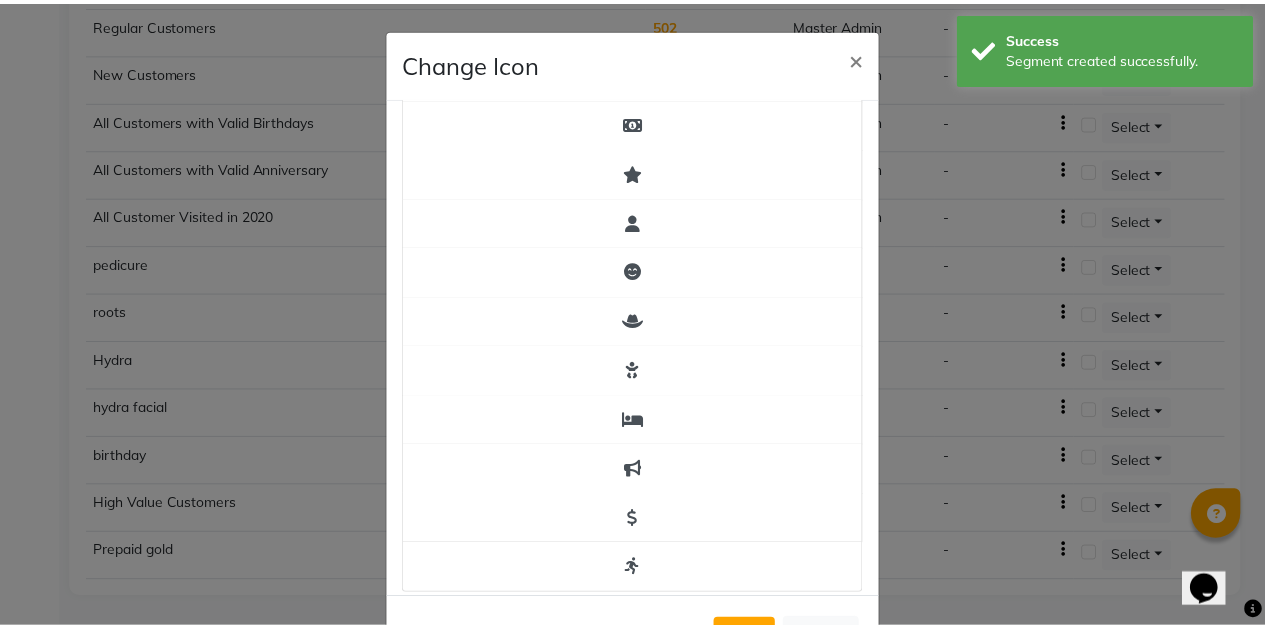 scroll, scrollTop: 474, scrollLeft: 0, axis: vertical 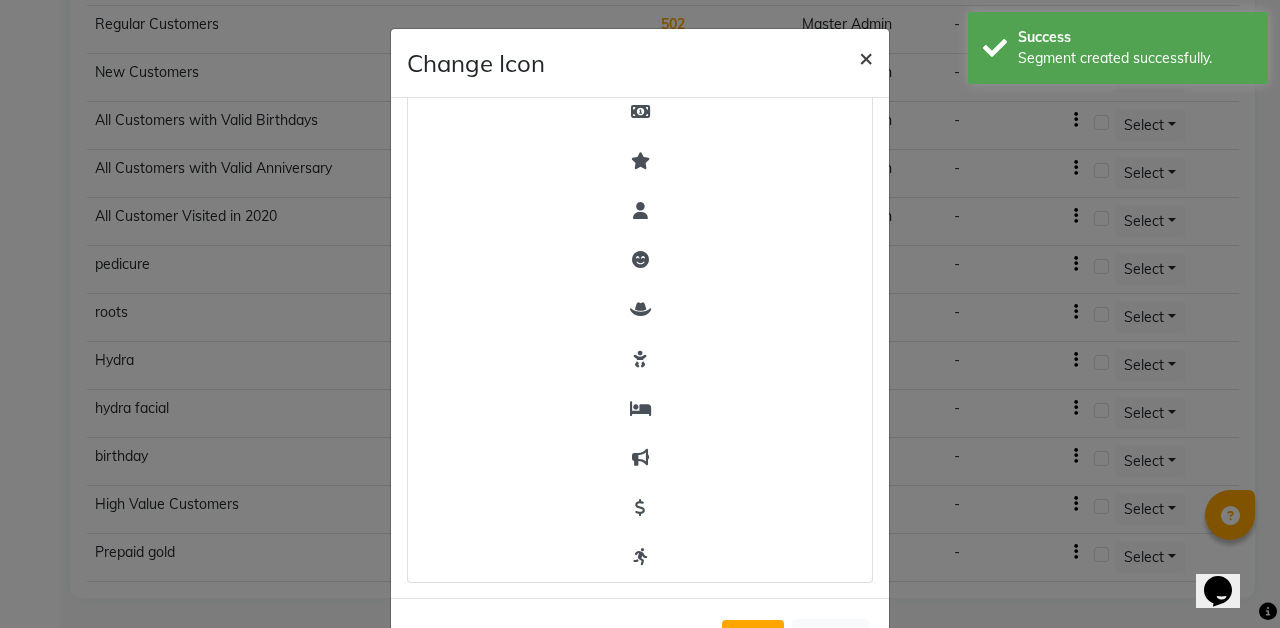 click on "×" 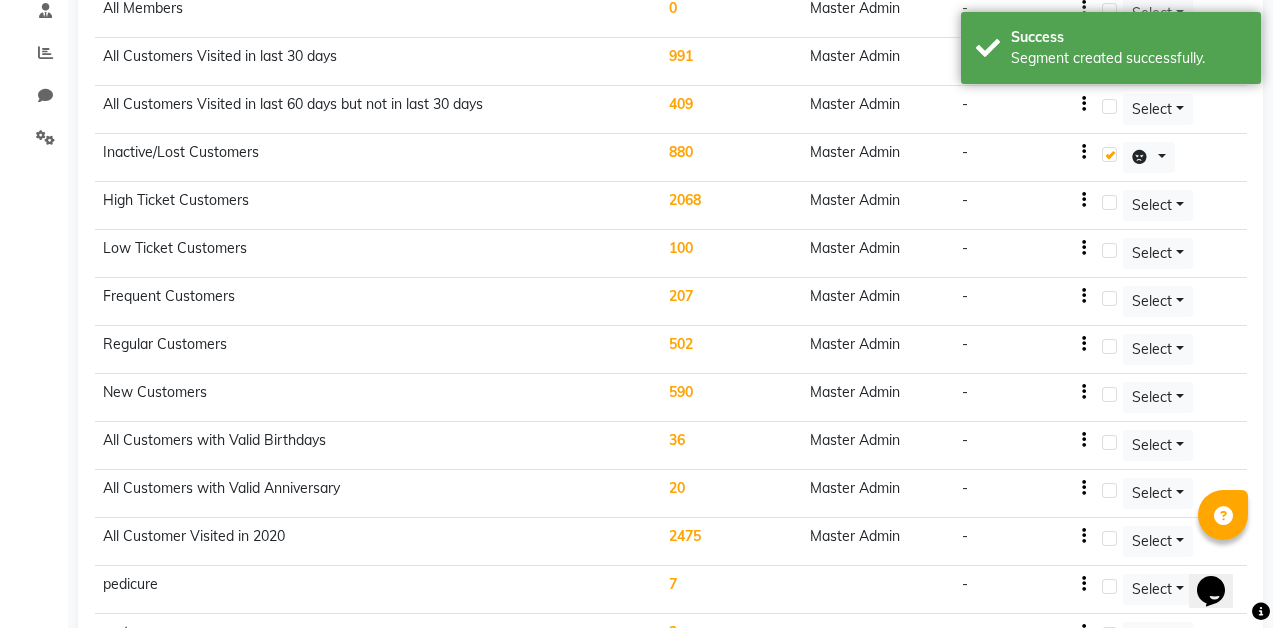 scroll, scrollTop: 0, scrollLeft: 0, axis: both 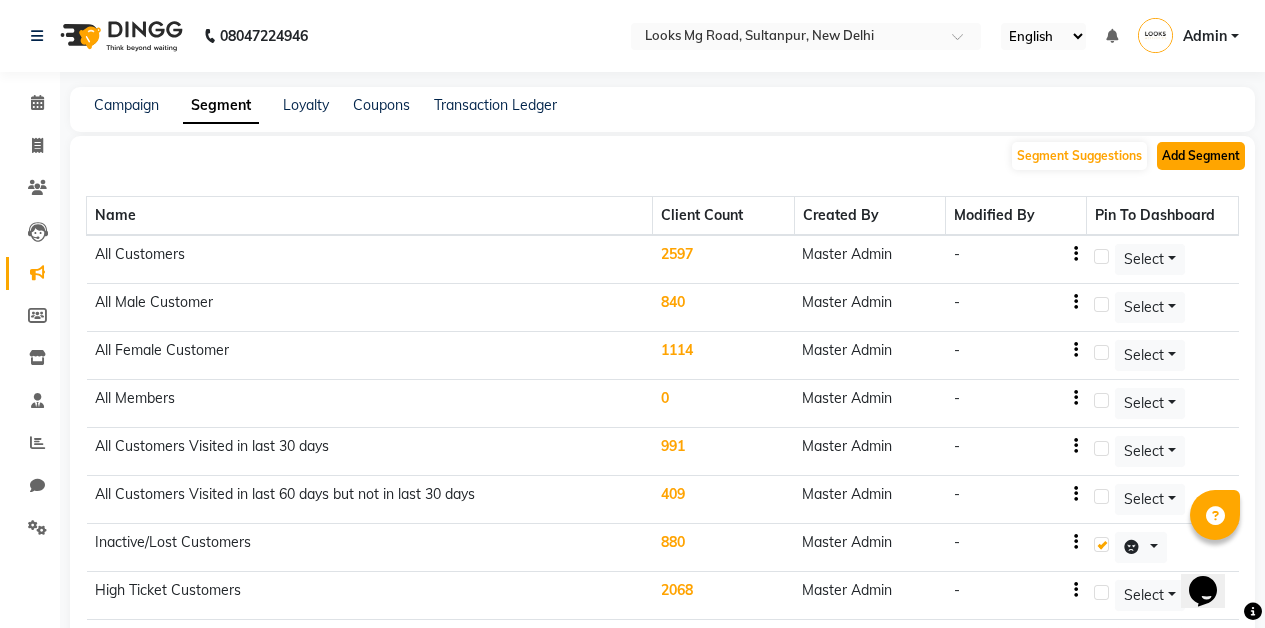 click on "Add Segment" 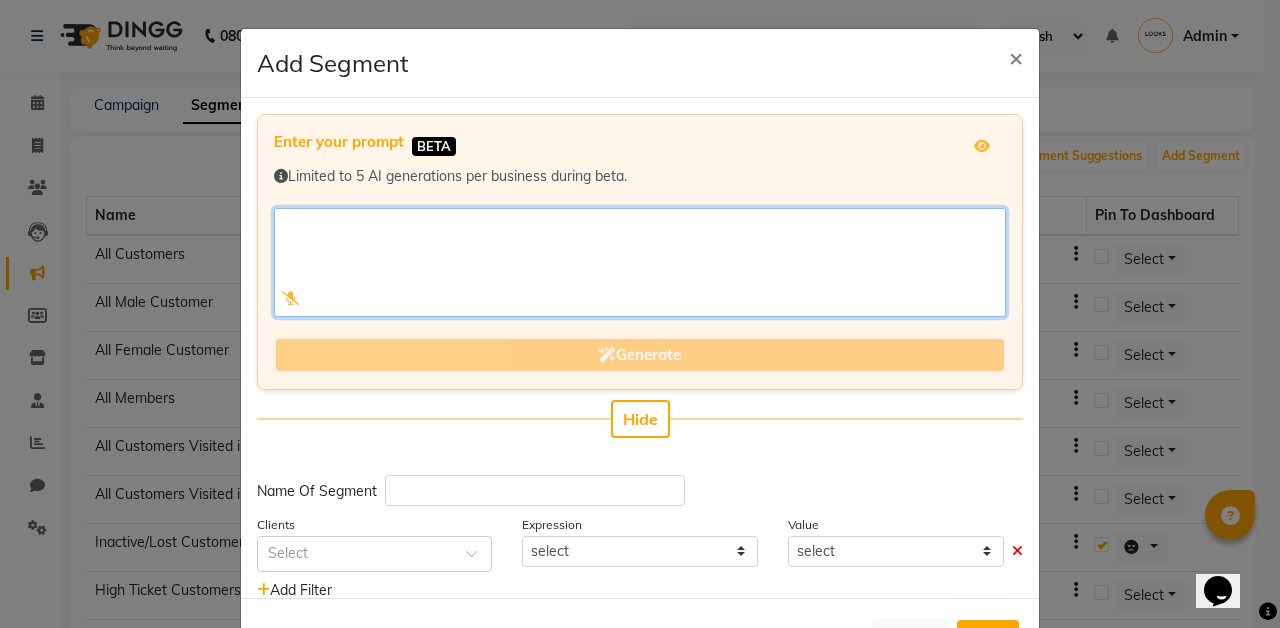 click 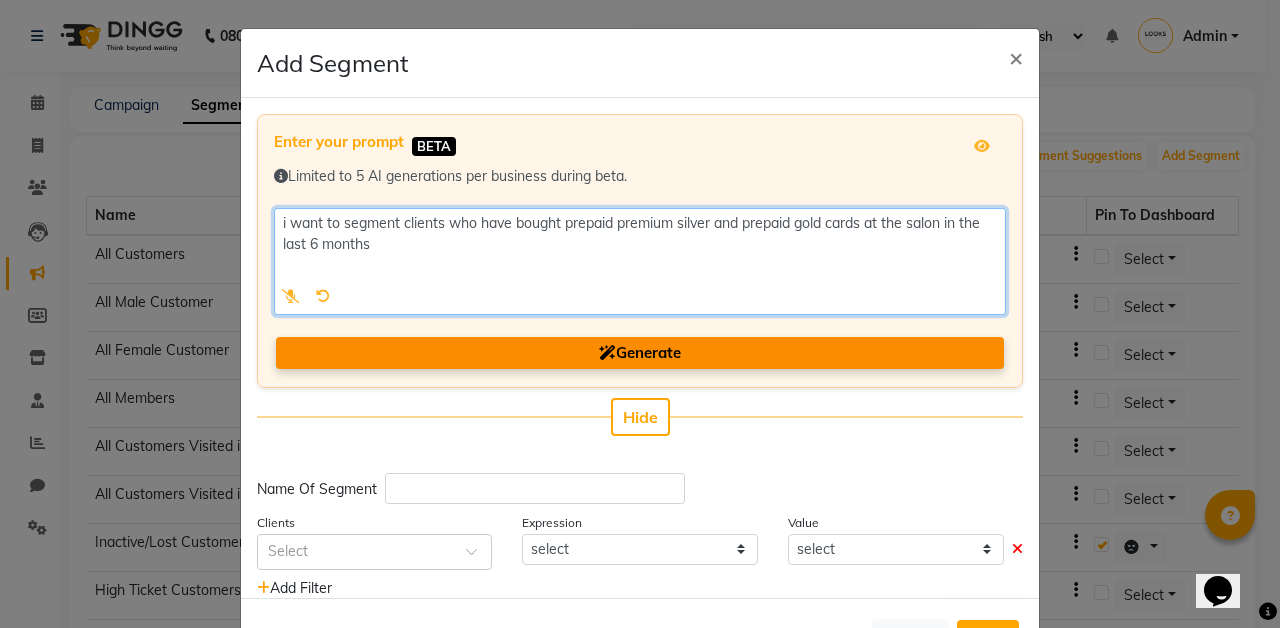 type on "i want to segment clients who have bought prepaid premium silver and prepaid gold cards at the salon in the last 6 months" 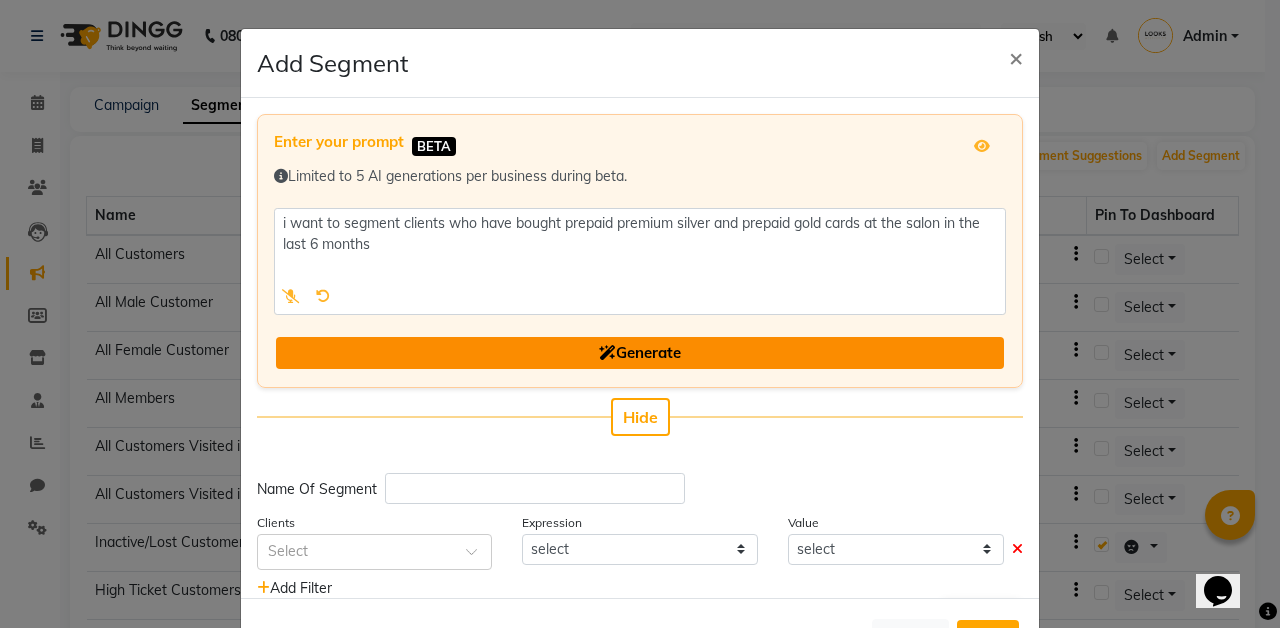 click on "Generate" 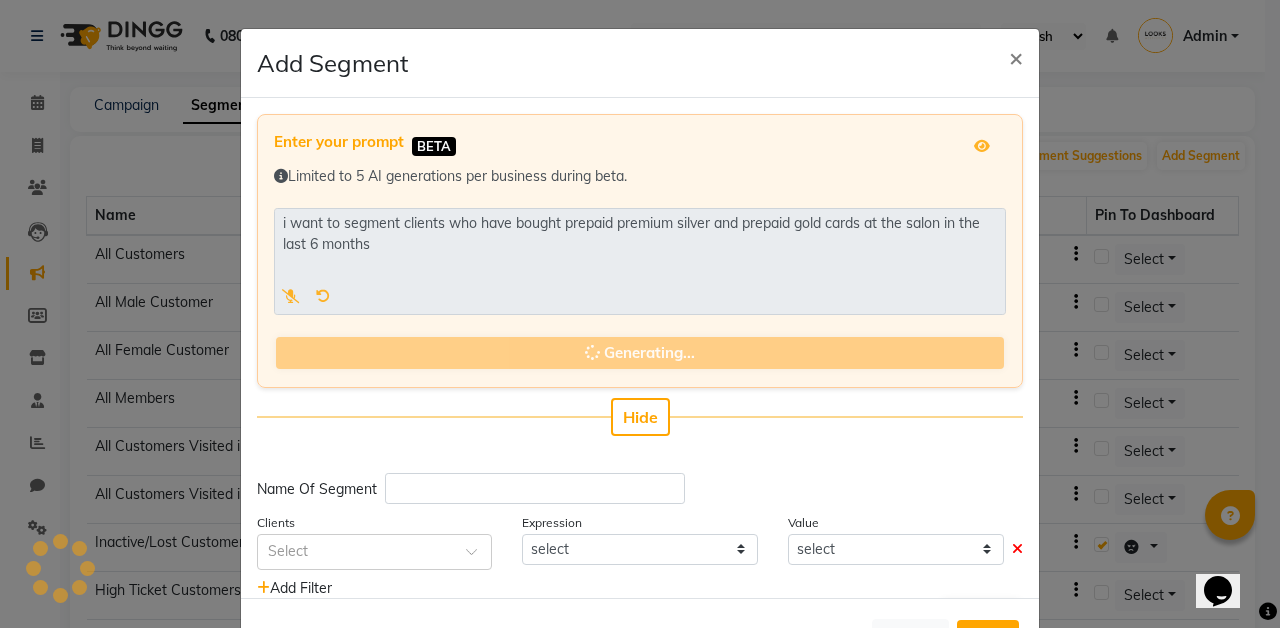 scroll, scrollTop: 48, scrollLeft: 0, axis: vertical 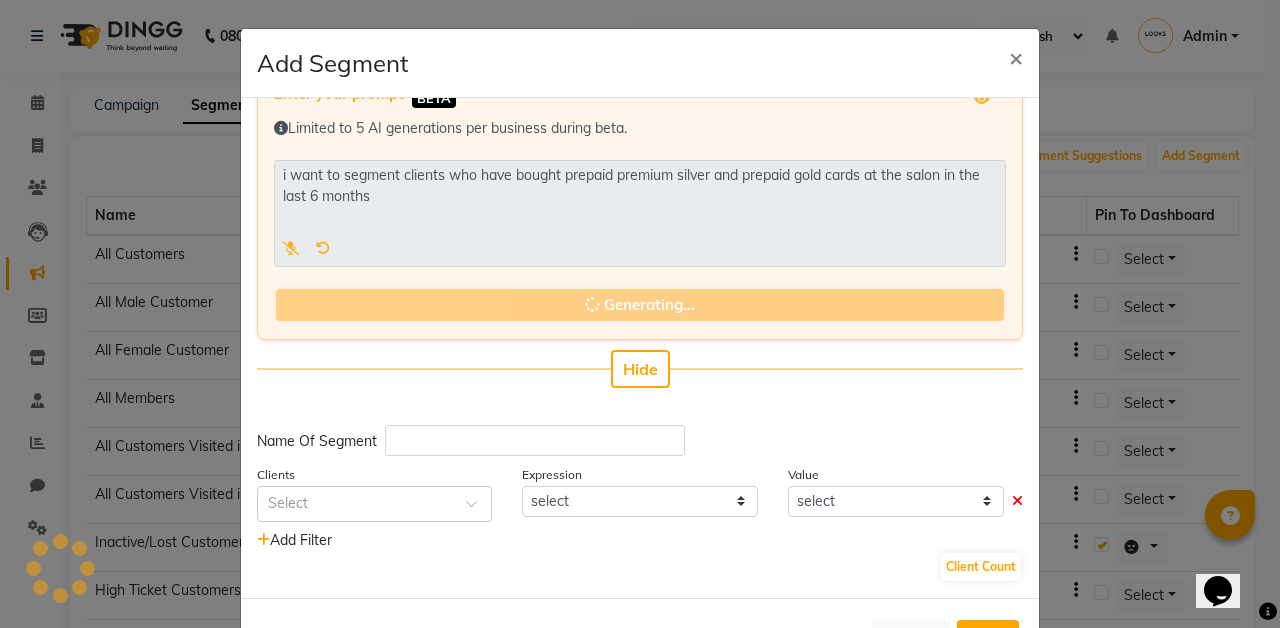 type on "Prepaid Silver Gold Buyers Last 6 Months" 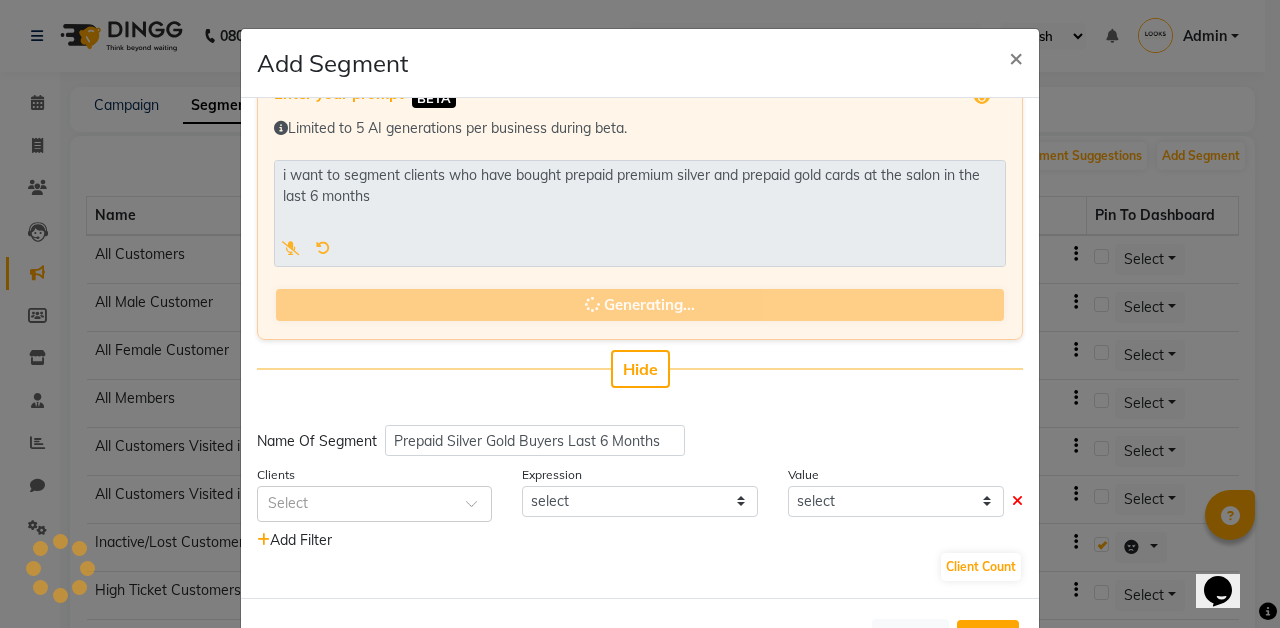 select on ">=" 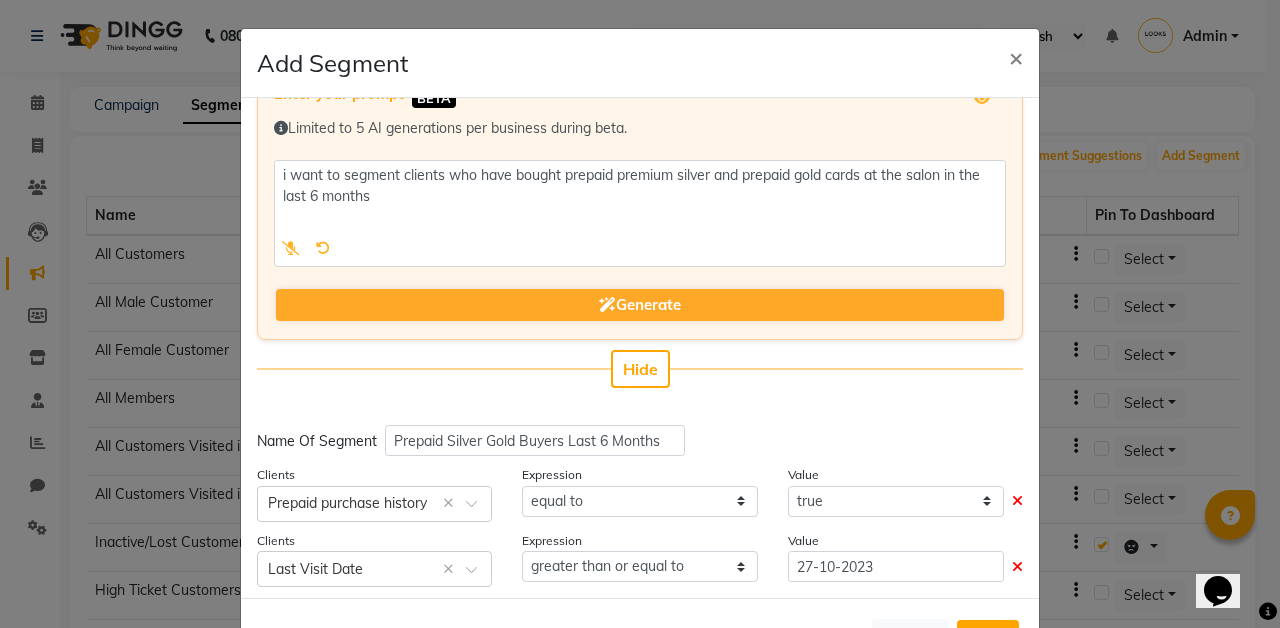 scroll, scrollTop: 114, scrollLeft: 0, axis: vertical 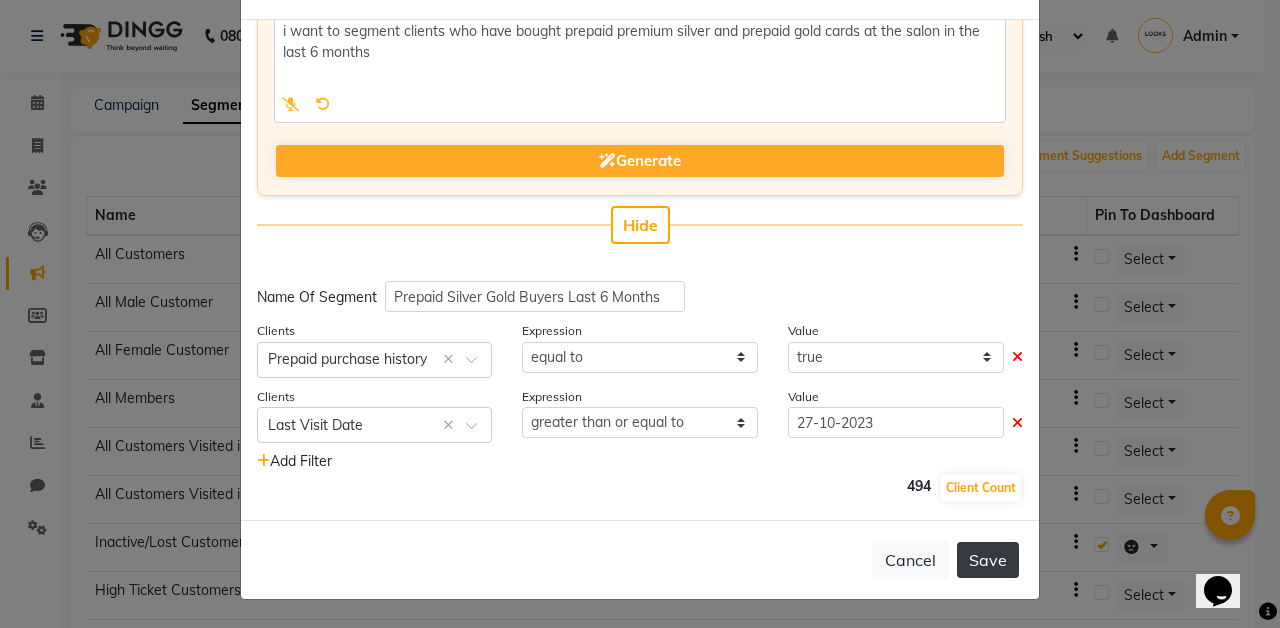 click on "Save" 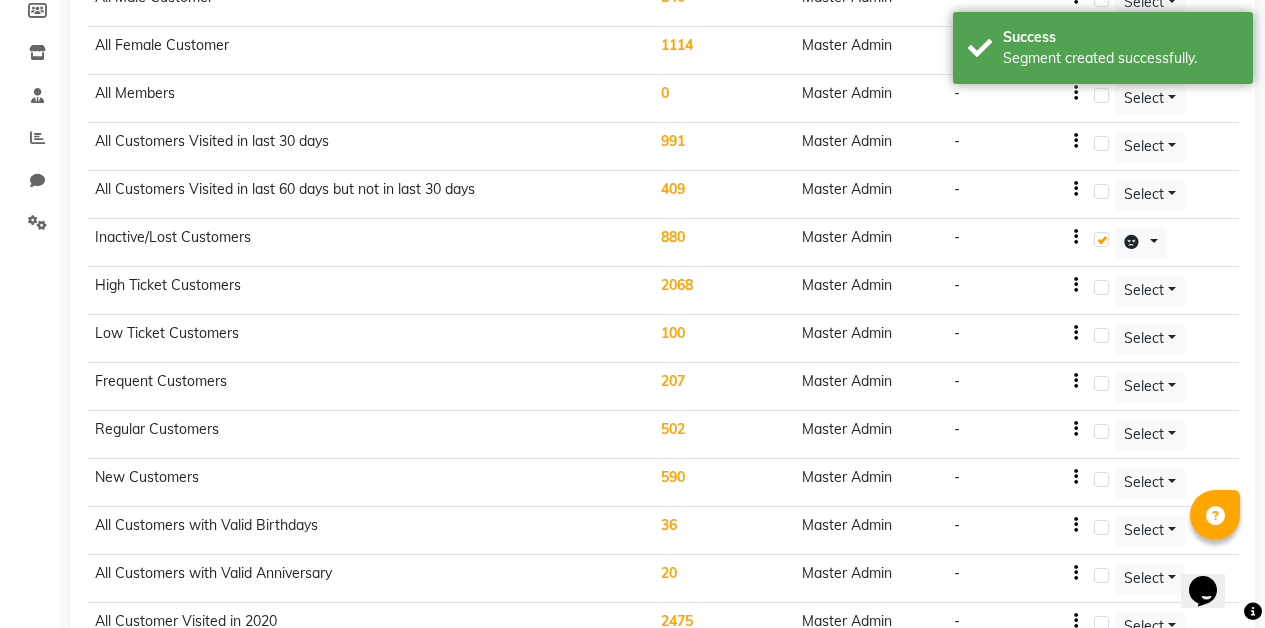 scroll, scrollTop: 758, scrollLeft: 0, axis: vertical 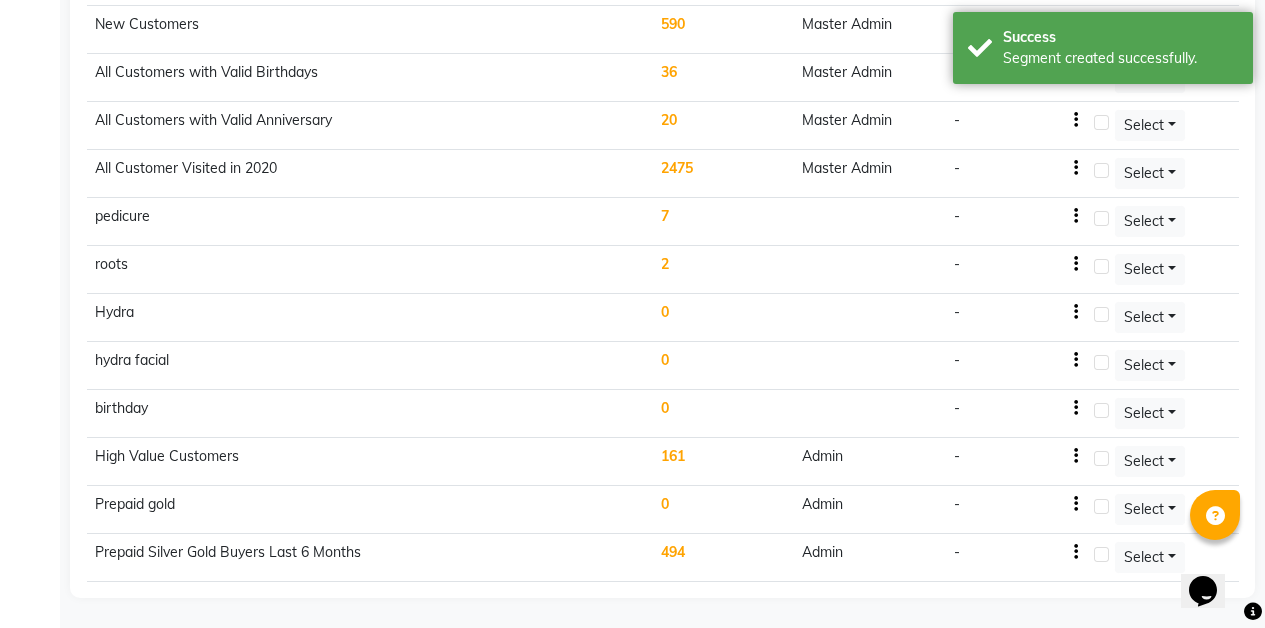 click on "494" 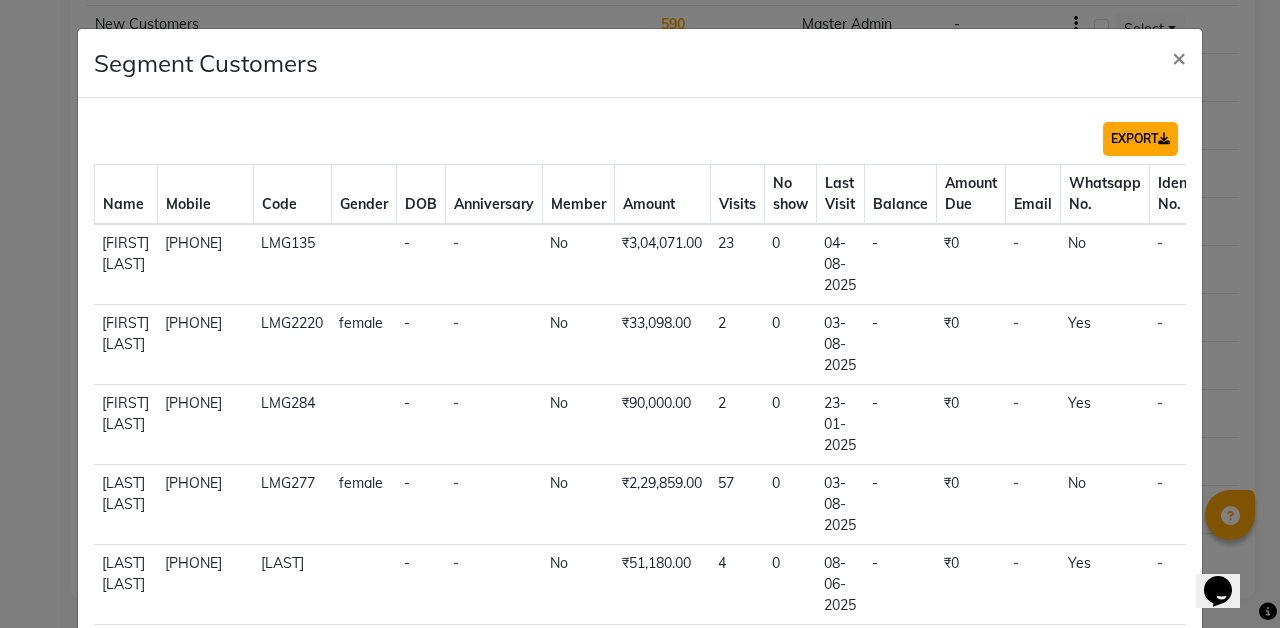 click on "EXPORT" 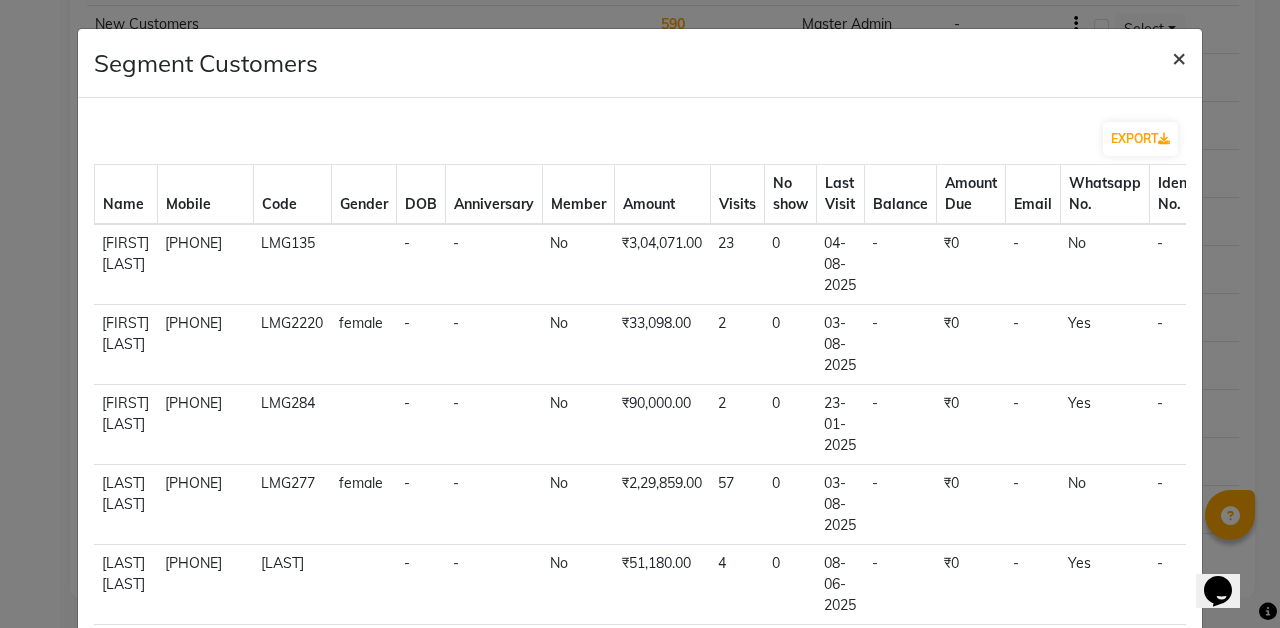 click on "×" 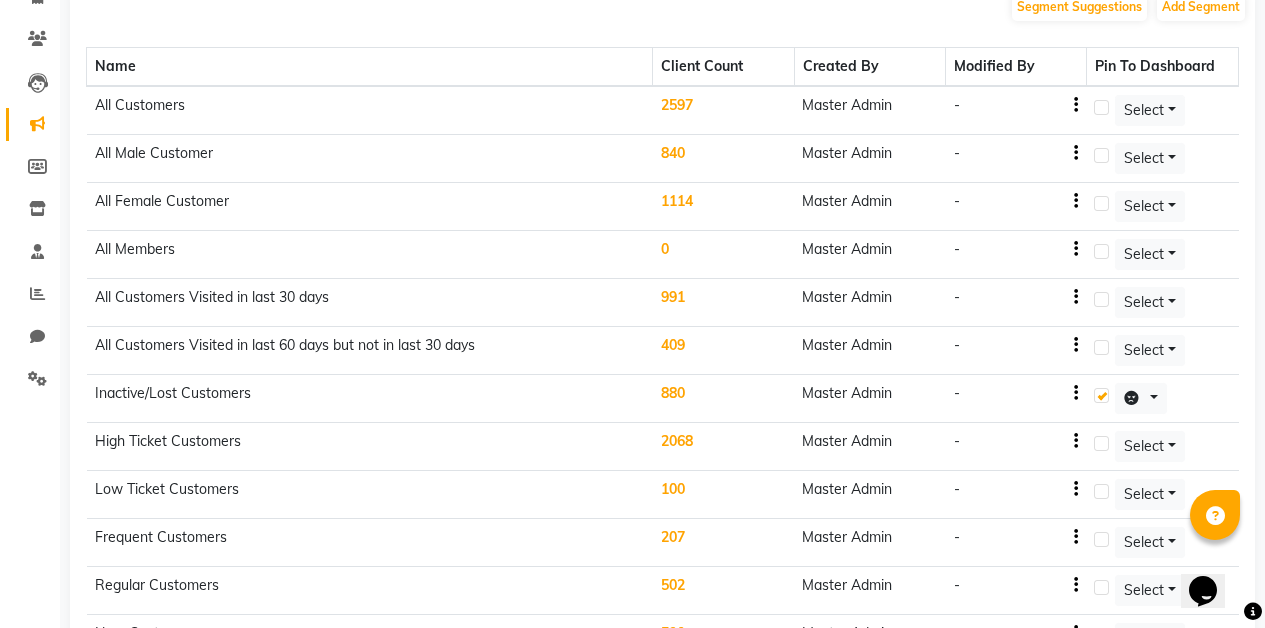 scroll, scrollTop: 0, scrollLeft: 0, axis: both 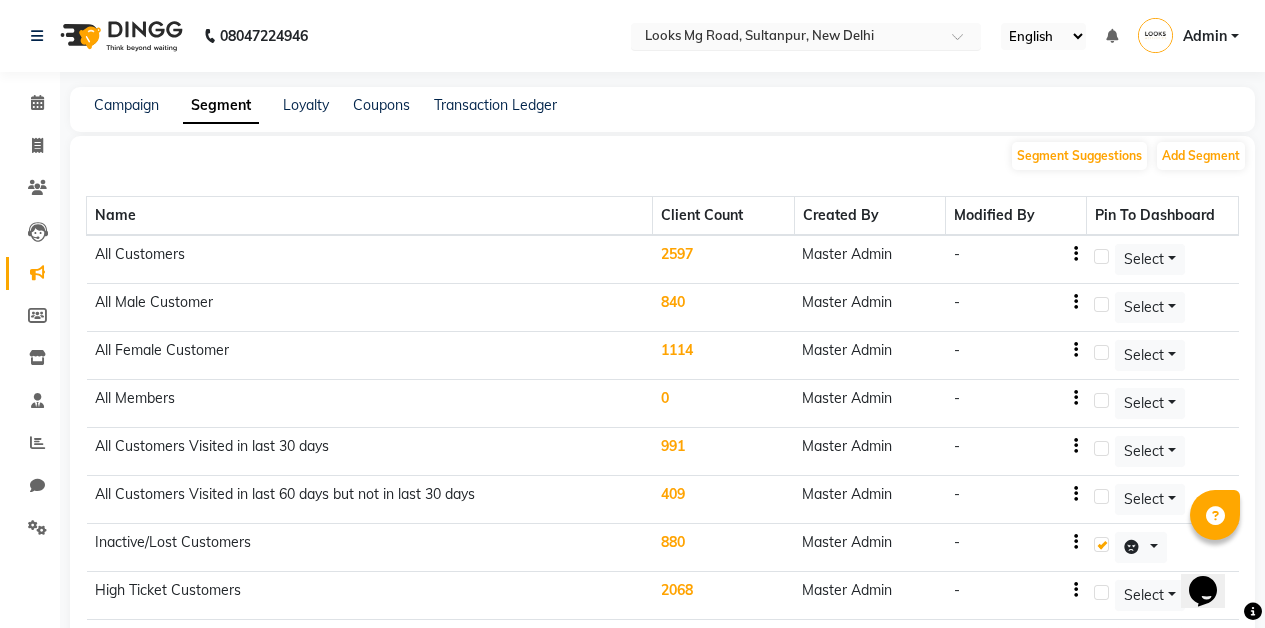 click at bounding box center (786, 38) 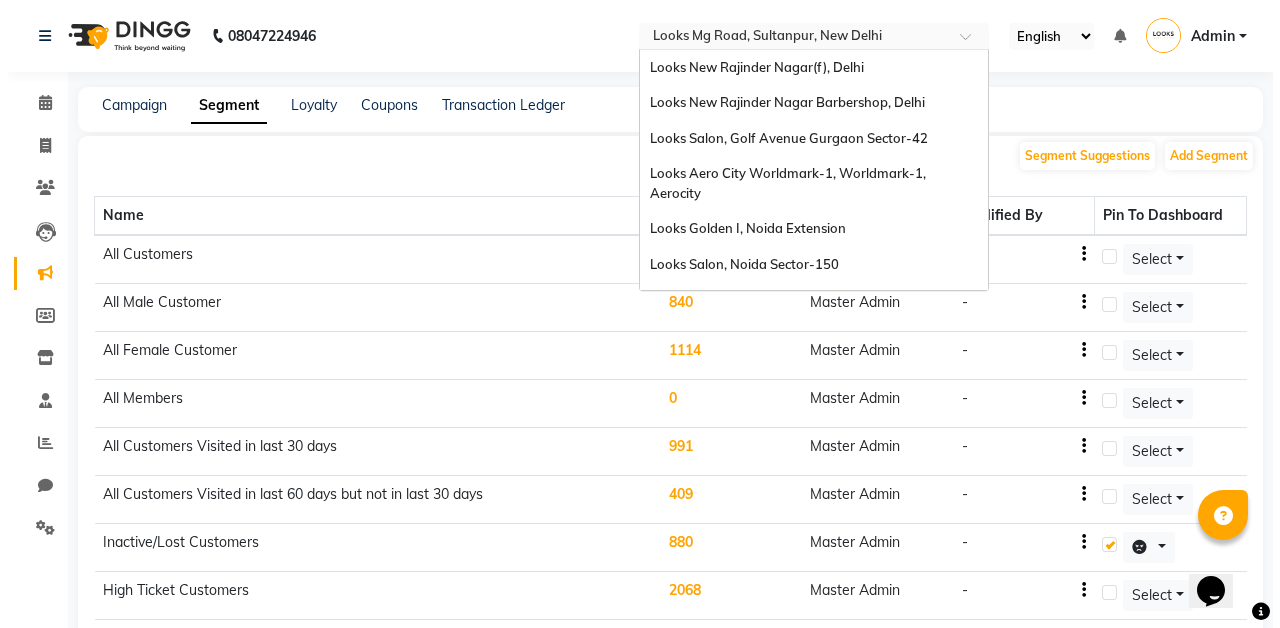 scroll, scrollTop: 517, scrollLeft: 0, axis: vertical 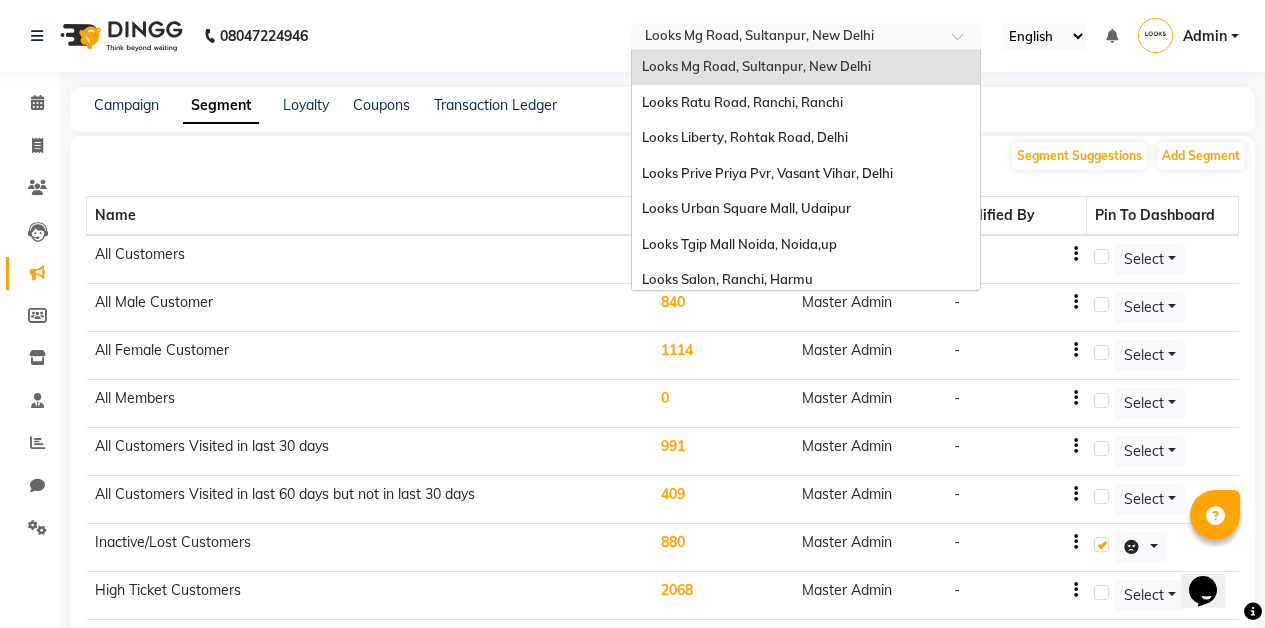 click on "08047224946 Select Location × Looks Mg Road, Sultanpur, New Delhi Looks New Rajinder Nagar(f), Delhi Looks New Rajinder Nagar Barbershop, Delhi Looks Salon, Golf Avenue Gurgaon Sector-42 Looks Aero City Worldmark-1, Worldmark-1, Aerocity Looks Golden I, Noida Extension Looks Salon, Noida Sector-150 Looks Salon, Vega City Bengaluru Looks Salon, Indiranagar Bengaluru Looks Noida Sector-150, Uttar Pradesh Looks Ballygunge, Kolkata, Kolkata Looks Head Office, New Delhi, Delhi Looks Vaishali Girnar Colony, Jaipur Looks Vasundhara, Ghaziabad Looks Prive Hlp Galleria, Mohali, Punjab Looks Mg Road, Sultanpur, New Delhi Looks Ratu Road, Ranchi, Ranchi Looks Liberty, Rohtak Road, Delhi Looks Prive Priya Pvr, Vasant Vihar, Delhi Looks Urban Square Mall, Udaipur Looks Tgip Mall Noida, Noida,up Looks Salon, Ranchi, Harmu Looks Karol Bagh Barbershop, Karol Bagh Looks Castle Royale Pune, Pune, Maharashtra Looks Malviya Nagar Jaipur , Jaipur Looks Phoenix Marketcity, Pune, Maharashtra Looks Prive Aerocity, Delhi English" 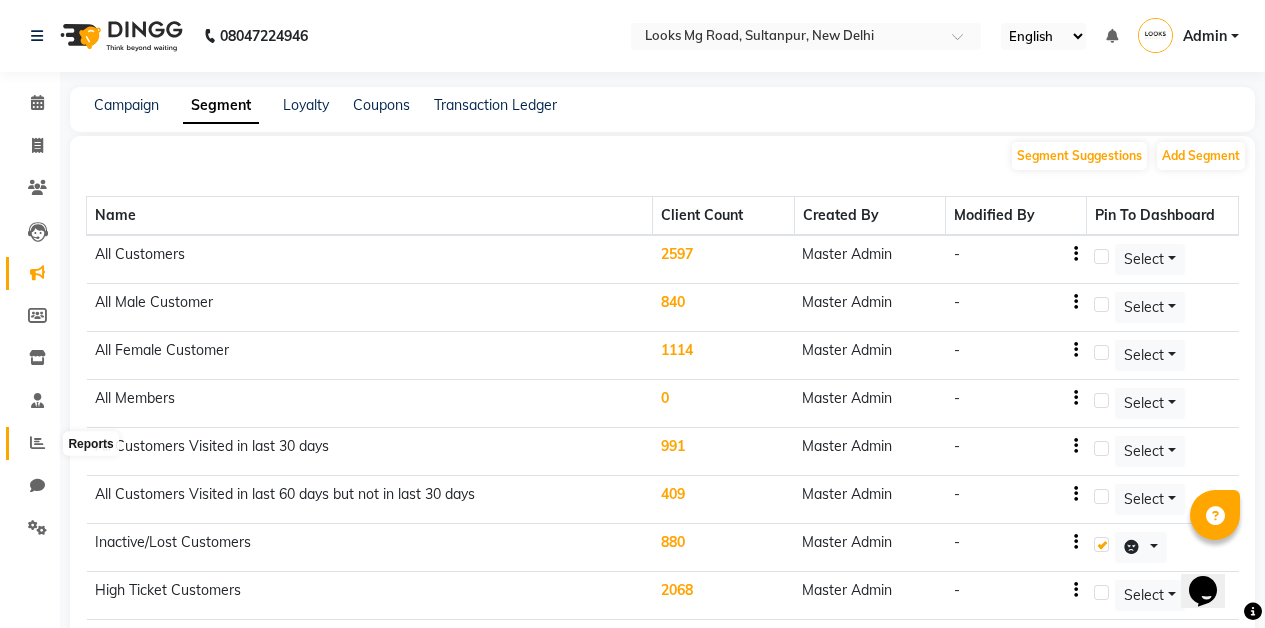 click 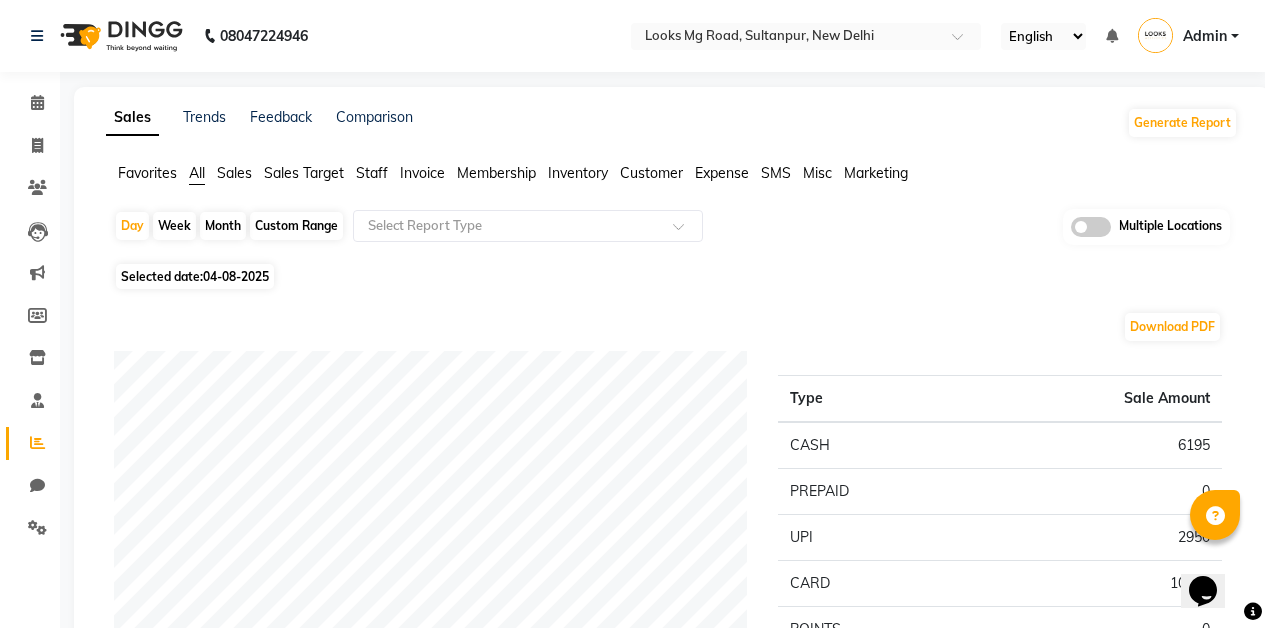 click on "Sales Trends Feedback Comparison Generate Report Favorites All Sales Sales Target Staff Invoice Membership Inventory Customer Expense SMS Misc Marketing  Day   Week   Month   Custom Range  Select Report Type Multiple Locations Selected date:  04-08-2025  Download PDF Payment mode Type Sale Amount CASH 6195 PREPAID 0 UPI 2950 CARD 10325 POINTS 0 Total 19470 Staff summary Type Sale Amount Gaurav 5310 Shokeen 5745 Liky_Nails 2960 Vinod_Pdct 1416 Suraj 1839 Raj_Pdct 1121 Counter Sales 1003 Khersingh_Pdct 1003 Sandeep_Asst 767 Lekhita 767 Others 4239 Total 26170 Sales summary Type Sale Amount Vouchers 0 Gift card 0 Prepaid 0 Memberships 0 Products 0 Packages 0 Tips 0 Services 26170 Fee 0 Total 26170 Expense by type Type Sale Amount BANK DEPOSIT 150000 General Expense 1350 Total 151350 Service by category Type Sale Amount Hair Care Women 7359 L'AAMIS Organic 5310 Kerastase Professional 4302 Nail Care Hands & Feets 3525 Gel Extensions 2360 Hair Cuts 1072 Threading Services 767 Colors Services 767 Hair Care Men 708" 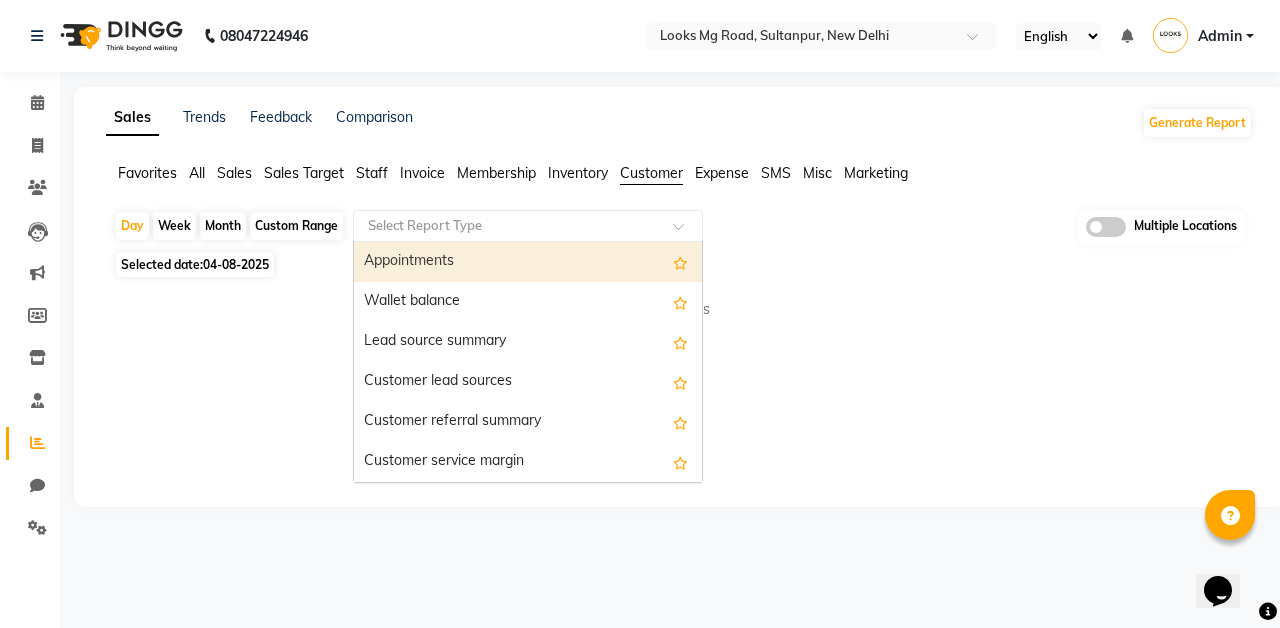click 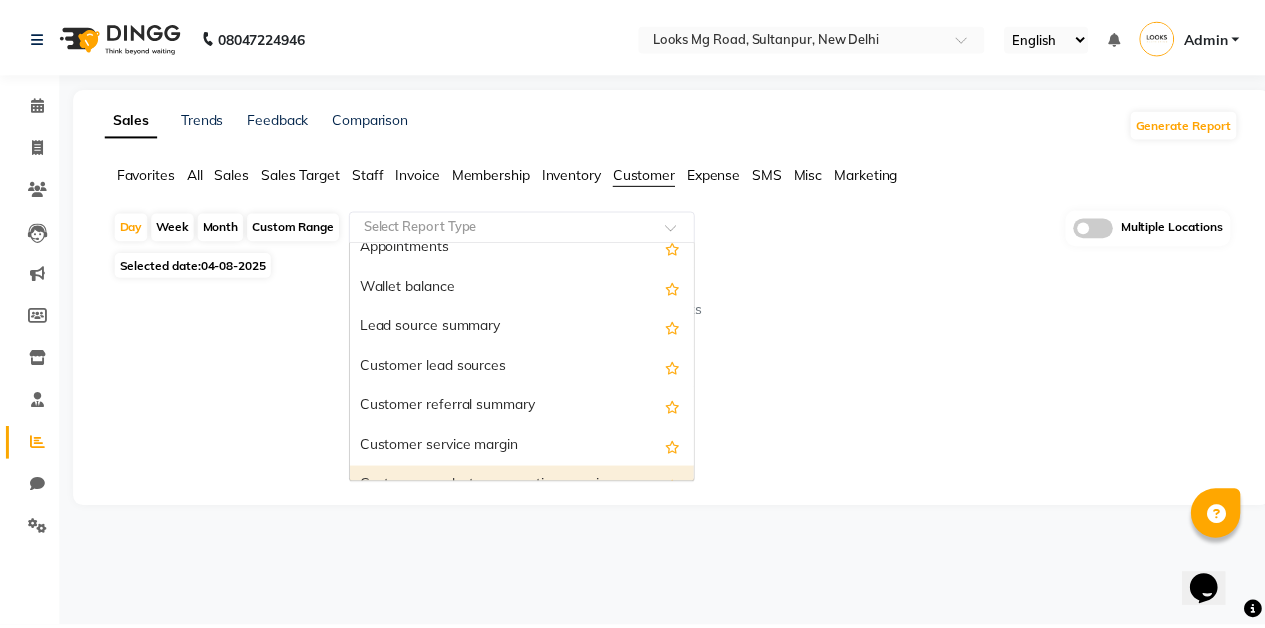 scroll, scrollTop: 0, scrollLeft: 0, axis: both 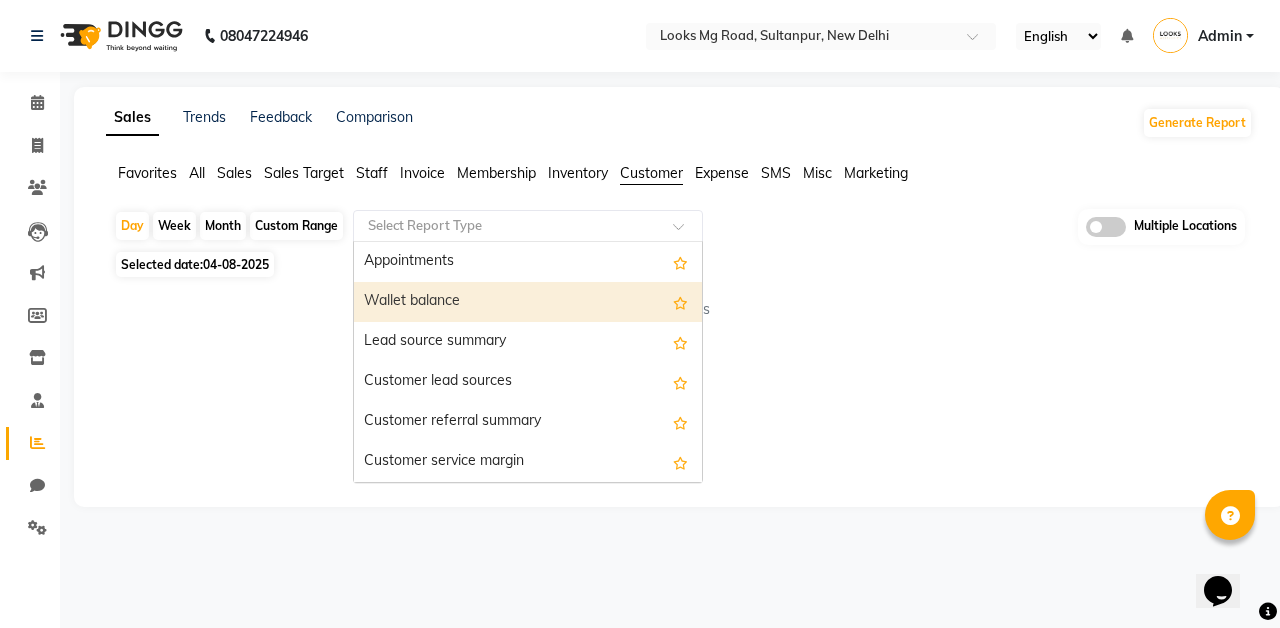 click on "Wallet balance" at bounding box center (528, 302) 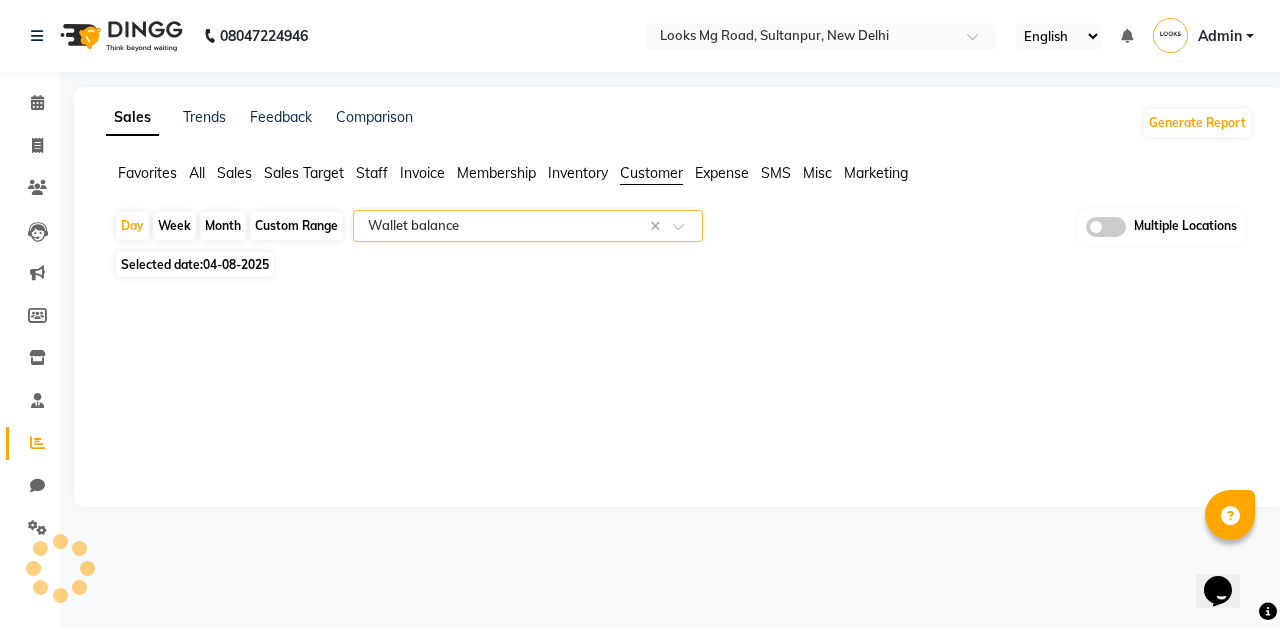 select on "full_report" 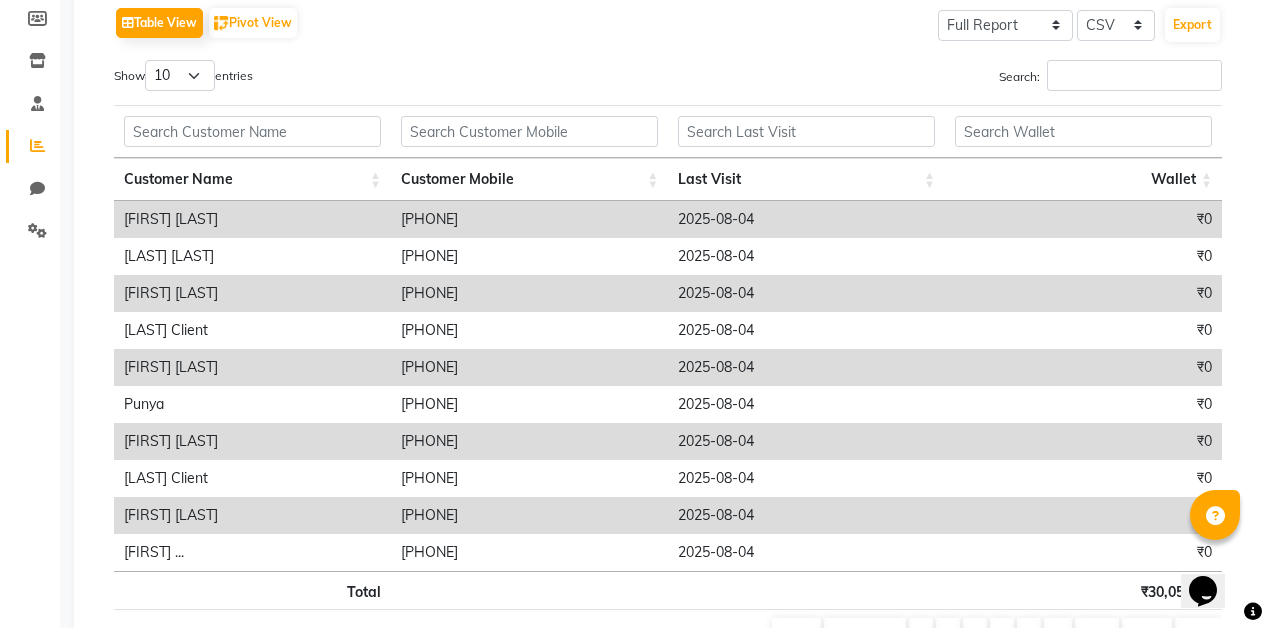 scroll, scrollTop: 357, scrollLeft: 0, axis: vertical 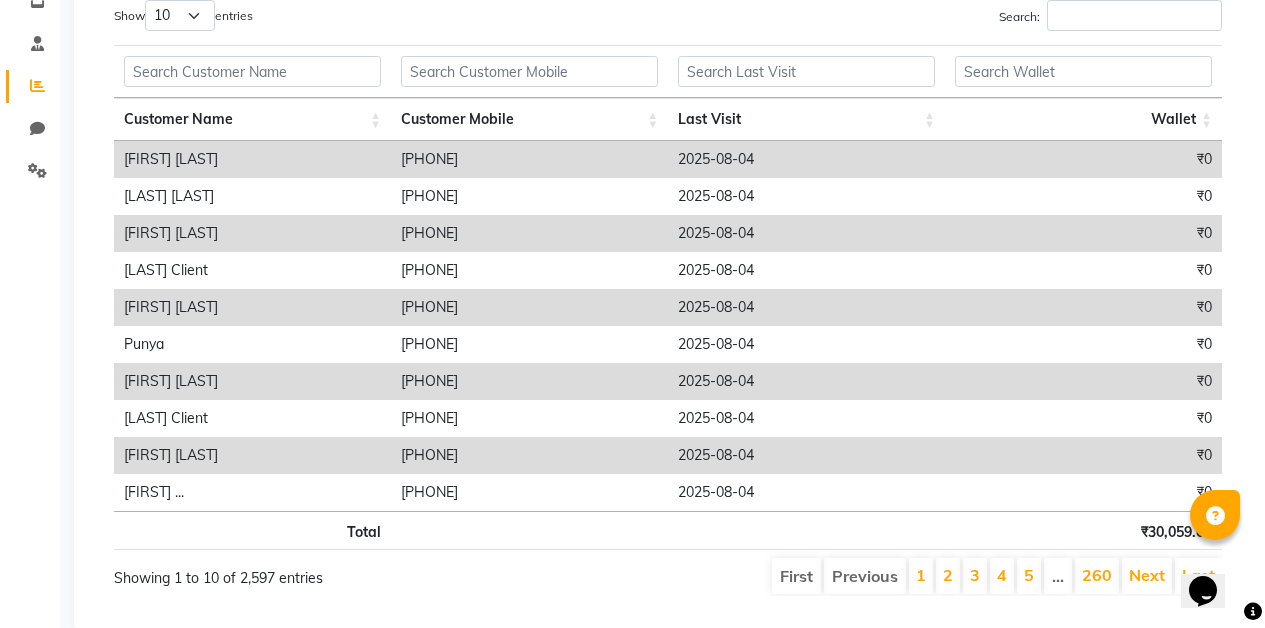 click on "Wallet" at bounding box center (1083, 119) 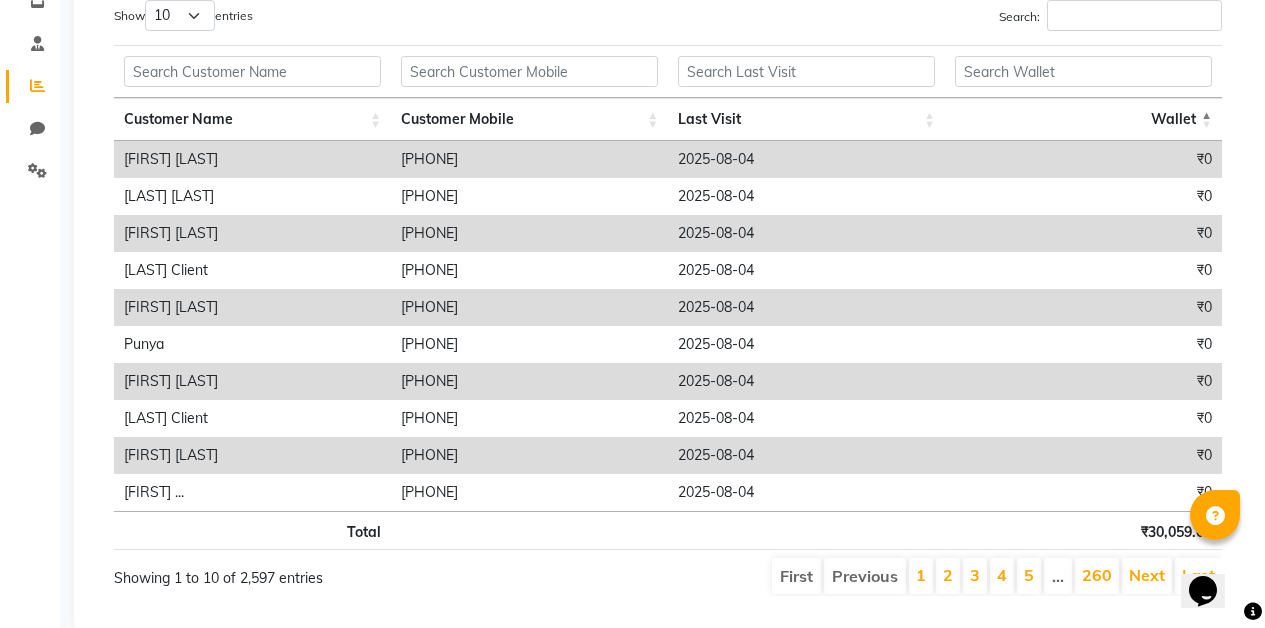click on "Wallet" at bounding box center (1083, 119) 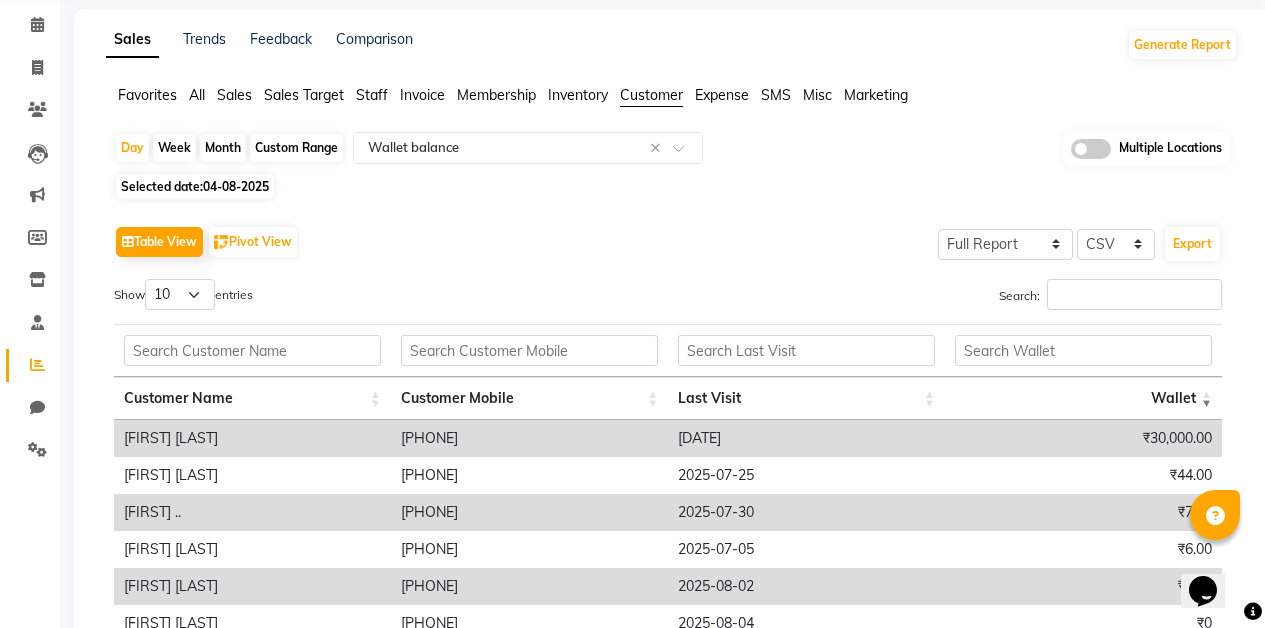 scroll, scrollTop: 72, scrollLeft: 0, axis: vertical 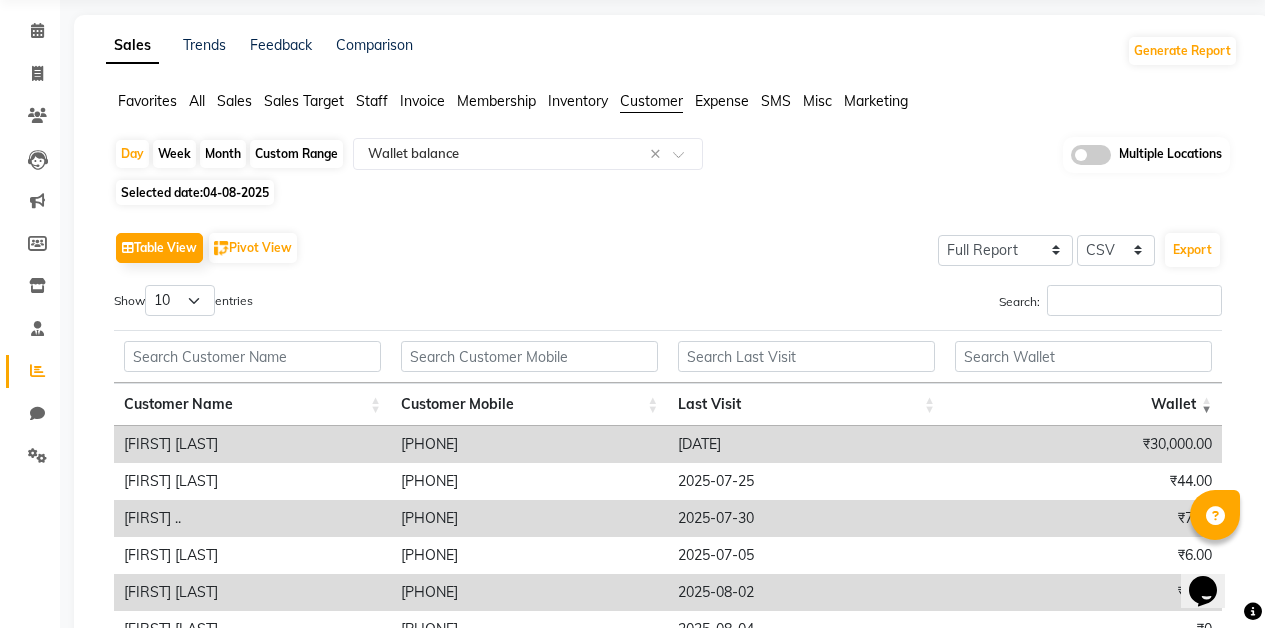 click on "Month" 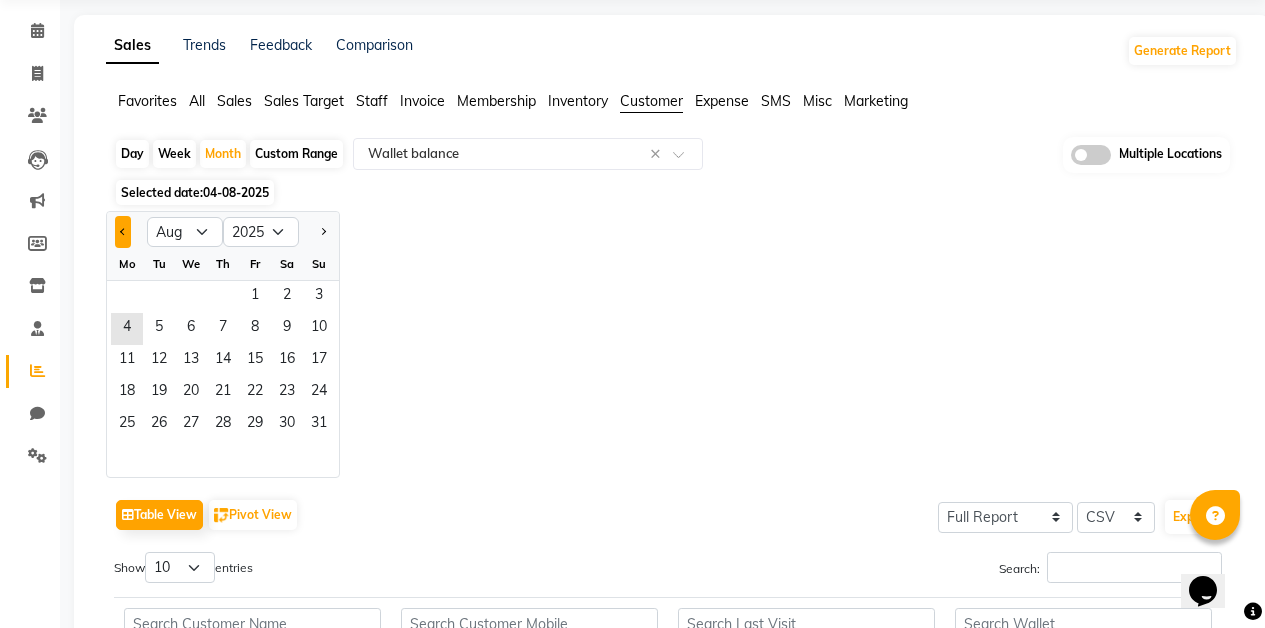 click 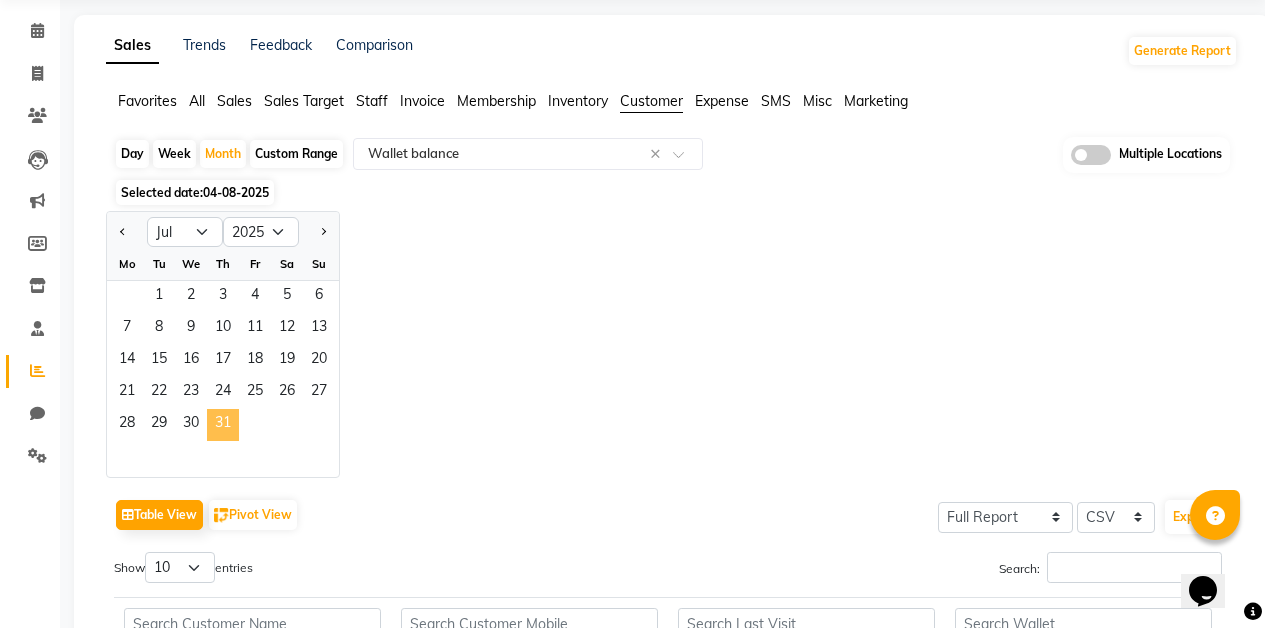 click on "31" 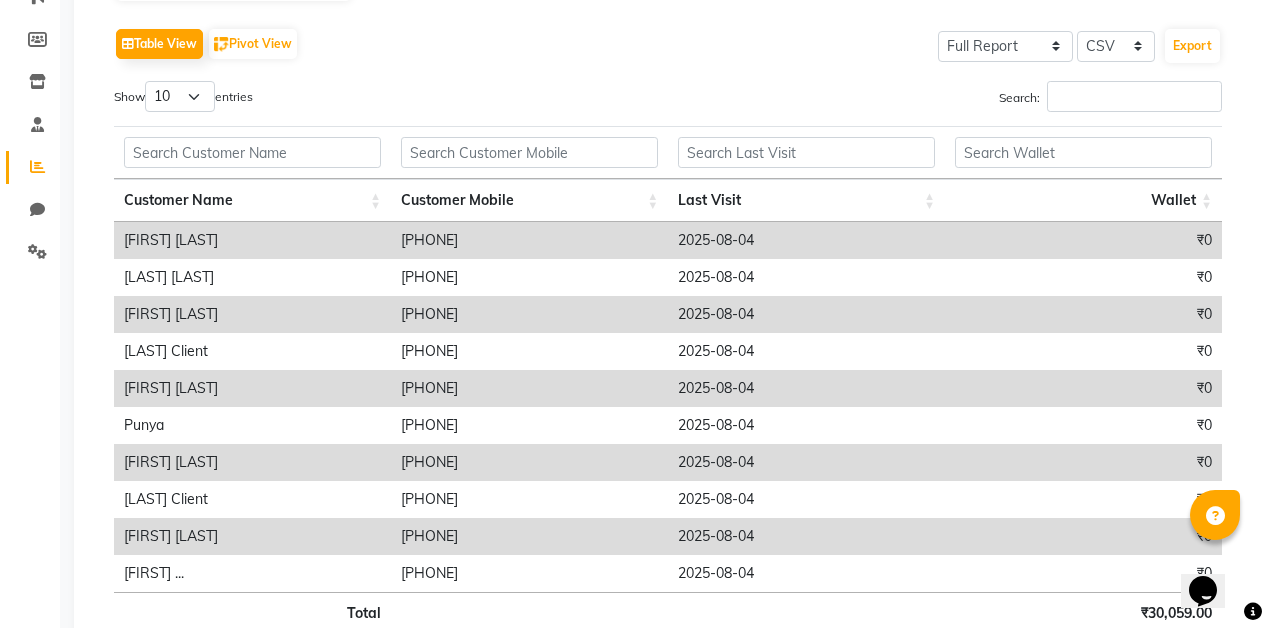 scroll, scrollTop: 282, scrollLeft: 0, axis: vertical 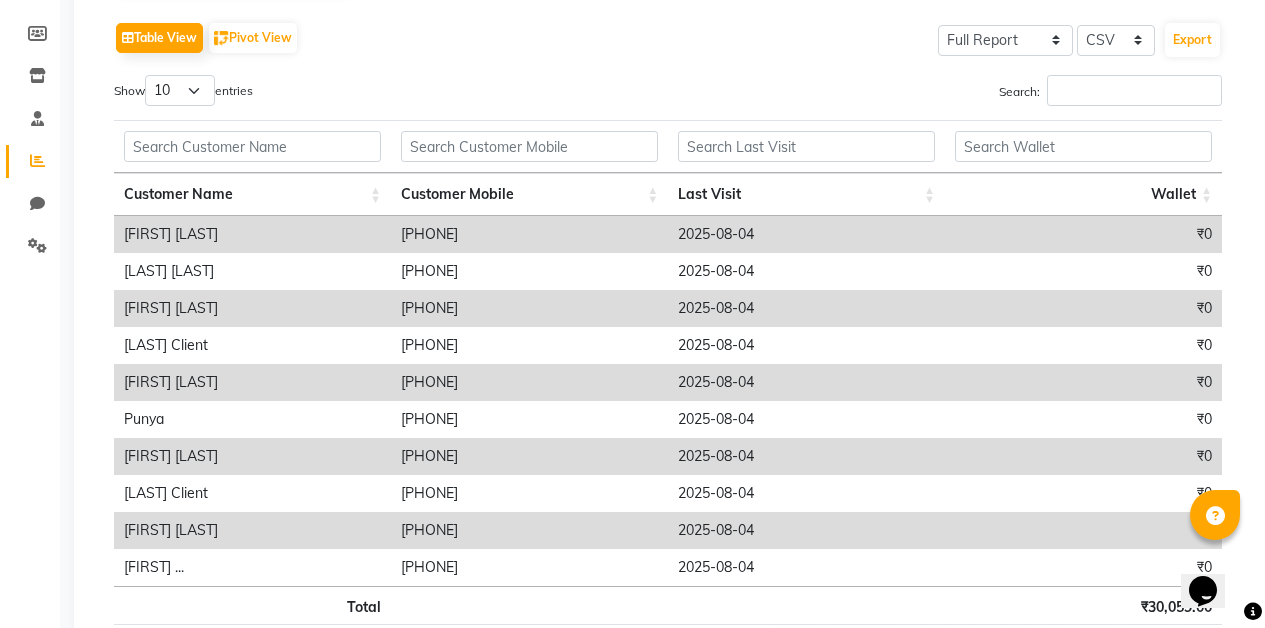 click on "Wallet" at bounding box center [1083, 194] 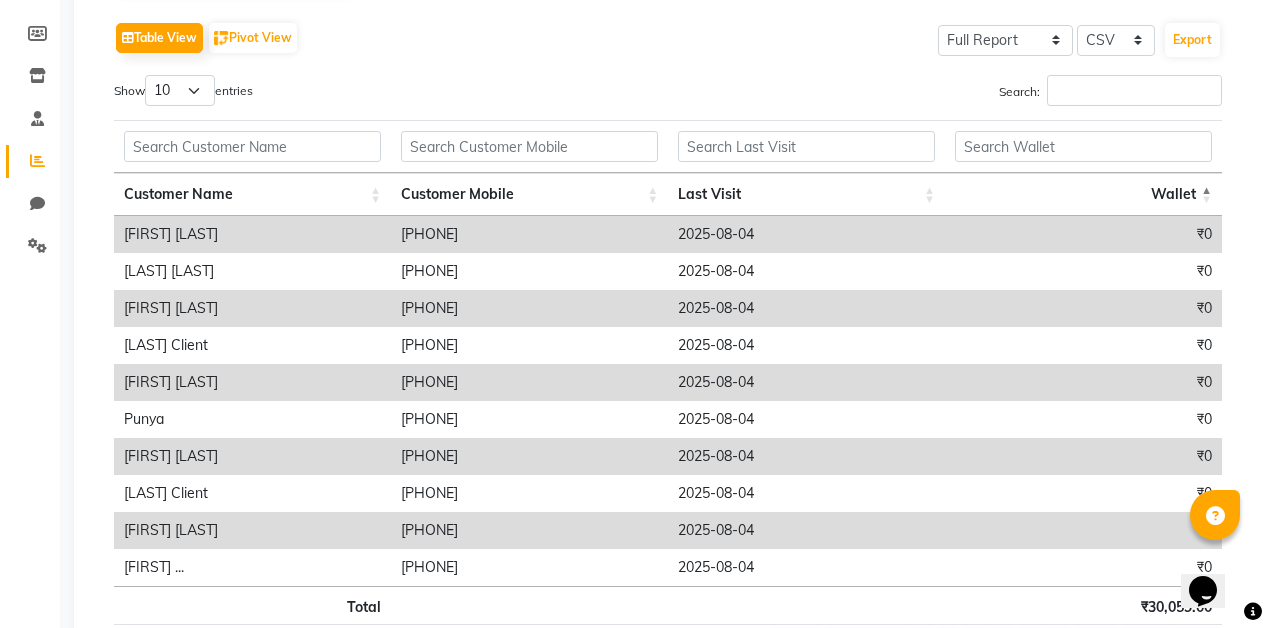 click on "Wallet" at bounding box center [1083, 194] 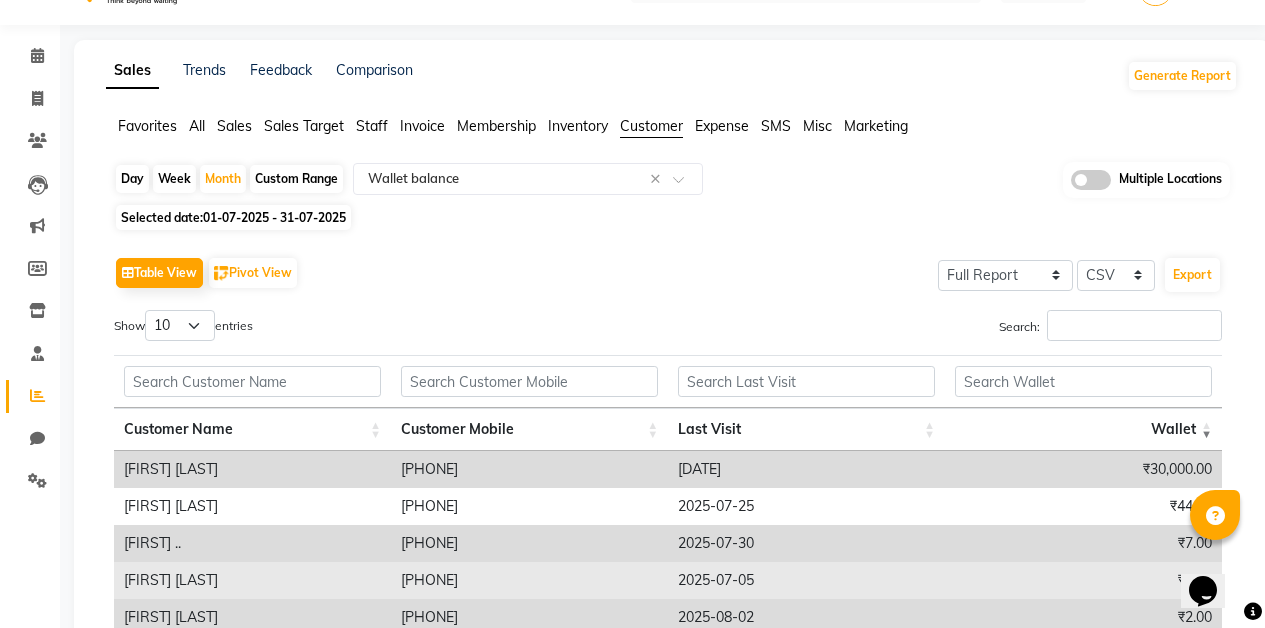 scroll, scrollTop: 0, scrollLeft: 0, axis: both 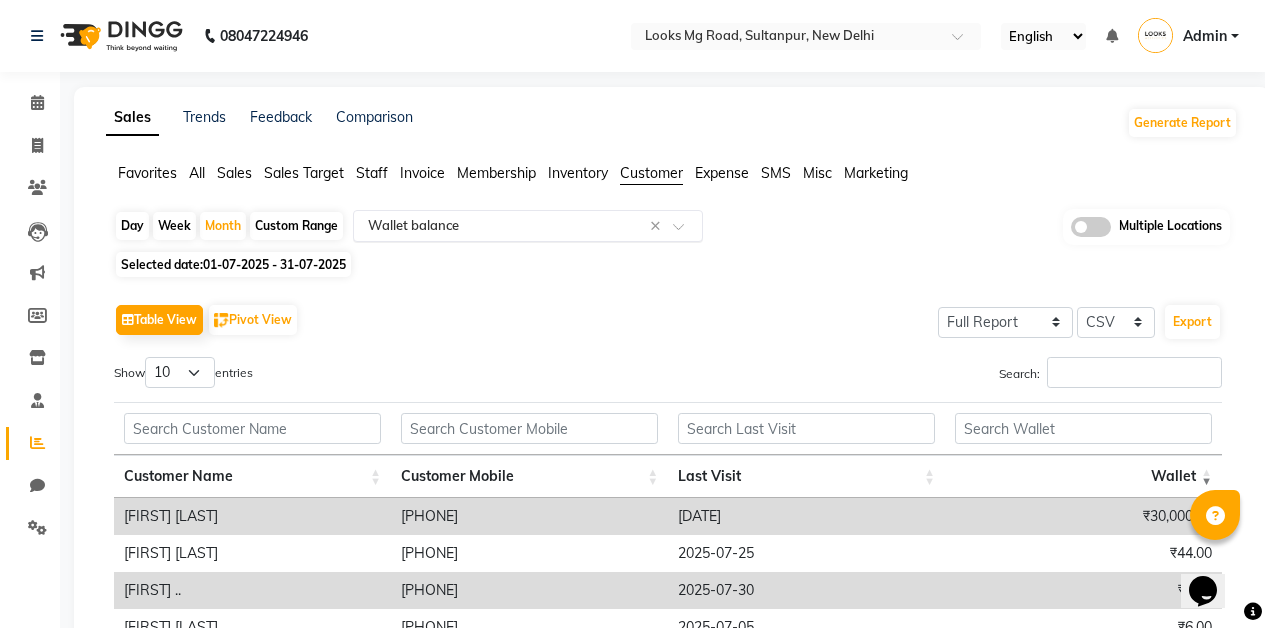 click 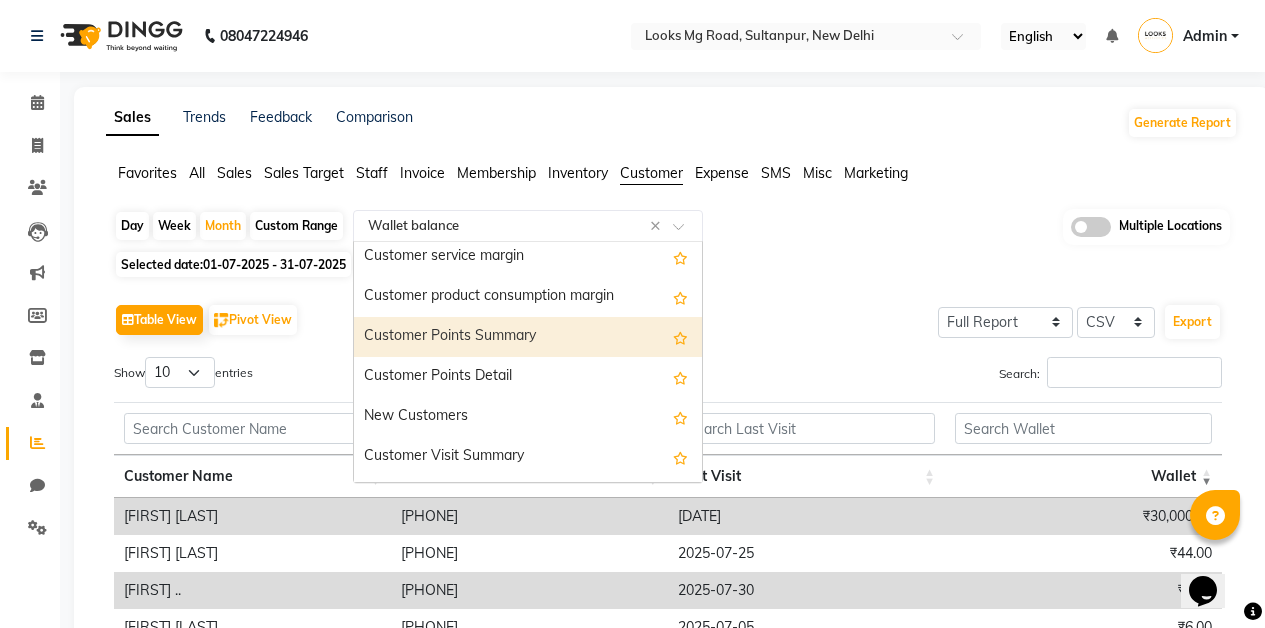 scroll, scrollTop: 208, scrollLeft: 0, axis: vertical 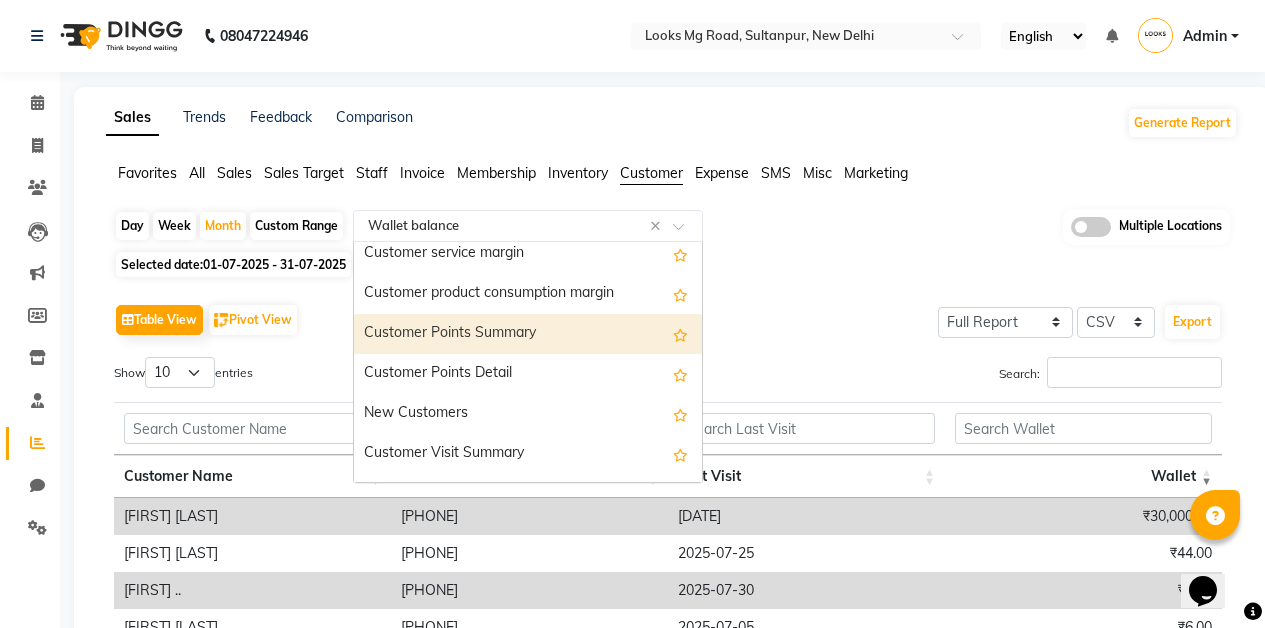 click on "Customer Points Summary" at bounding box center [528, 334] 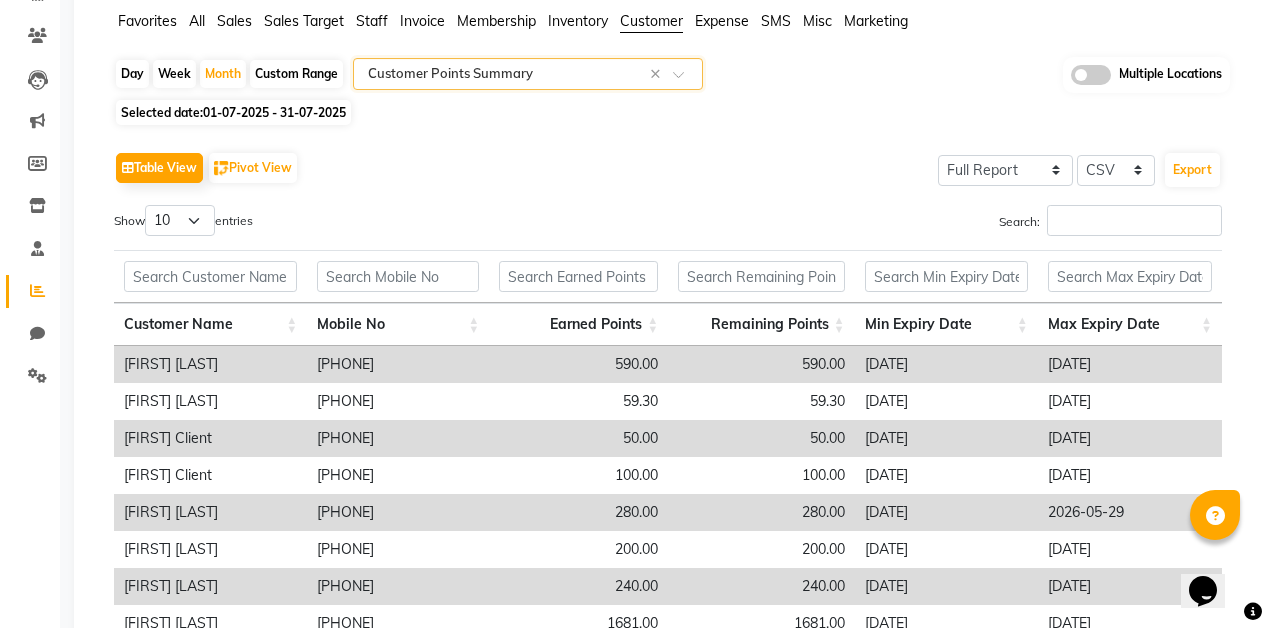 scroll, scrollTop: 161, scrollLeft: 0, axis: vertical 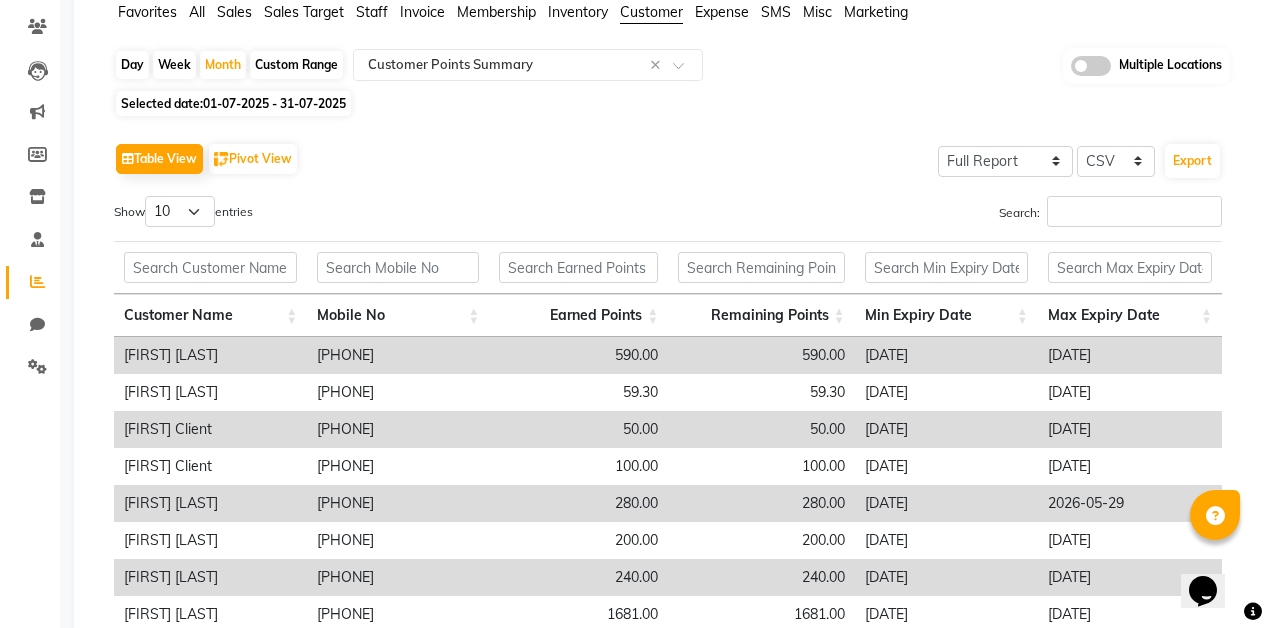 click on "Earned Points" at bounding box center (578, 315) 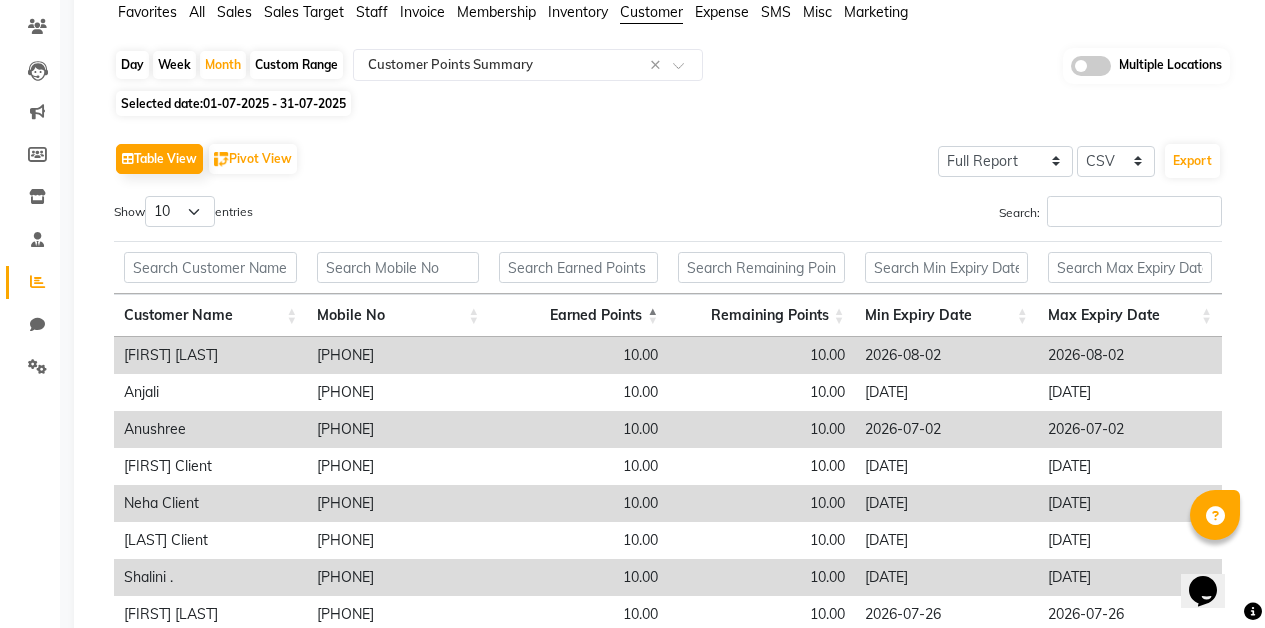 click on "Earned Points" at bounding box center (578, 315) 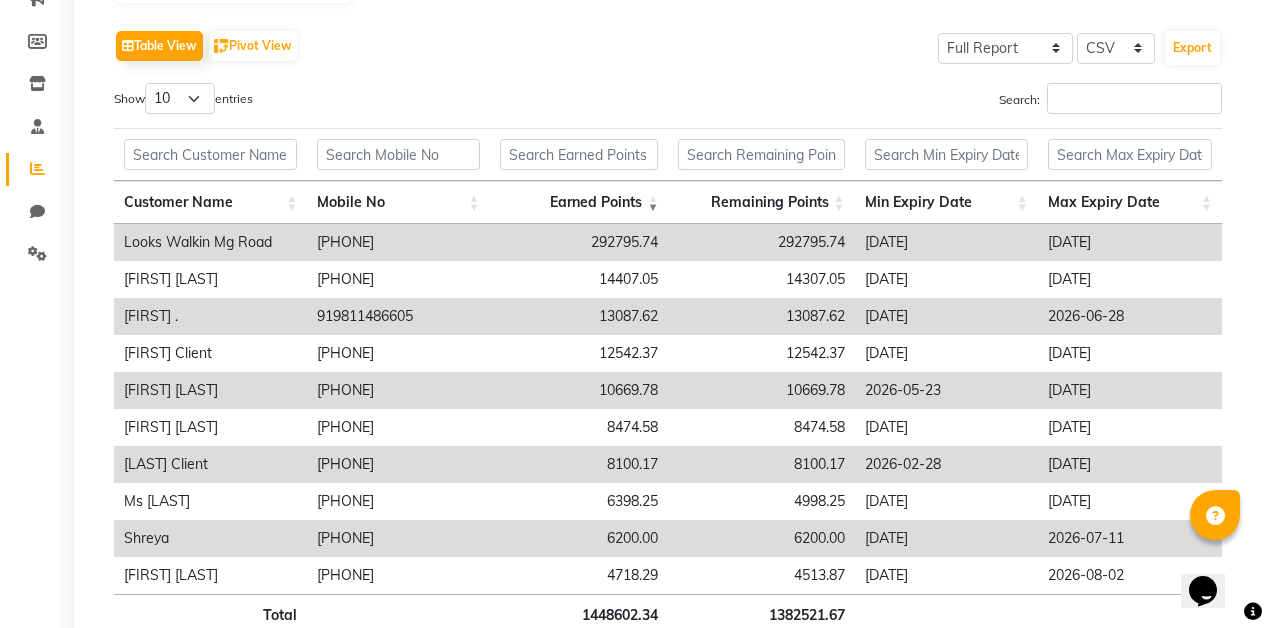 scroll, scrollTop: 289, scrollLeft: 0, axis: vertical 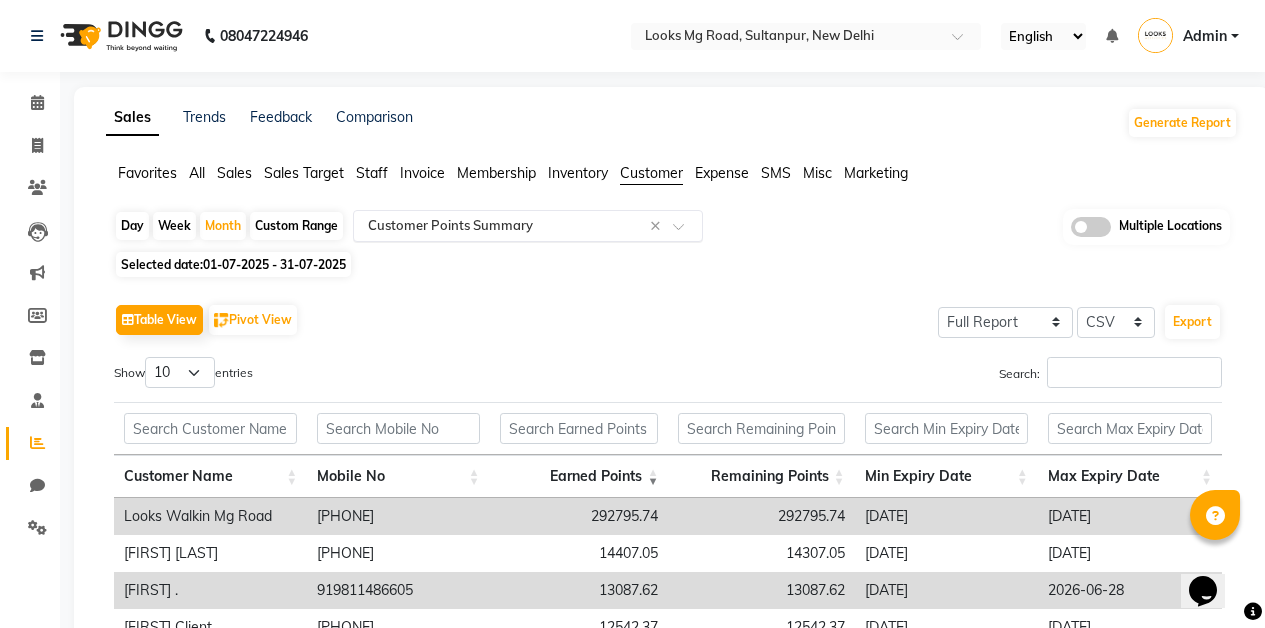click 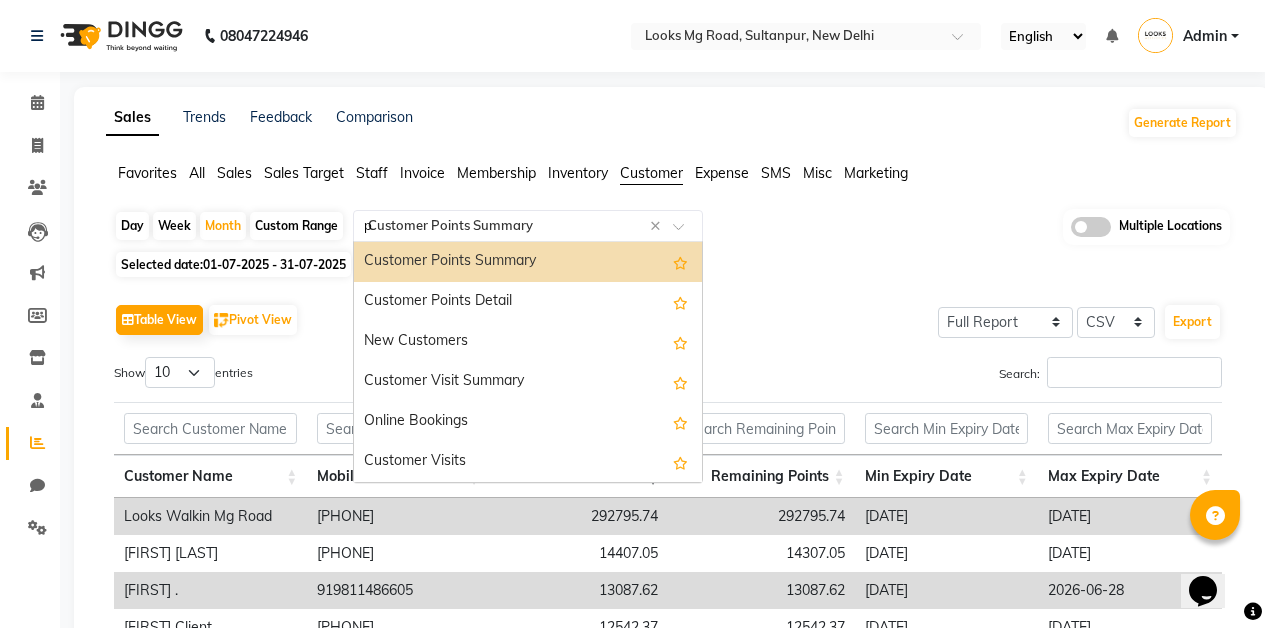 scroll, scrollTop: 0, scrollLeft: 0, axis: both 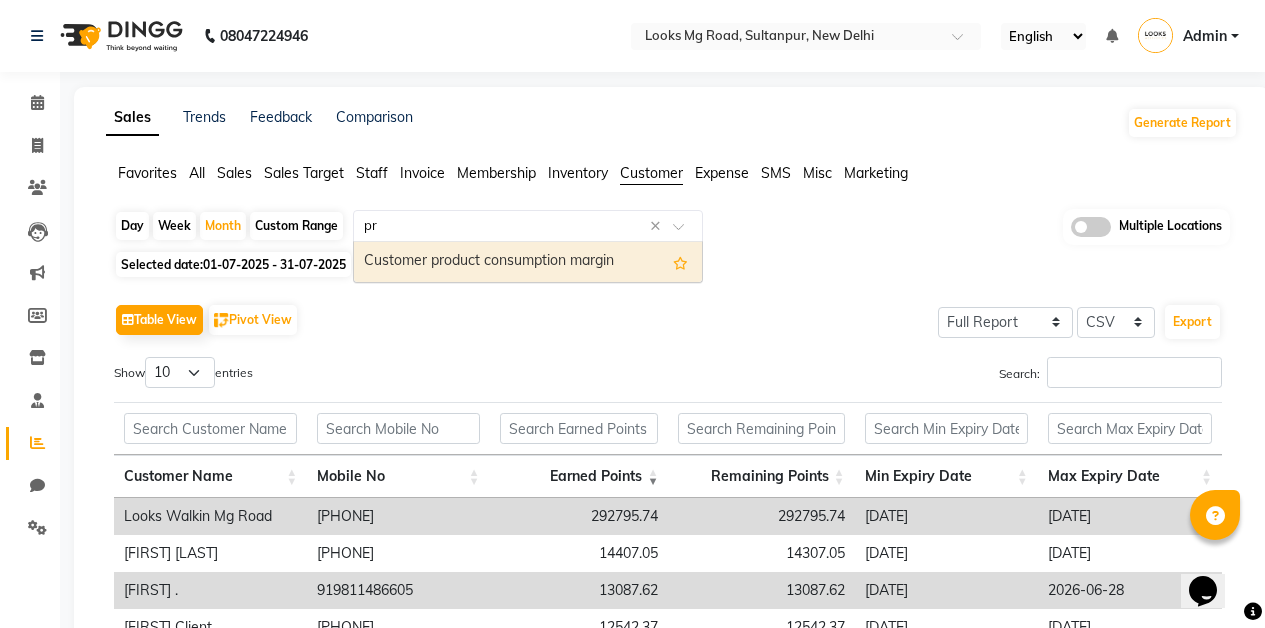 type on "pre" 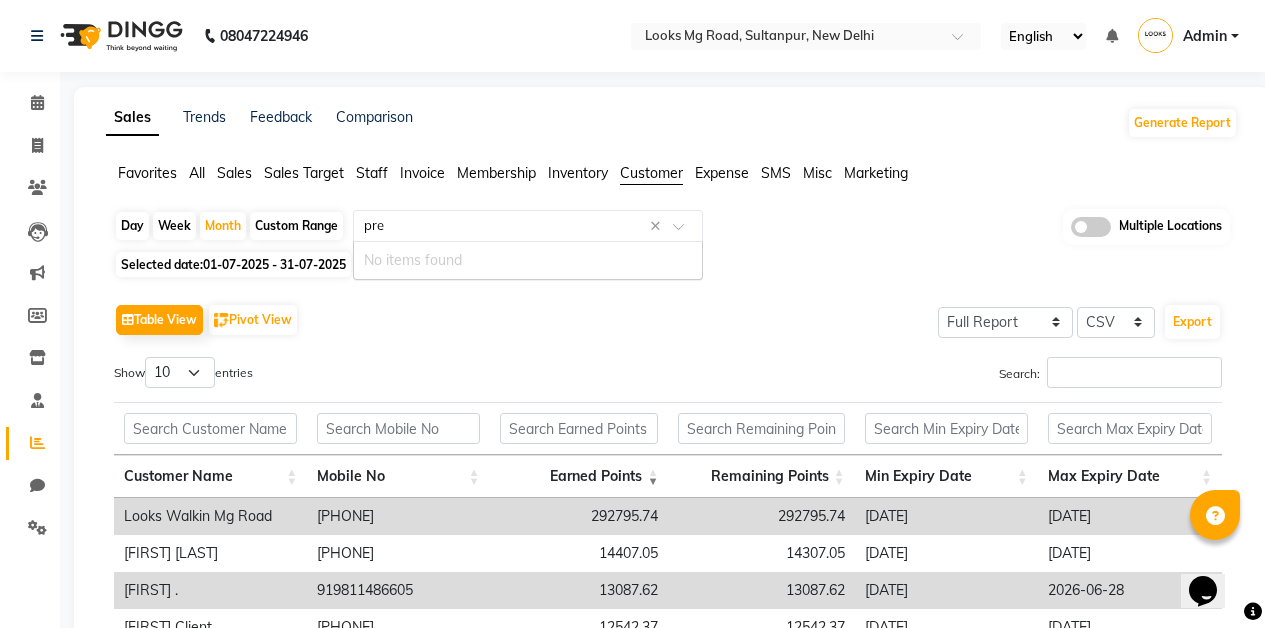 type 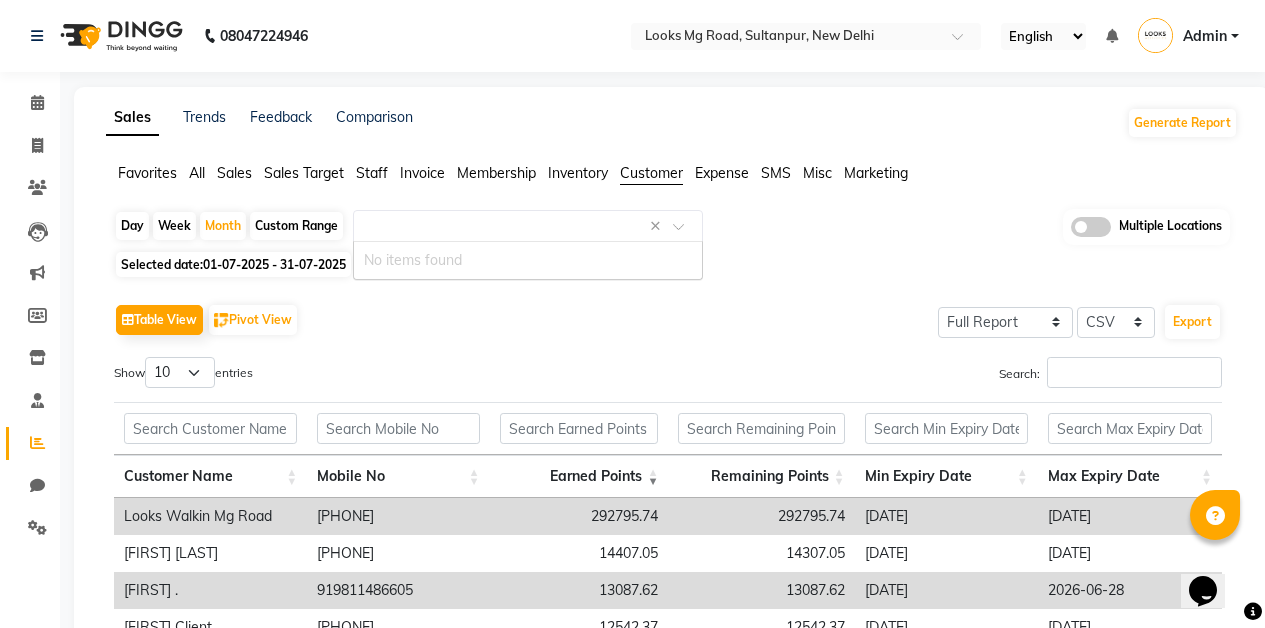 click on "Table View   Pivot View  Select Full Report Filtered Report Select CSV PDF  Export  Show  10 25 50 100  entries Search: Customer Name Mobile No Earned Points Remaining Points Min Expiry Date Max Expiry Date Customer Name Mobile No Earned Points Remaining Points Min Expiry Date Max Expiry Date Total 1448602.34 1382521.67 Looks Walkin Mg Road 911188000000001 292795.74 292795.74 2026-02-01 2026-08-04 Meher Sarid 919811050198 14407.05 14307.05 2026-03-19 2026-07-23 Malvika . 919811486605 13087.62 13087.62 2026-03-19 2026-06-28 Advika Client 917970657212 12542.37 12542.37 2026-05-09 2026-07-23 Amit Ambhavta 919999878707 10669.78 10669.78 2026-05-23 2026-05-24 Poonam Juneja 919560333702 8474.58 8474.58 2026-06-24 2026-06-24 Flora Client 919650152604 8100.17 8100.17 2026-02-28 2026-08-04 Ms Donna 919711779999 6398.25 4998.25 2026-04-25 2026-04-25 Shreya  918527734667 6200.00 6200.00 2026-03-29 2026-07-11 Shikha Khanna 919810300339 4718.29 4513.87 2026-05-10 2026-08-02 Total 1448602.34 1382521.67 First Previous 1" 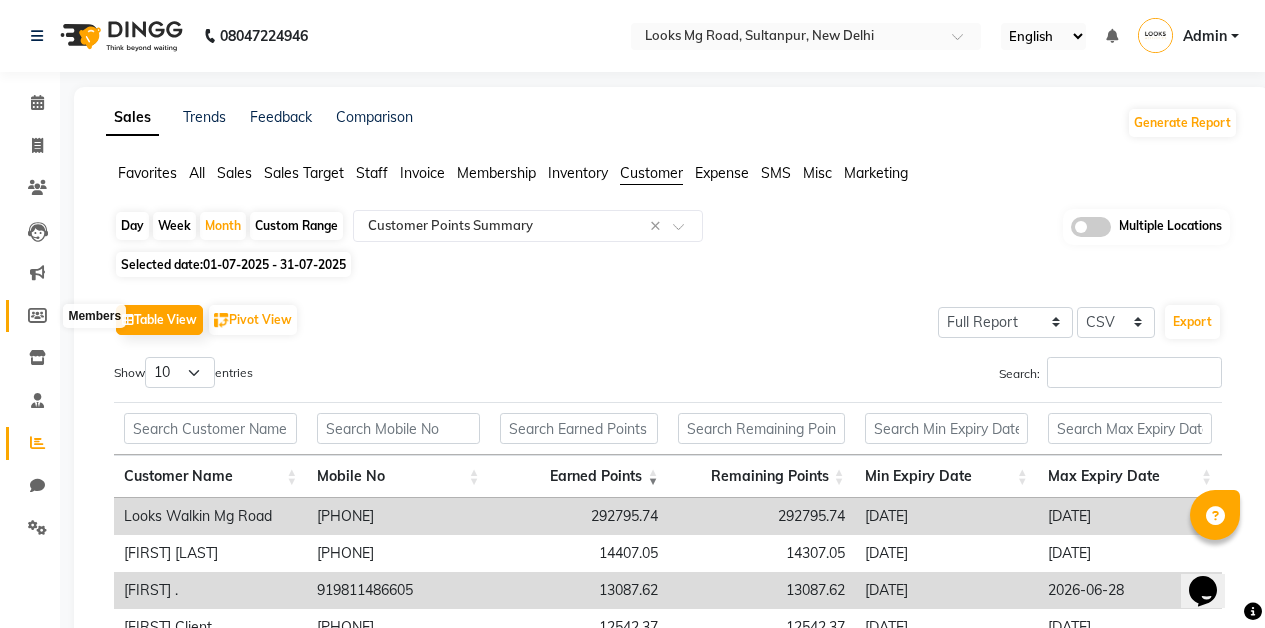 click 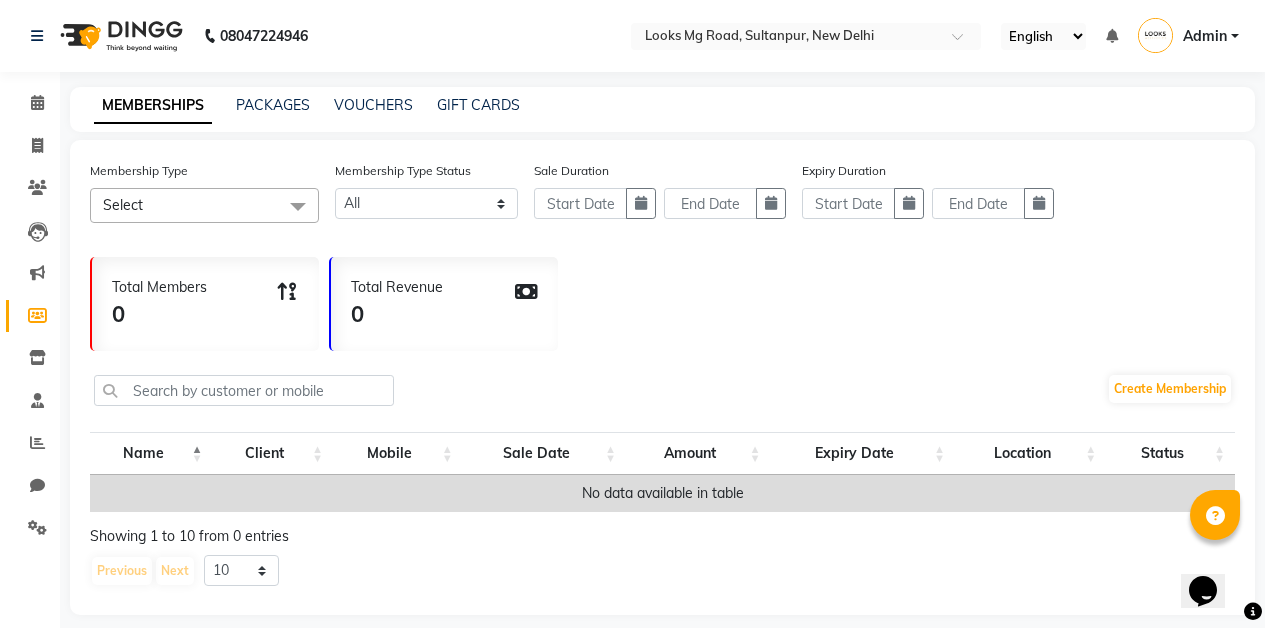 click on "Select" 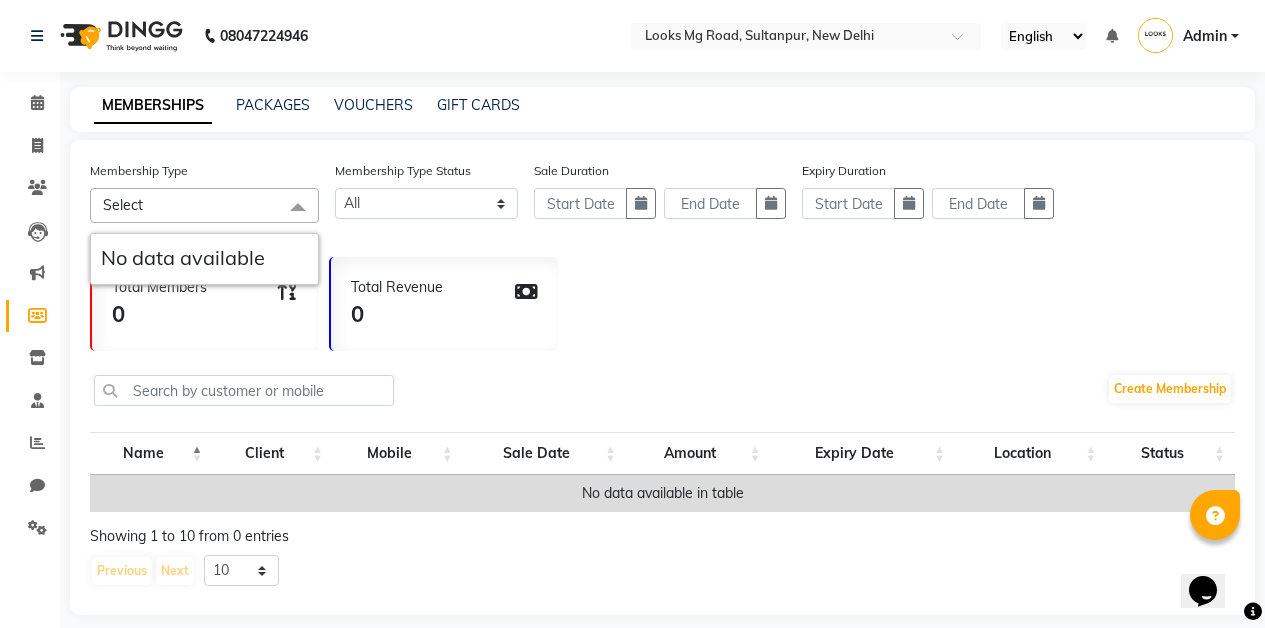 click on "Select" 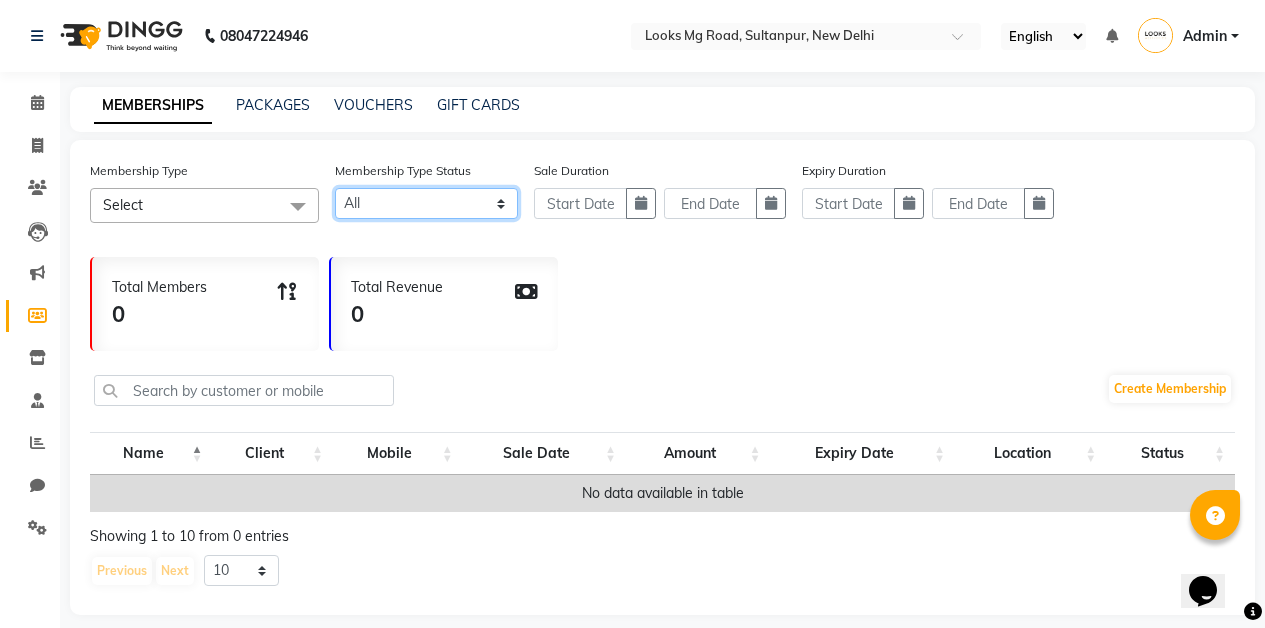 click on "Active Expired All" 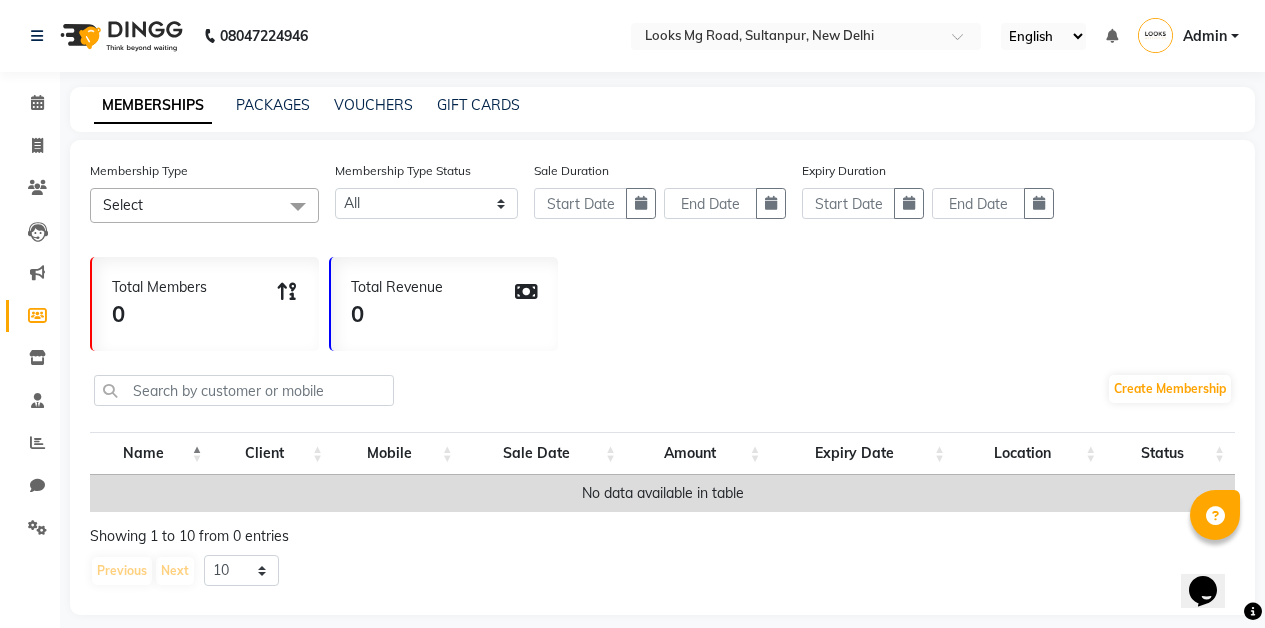 click 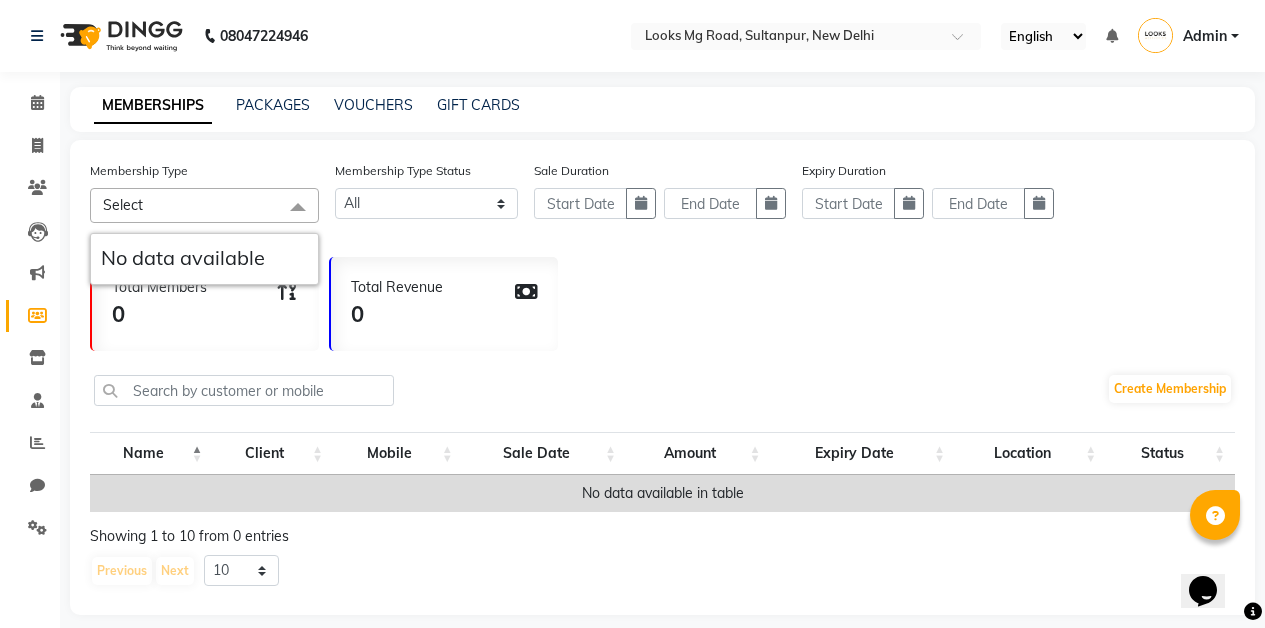 click on "Membership Type Select No data available Membership Type Status Active Expired All Sale Duration Expiry Duration Total Members 0 Total Revenue 0  Create Membership  Name Client Mobile Sale Date Amount Expiry Date Location Status No data available in table Showing 1 to 10 from 0 entries Previous Next 10 20 50 100" 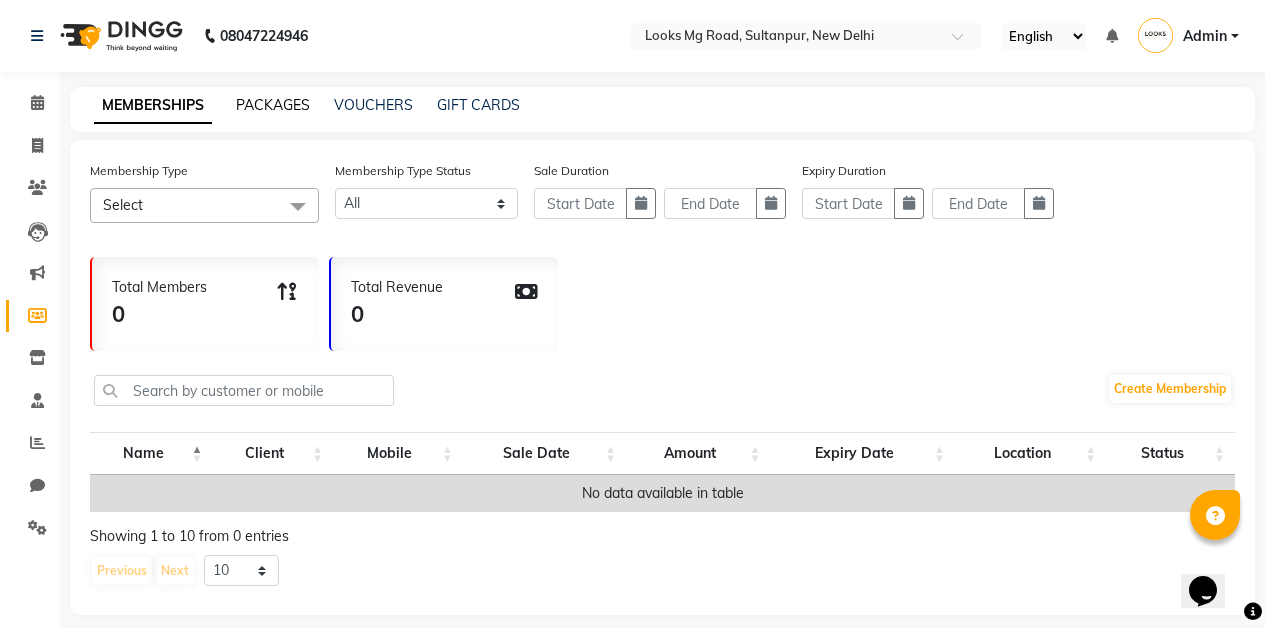 click on "PACKAGES" 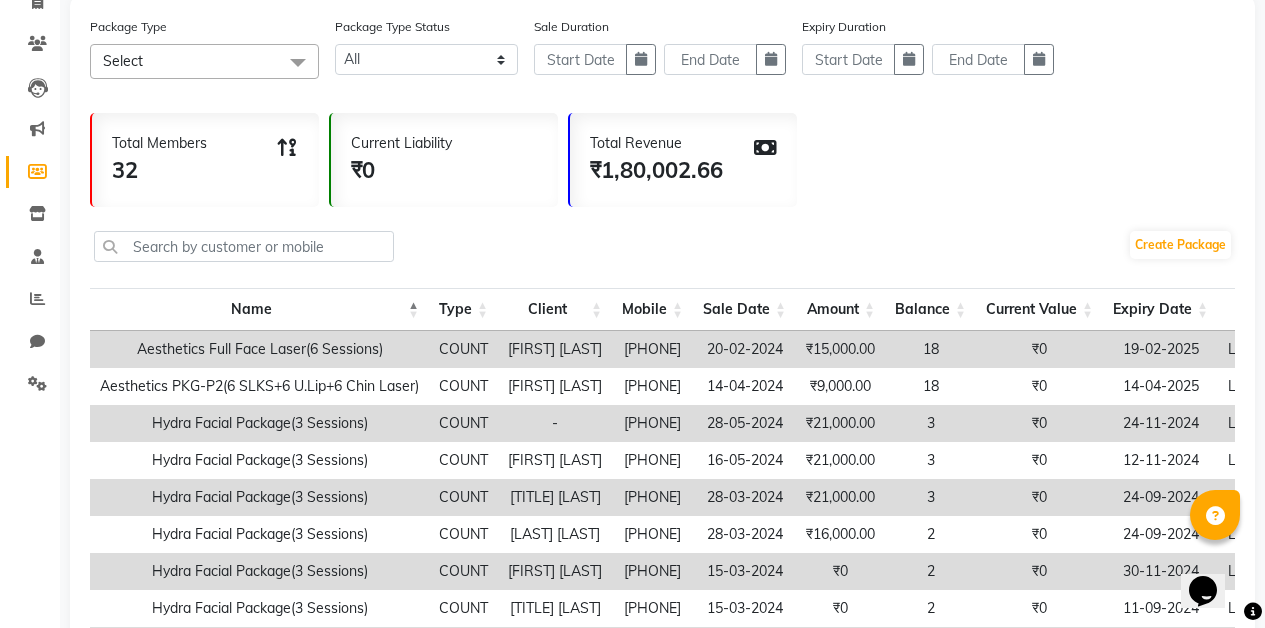 scroll, scrollTop: 129, scrollLeft: 0, axis: vertical 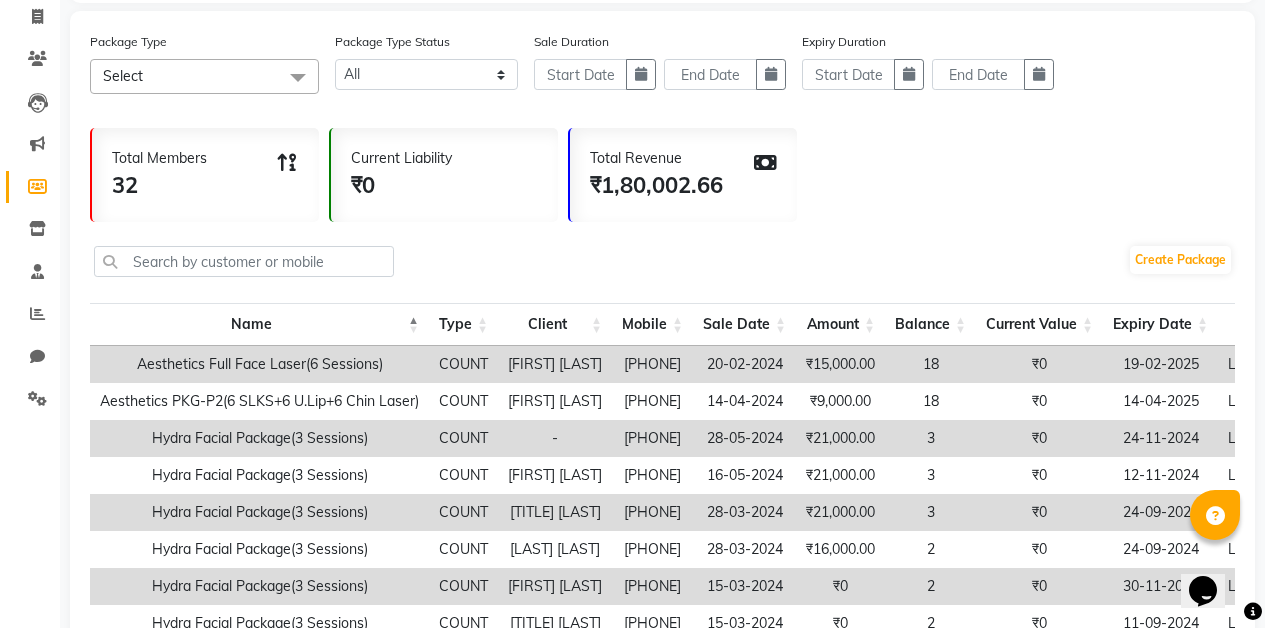 click 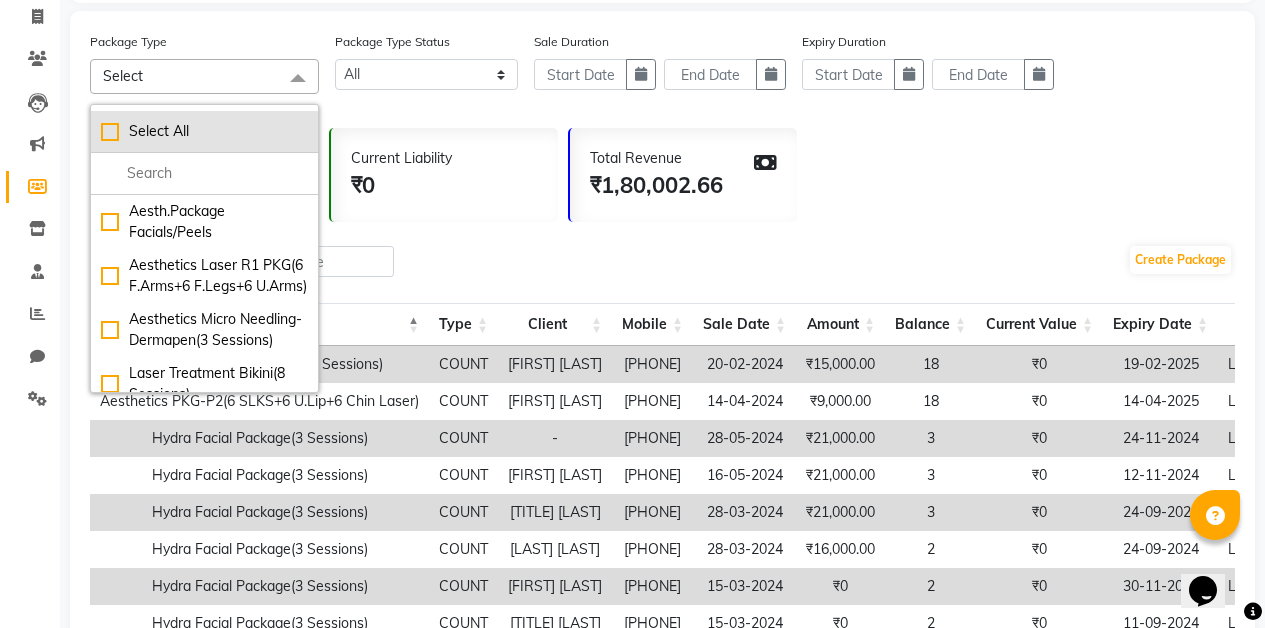 click on "Select All" 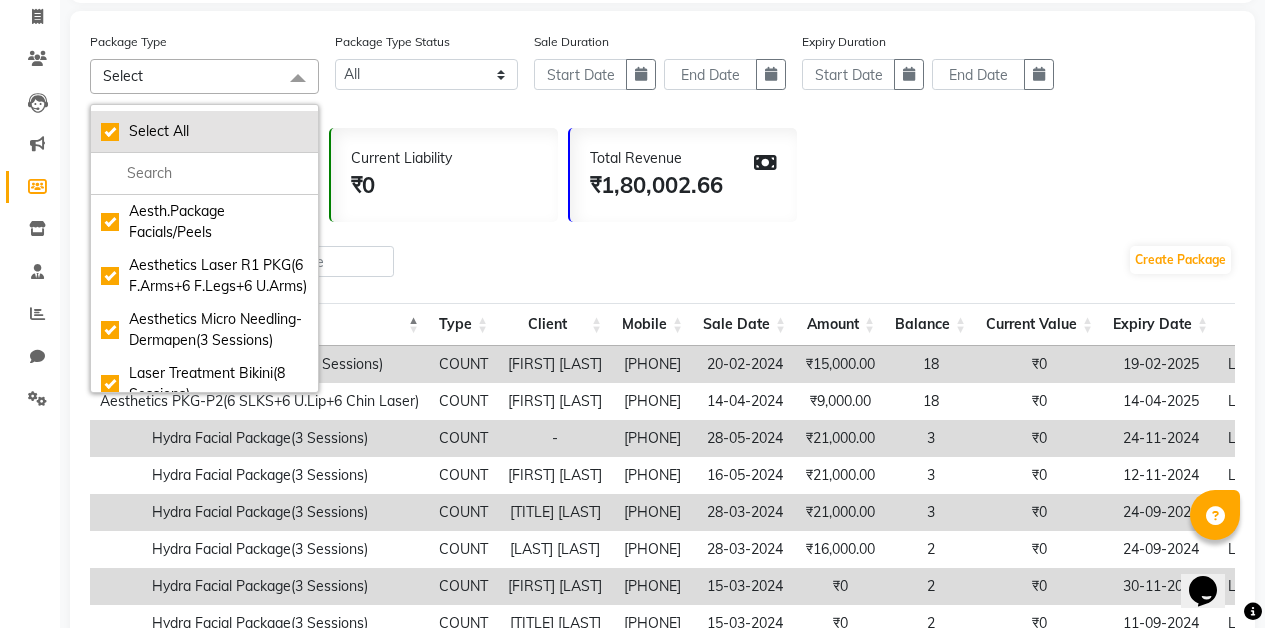 checkbox on "true" 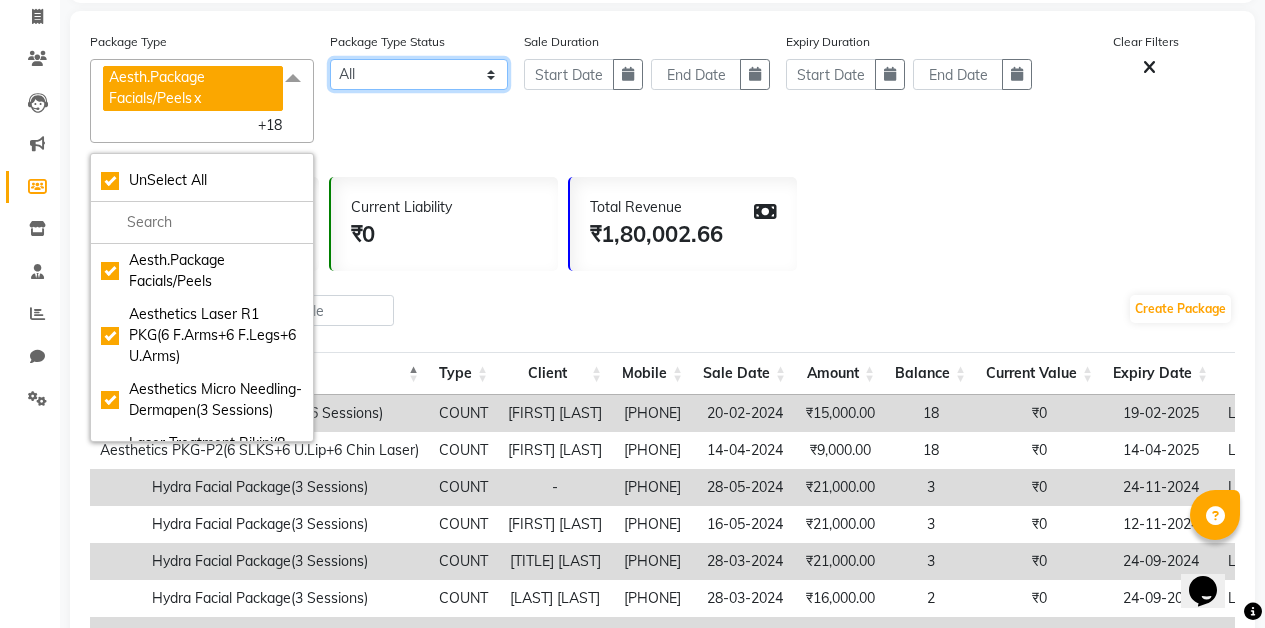 click on "Active Expired All" 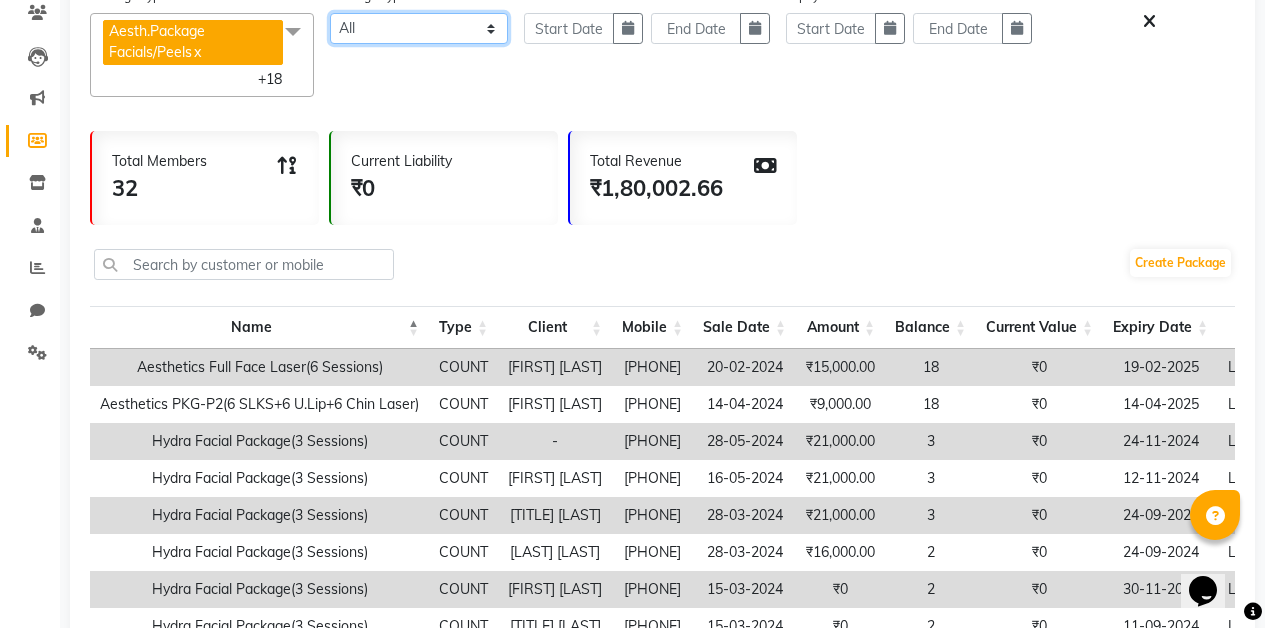 scroll, scrollTop: 0, scrollLeft: 0, axis: both 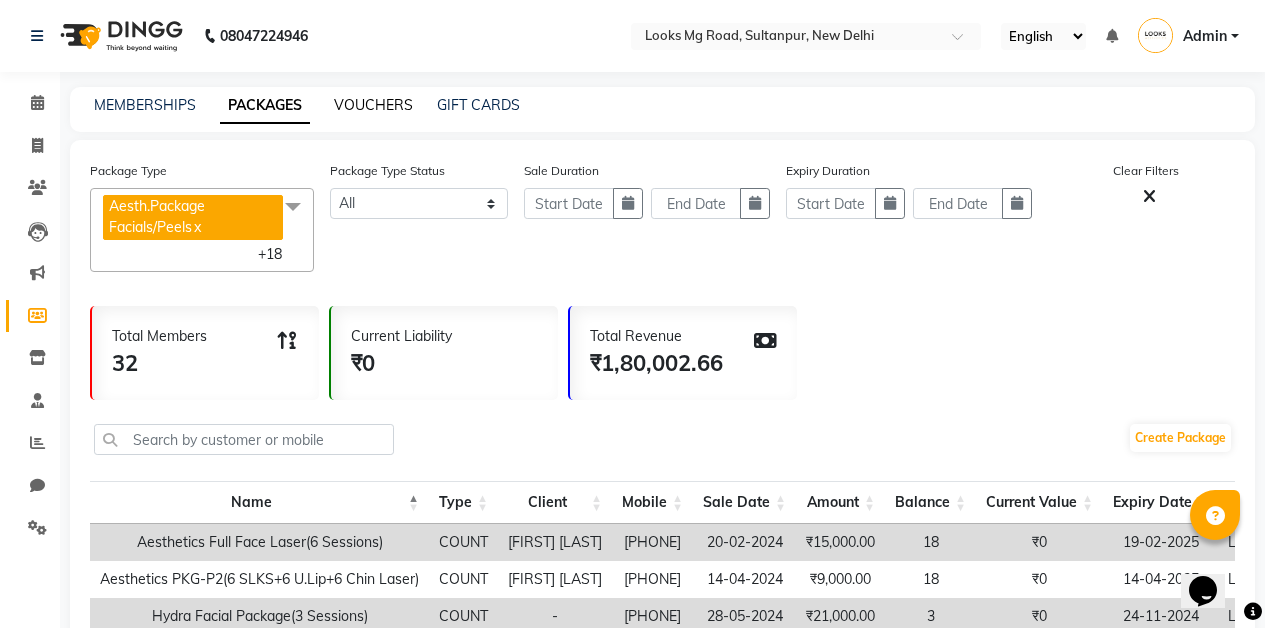 click on "VOUCHERS" 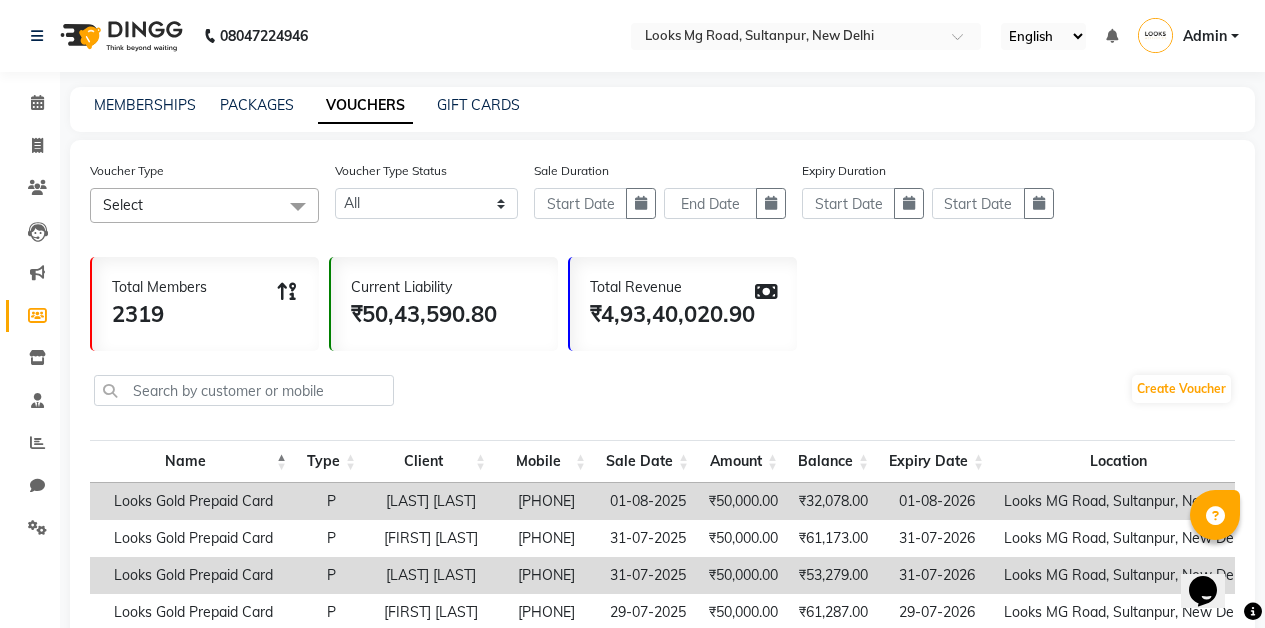 click on "GIFT CARDS" 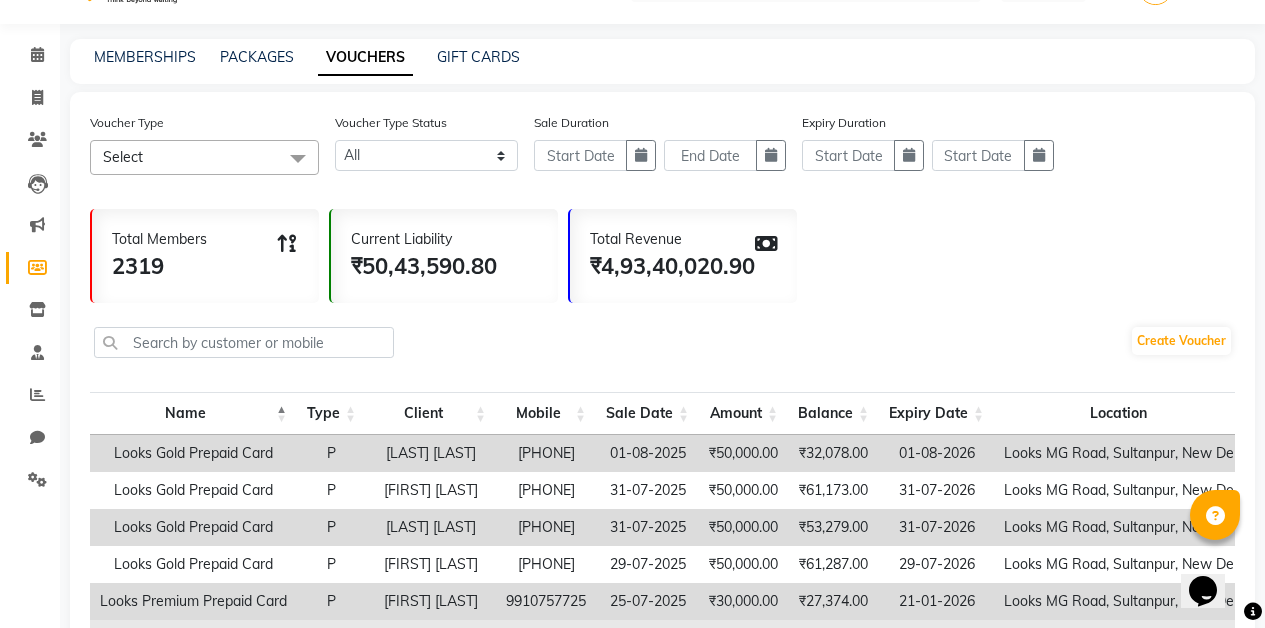 scroll, scrollTop: 44, scrollLeft: 0, axis: vertical 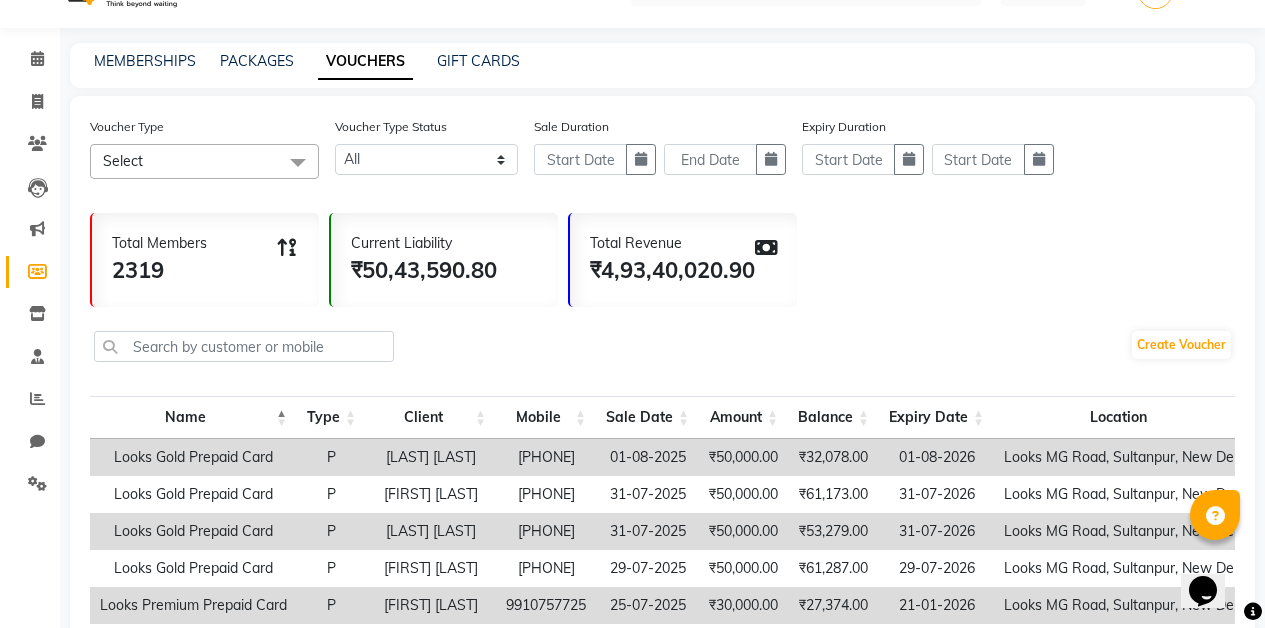 click on "Select" 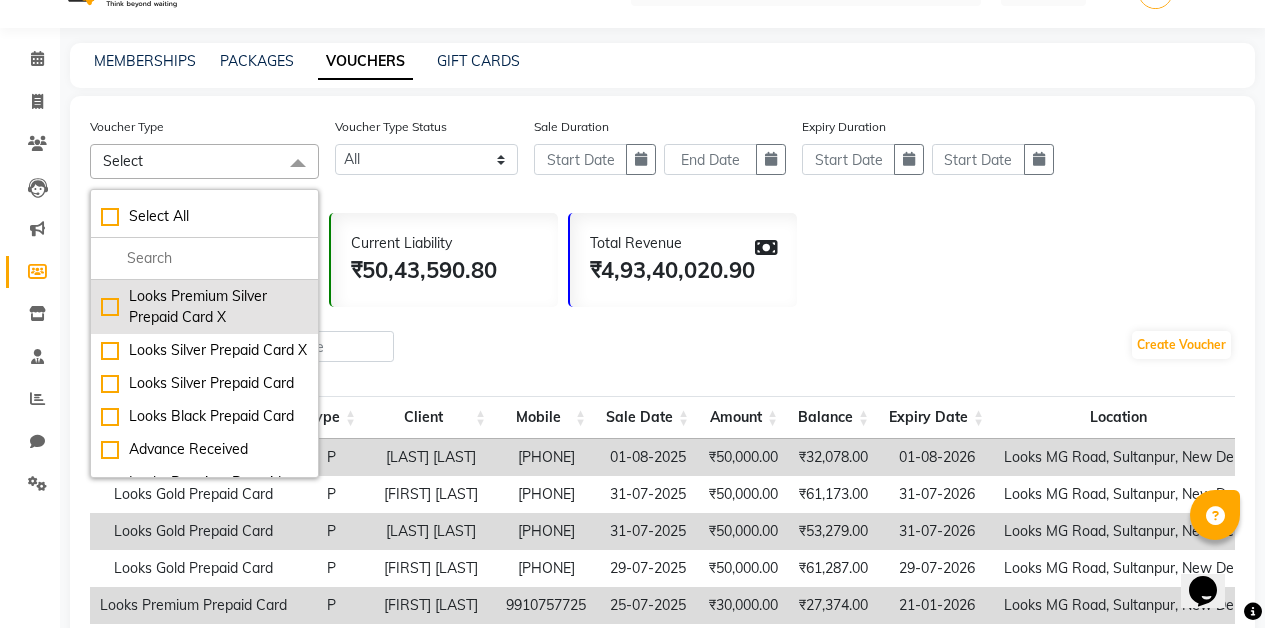 click on "Looks Premium Silver Prepaid Card	X" 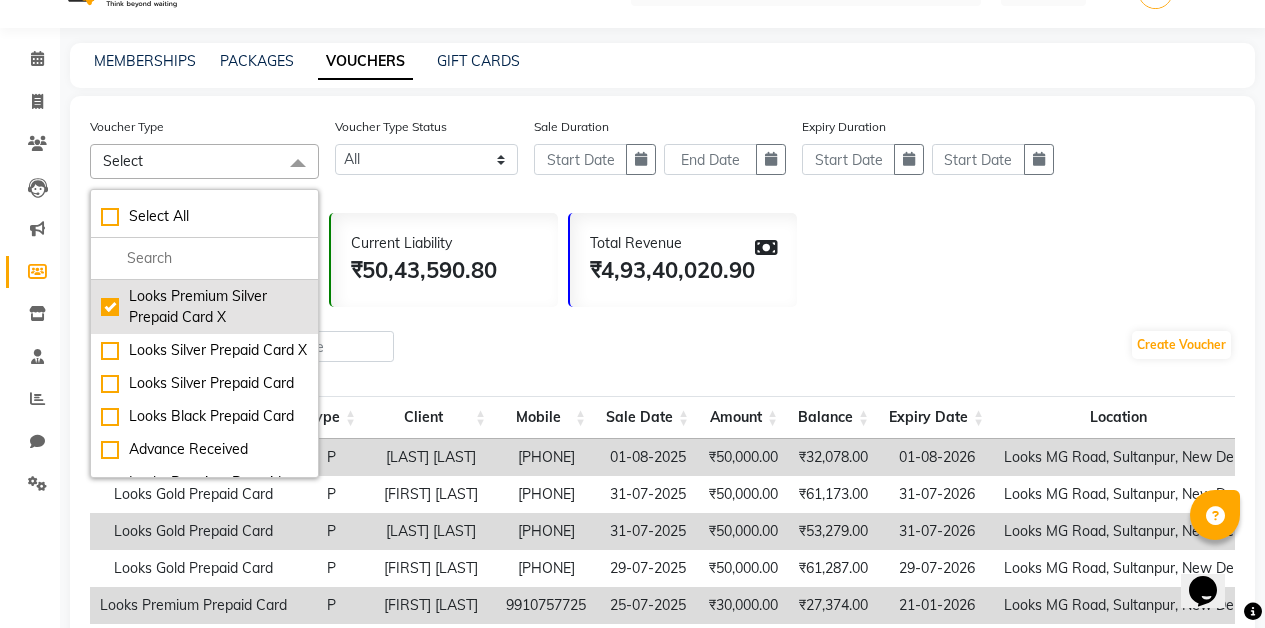 checkbox on "true" 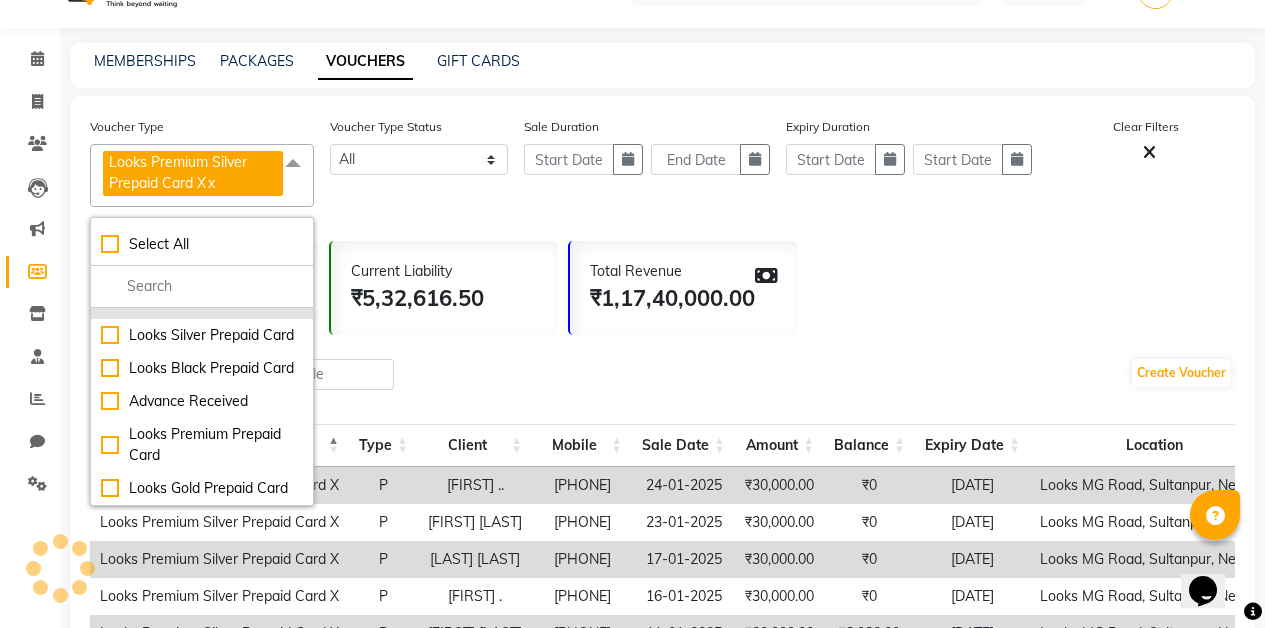 scroll, scrollTop: 160, scrollLeft: 0, axis: vertical 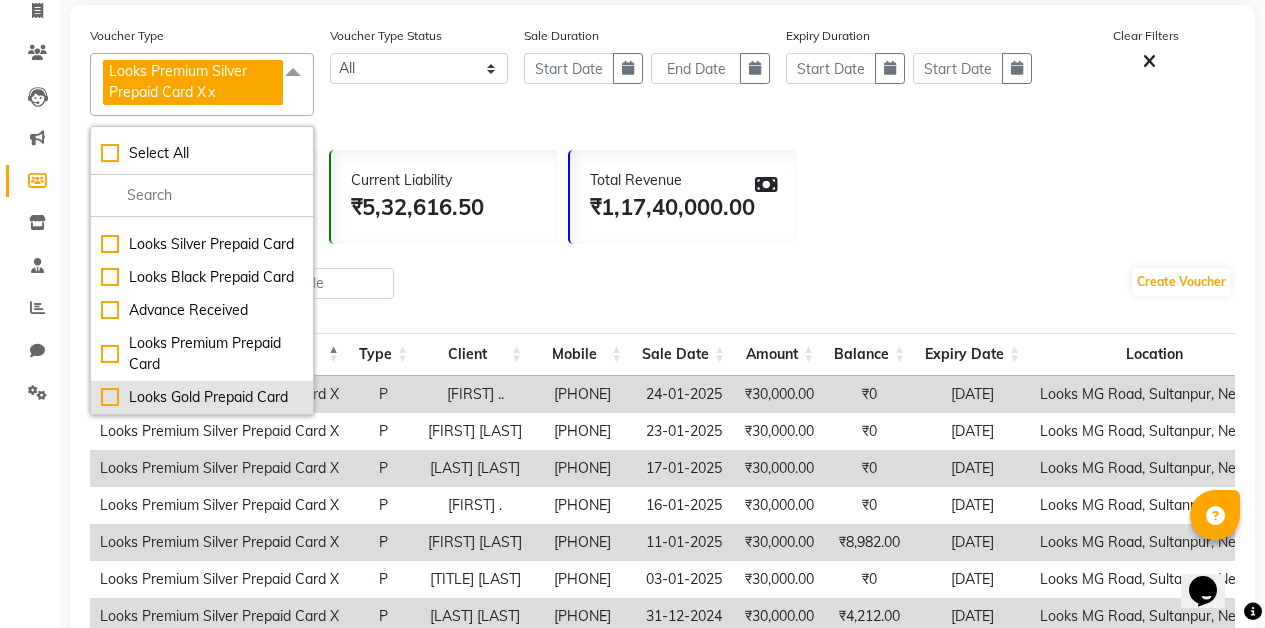 click on "Looks Gold Prepaid Card" 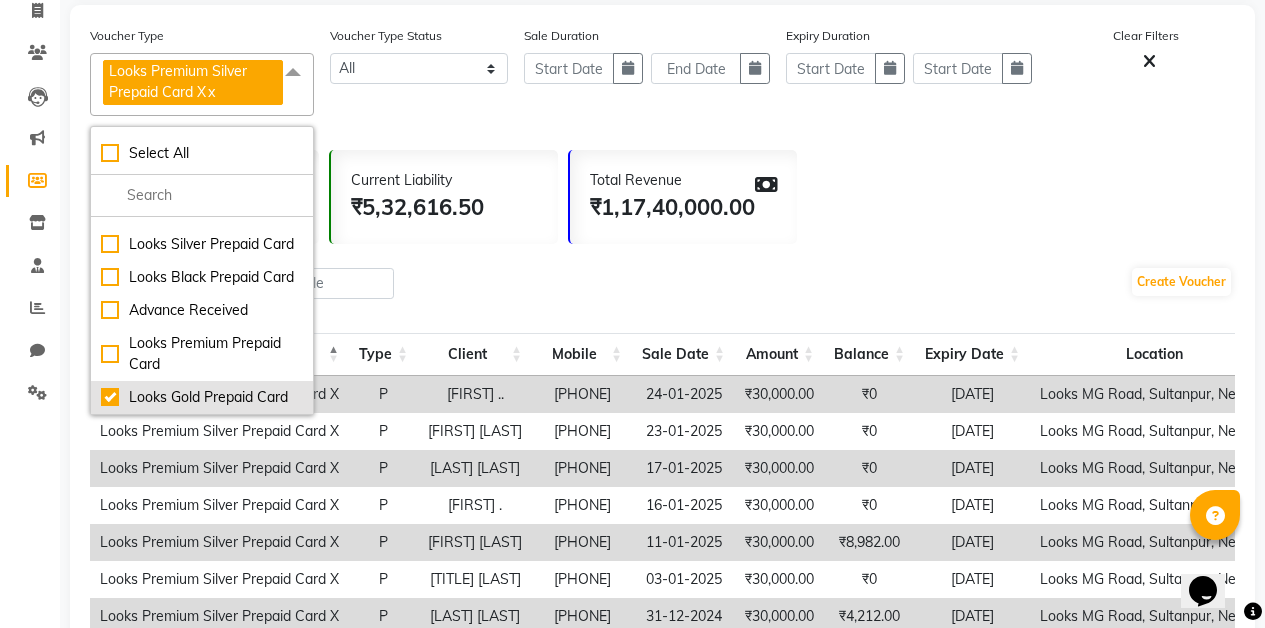 checkbox on "true" 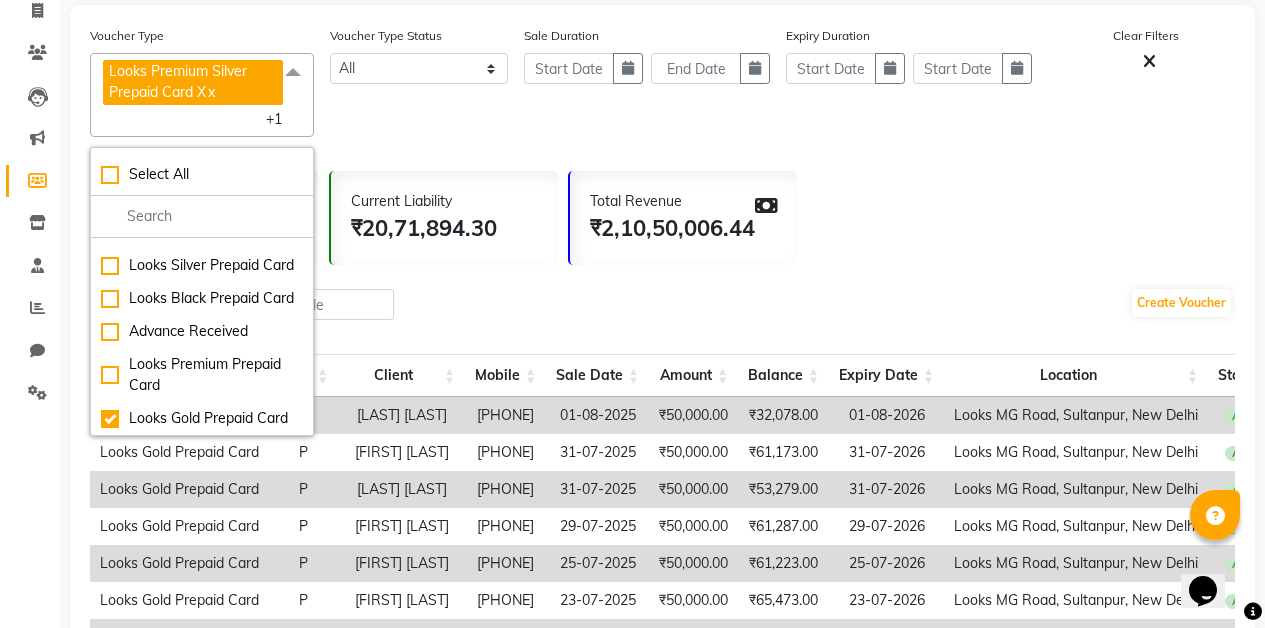 click on "Sale Duration" 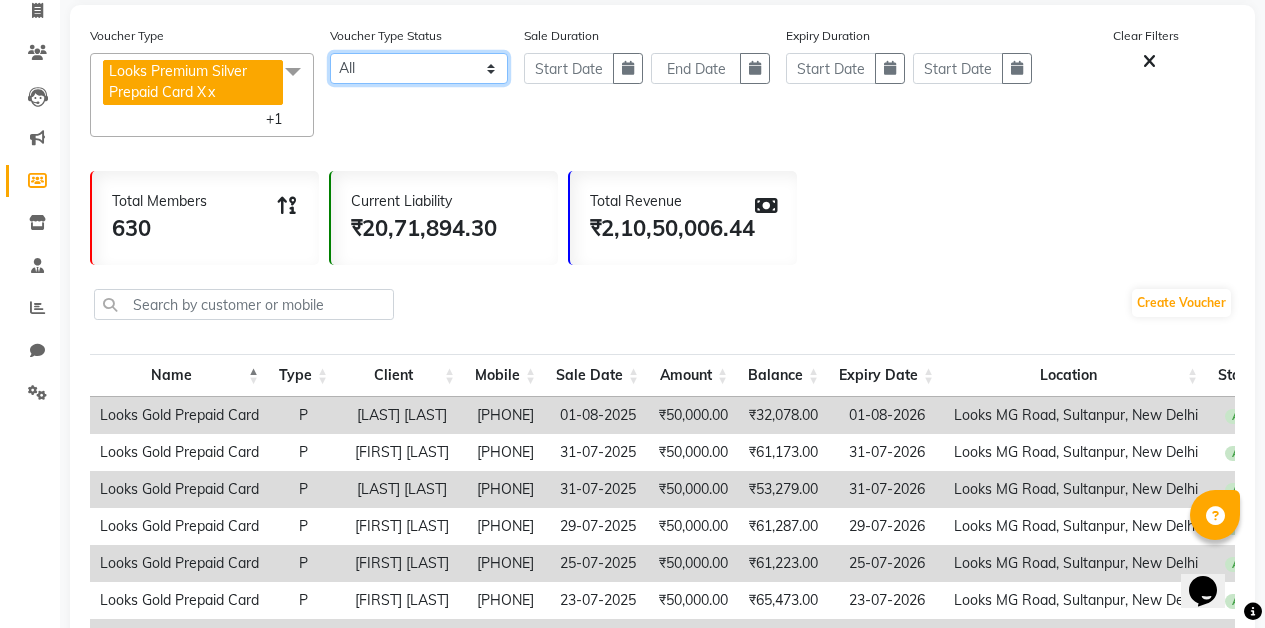 click on "Active Expired All" 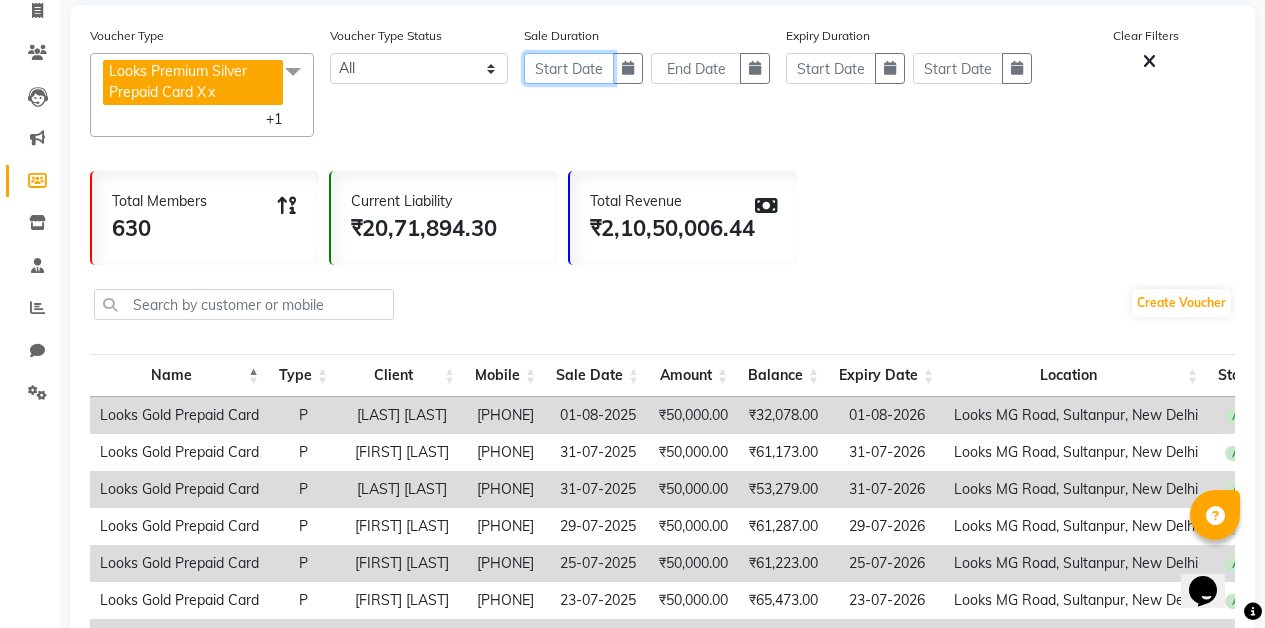 click 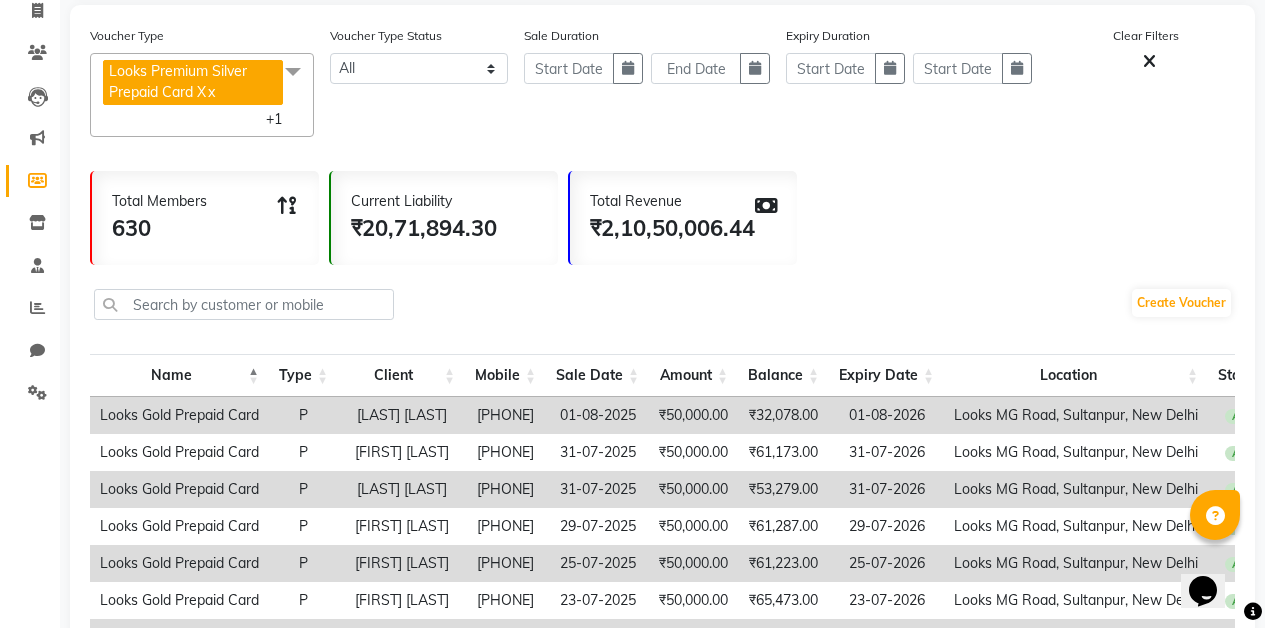 select on "8" 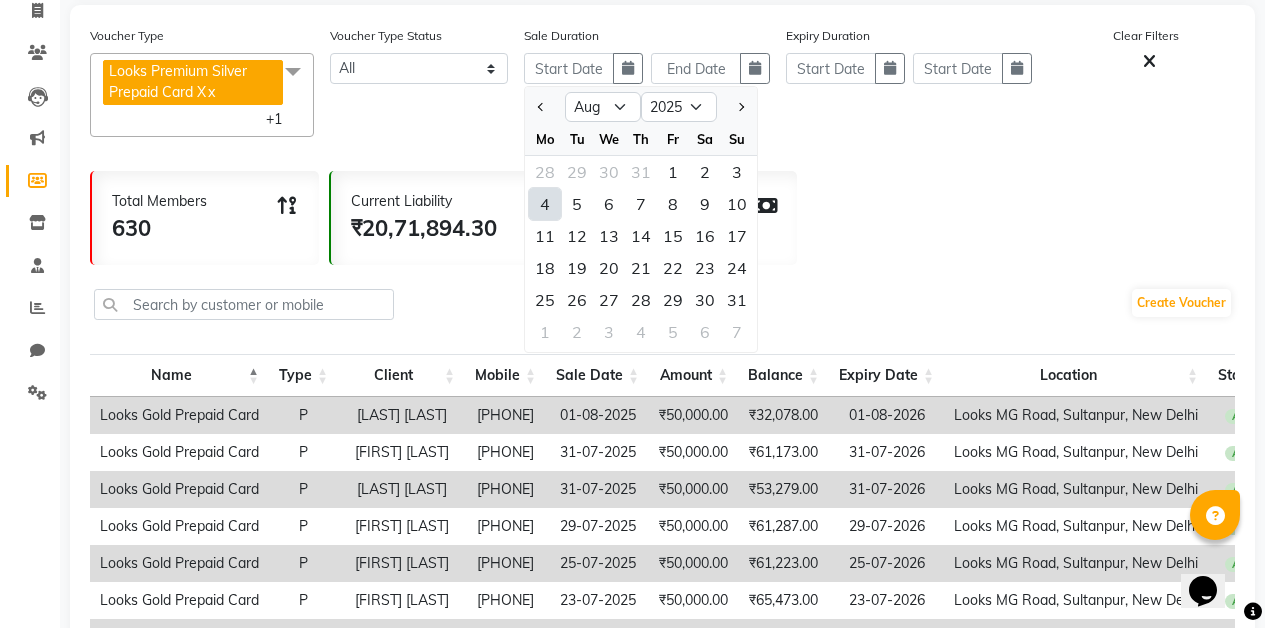 click on "Expiry Duration" 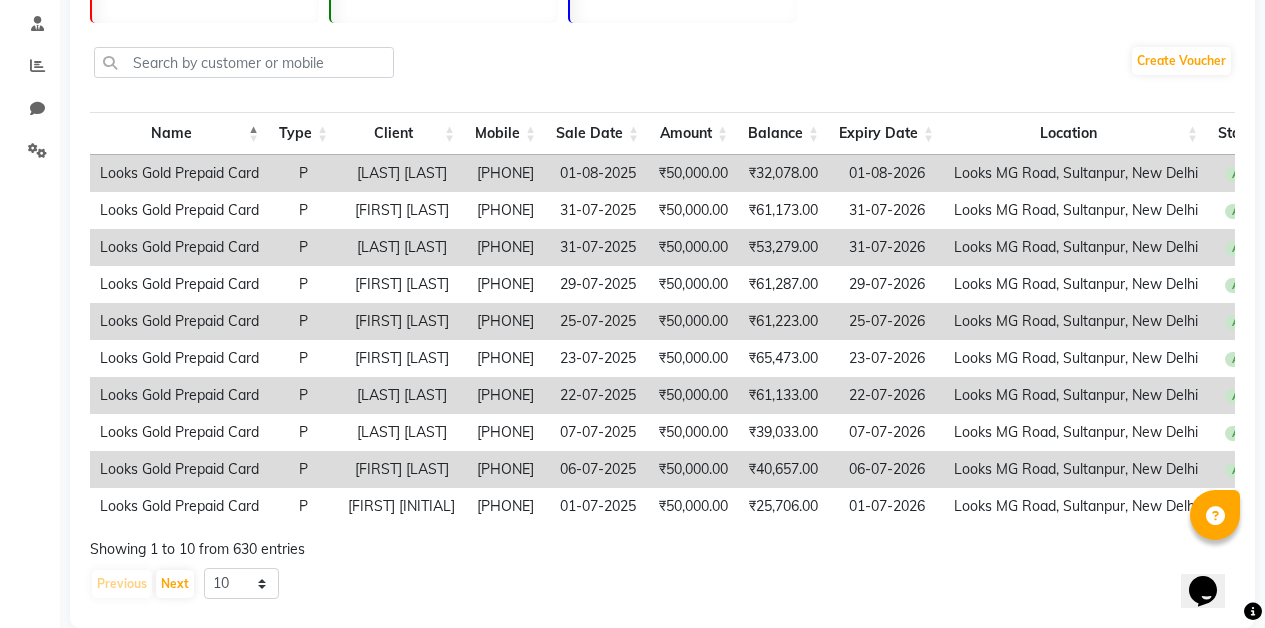 scroll, scrollTop: 395, scrollLeft: 0, axis: vertical 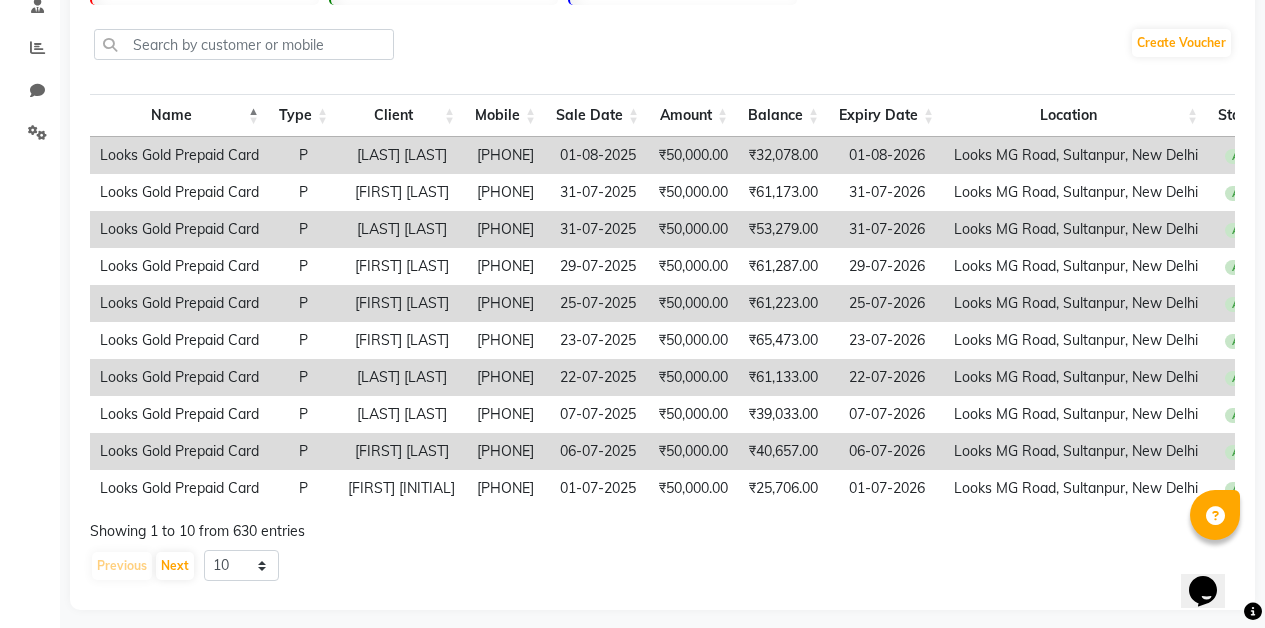 click on "Balance" at bounding box center (783, 115) 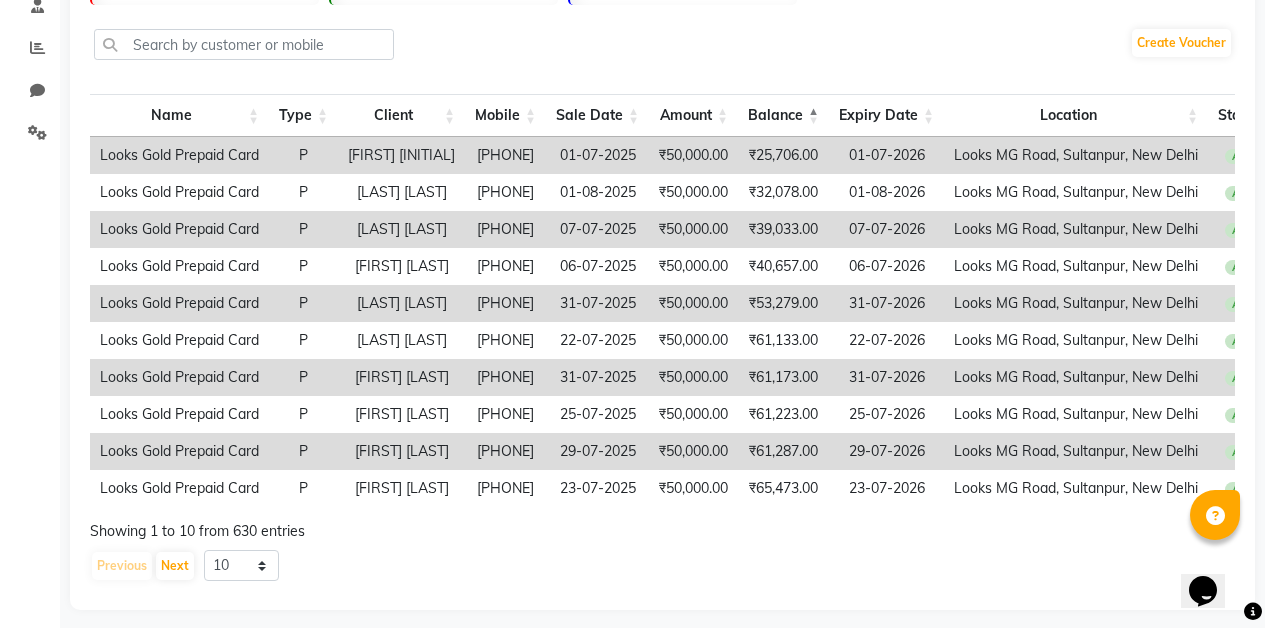 click on "Balance" at bounding box center [783, 115] 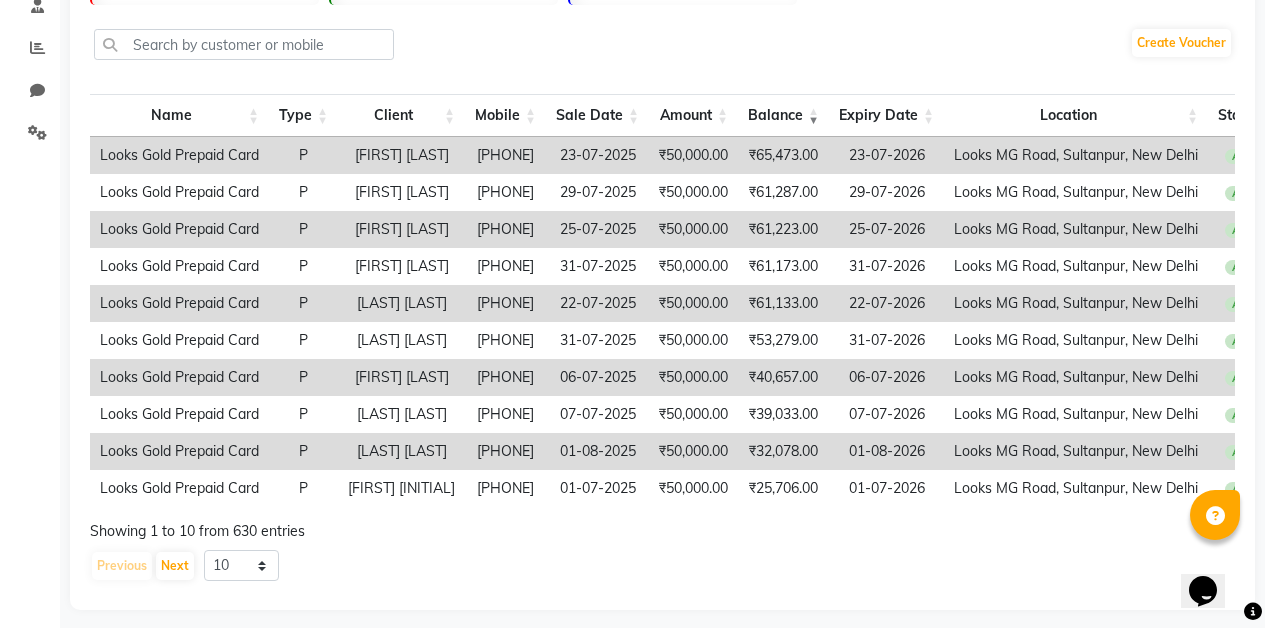 click on "Balance" at bounding box center (783, 115) 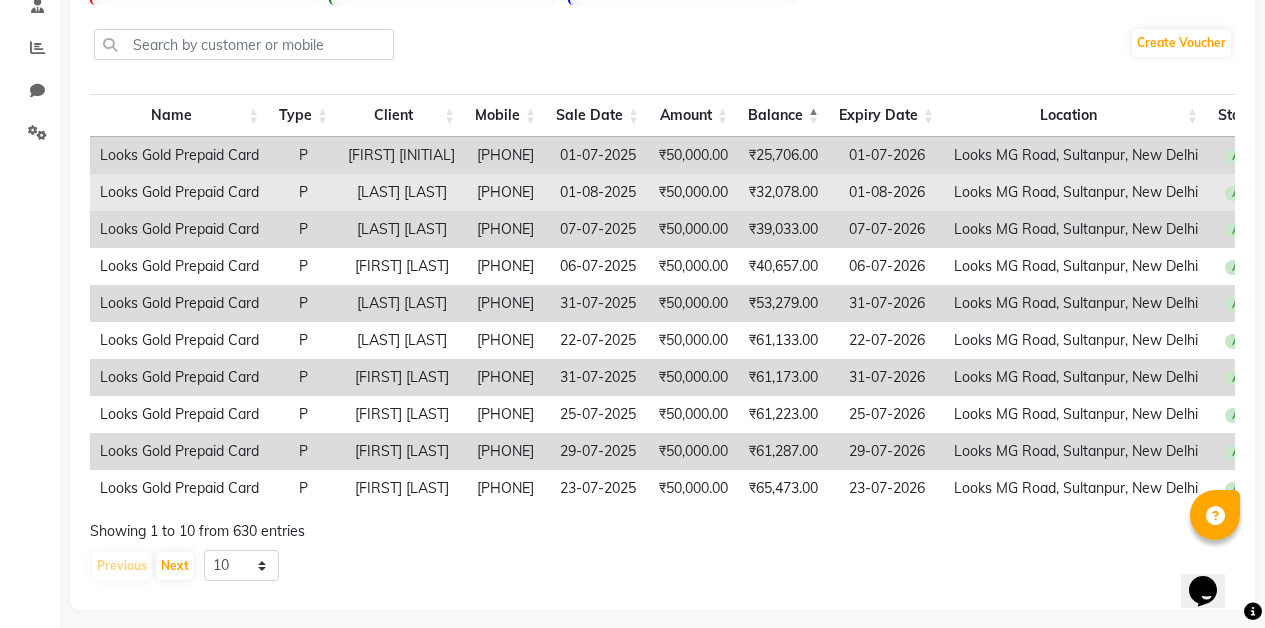 scroll, scrollTop: 0, scrollLeft: 0, axis: both 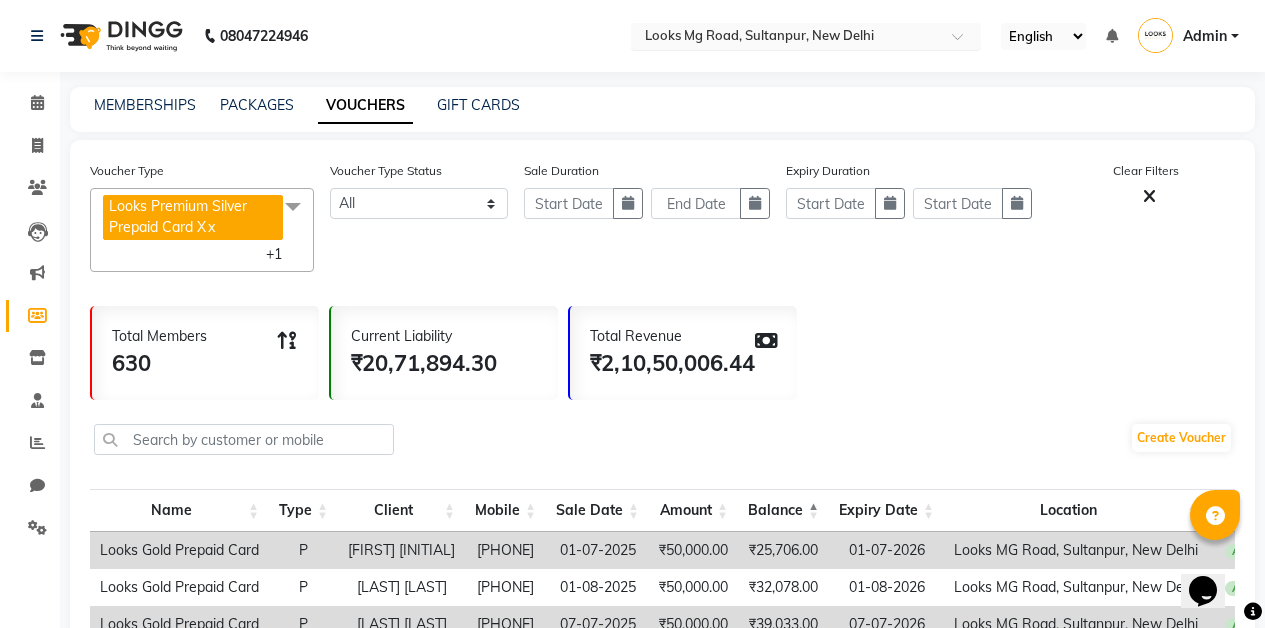 click at bounding box center (786, 38) 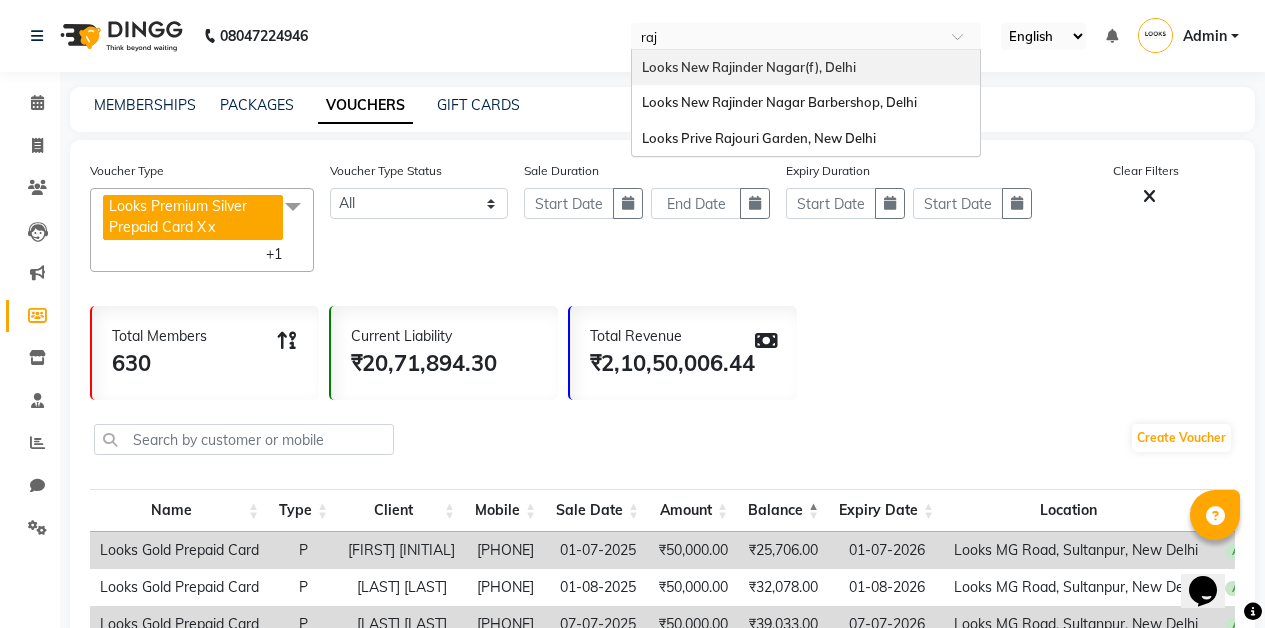 scroll, scrollTop: 0, scrollLeft: 0, axis: both 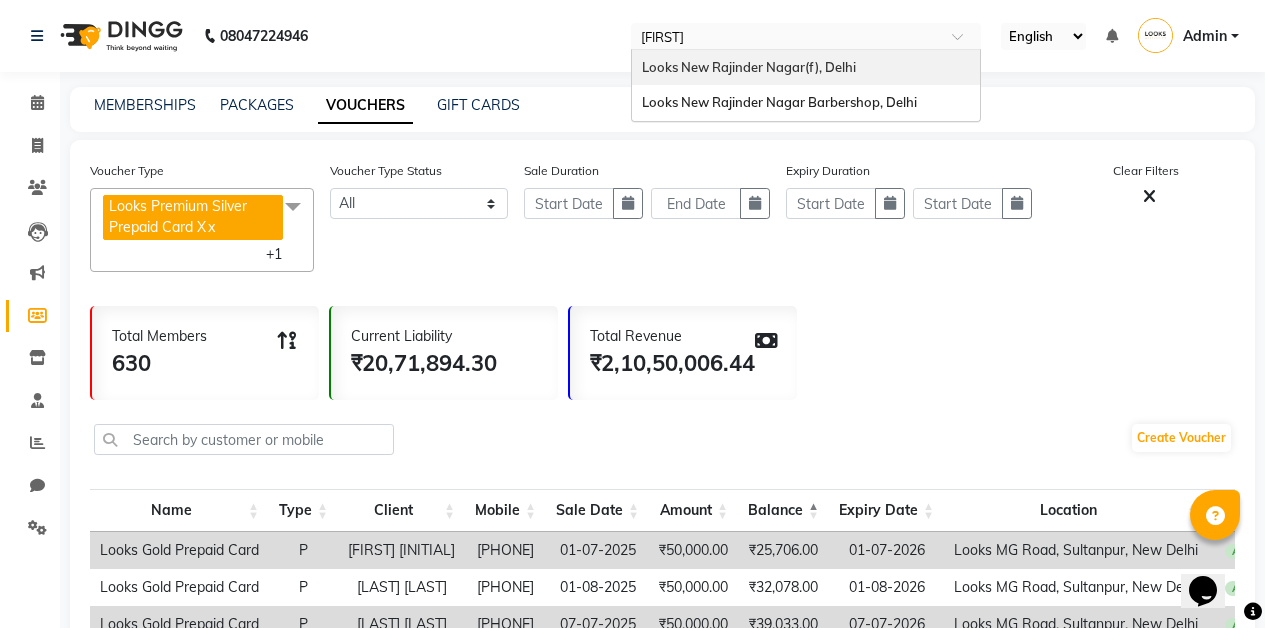 type on "rajin" 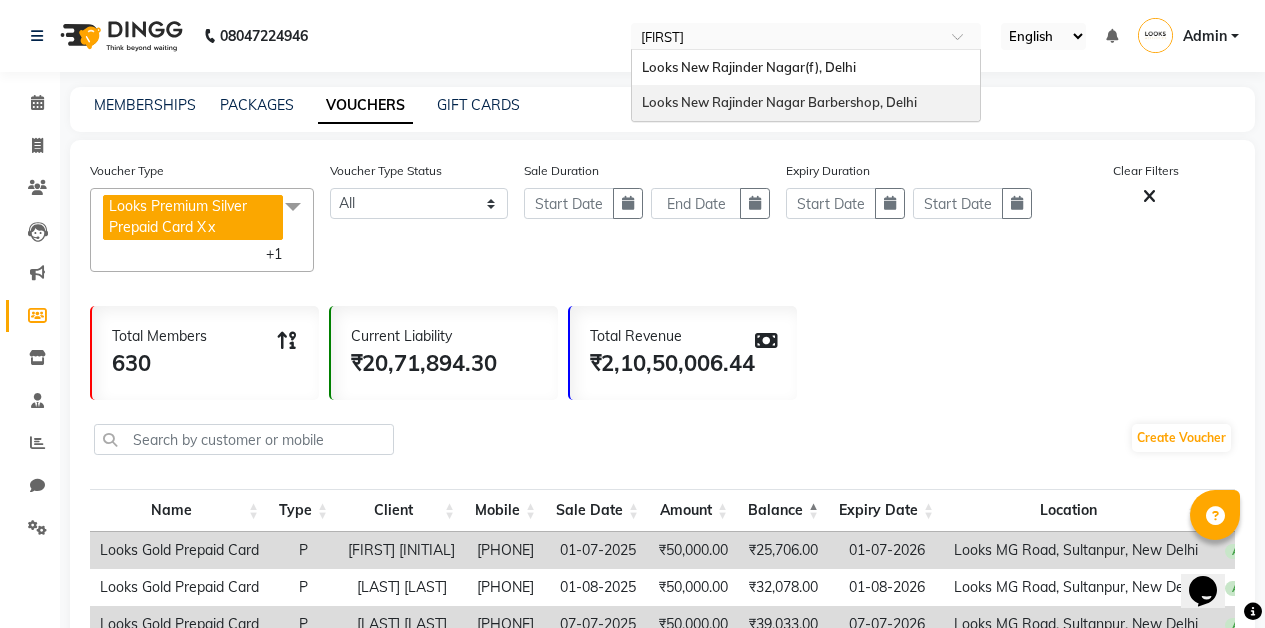 click on "Looks New Rajinder Nagar Barbershop, Delhi" at bounding box center [779, 102] 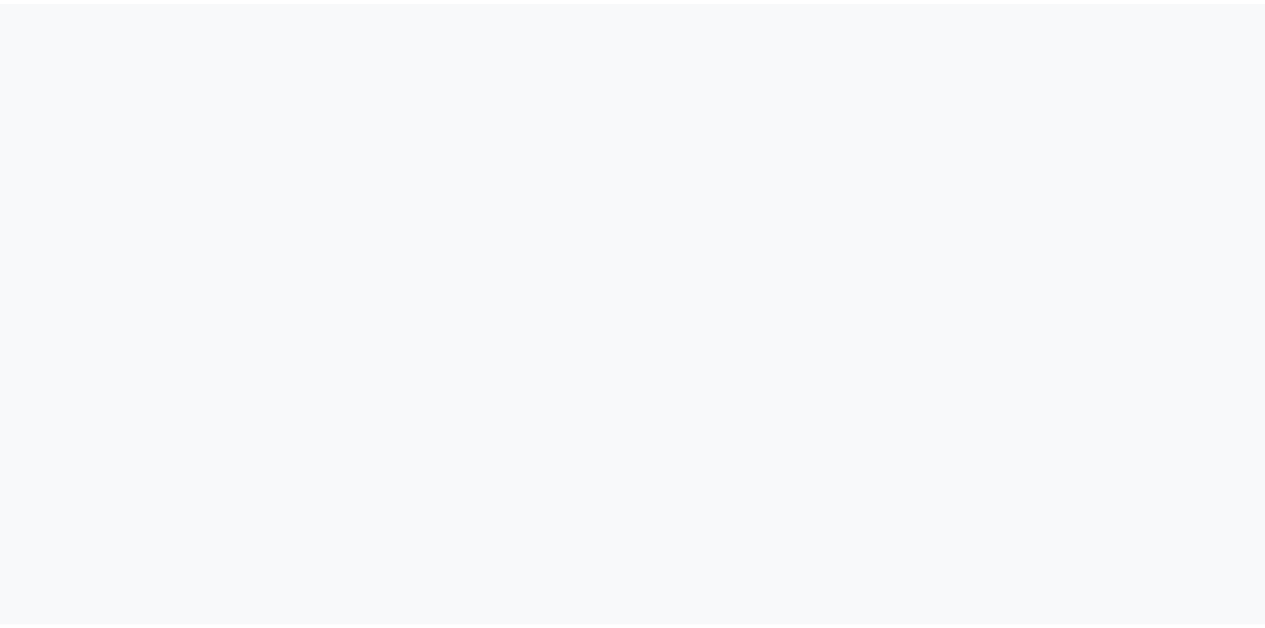 scroll, scrollTop: 0, scrollLeft: 0, axis: both 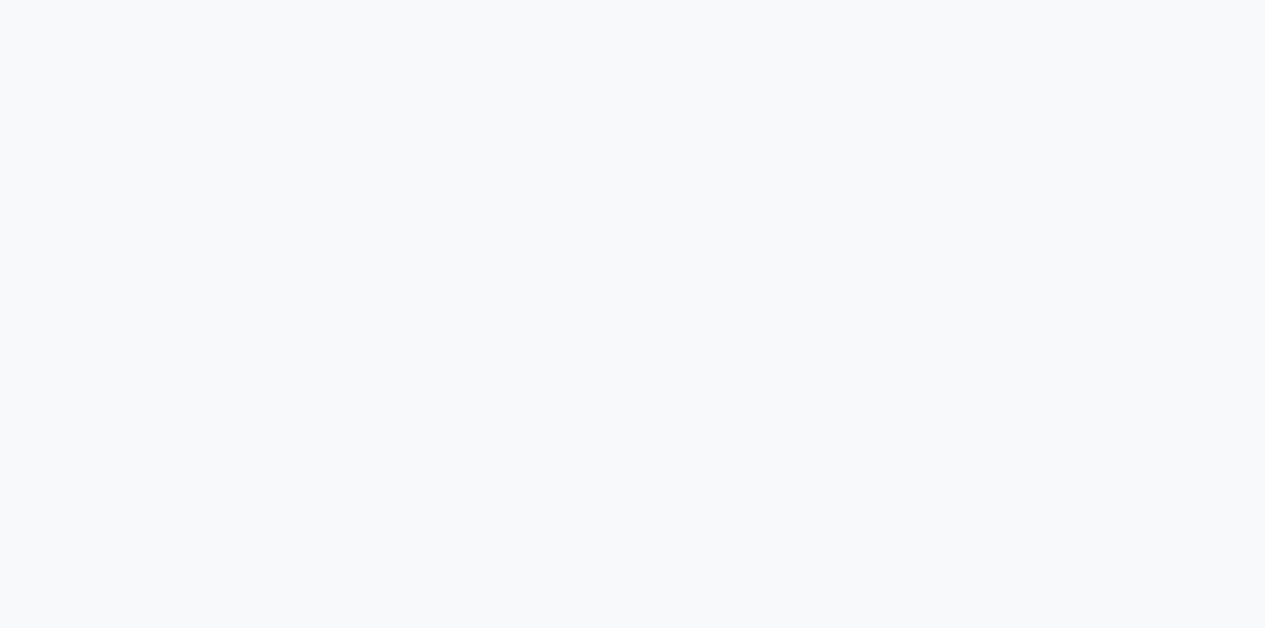 select 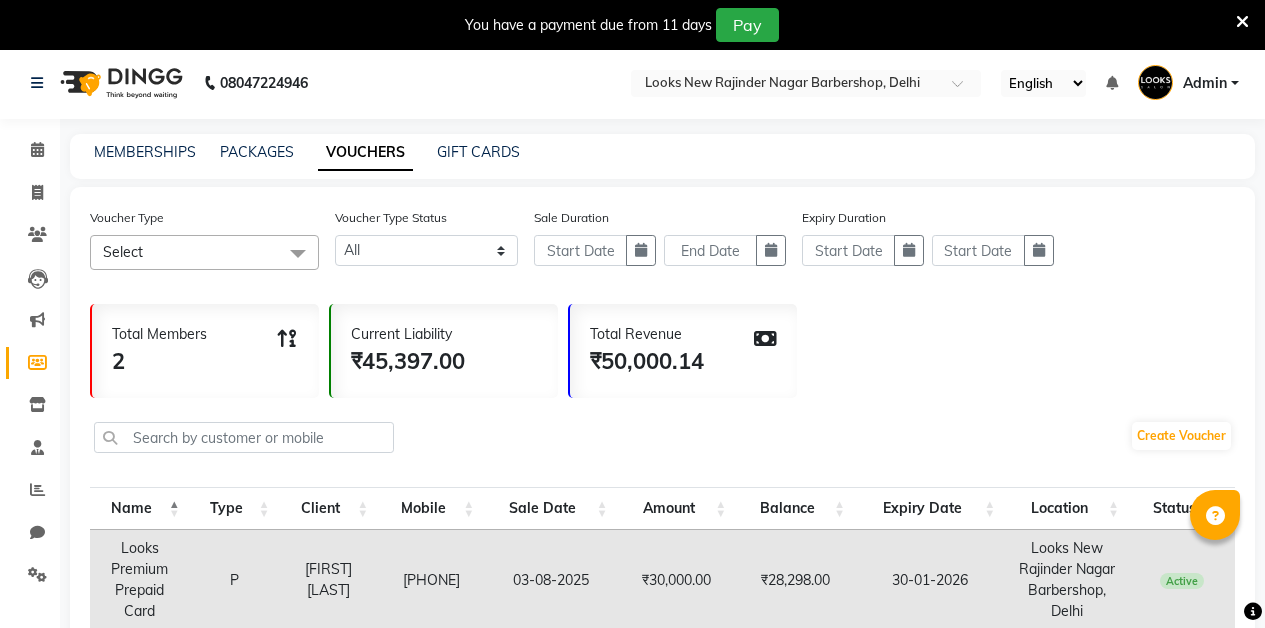 scroll, scrollTop: 4, scrollLeft: 0, axis: vertical 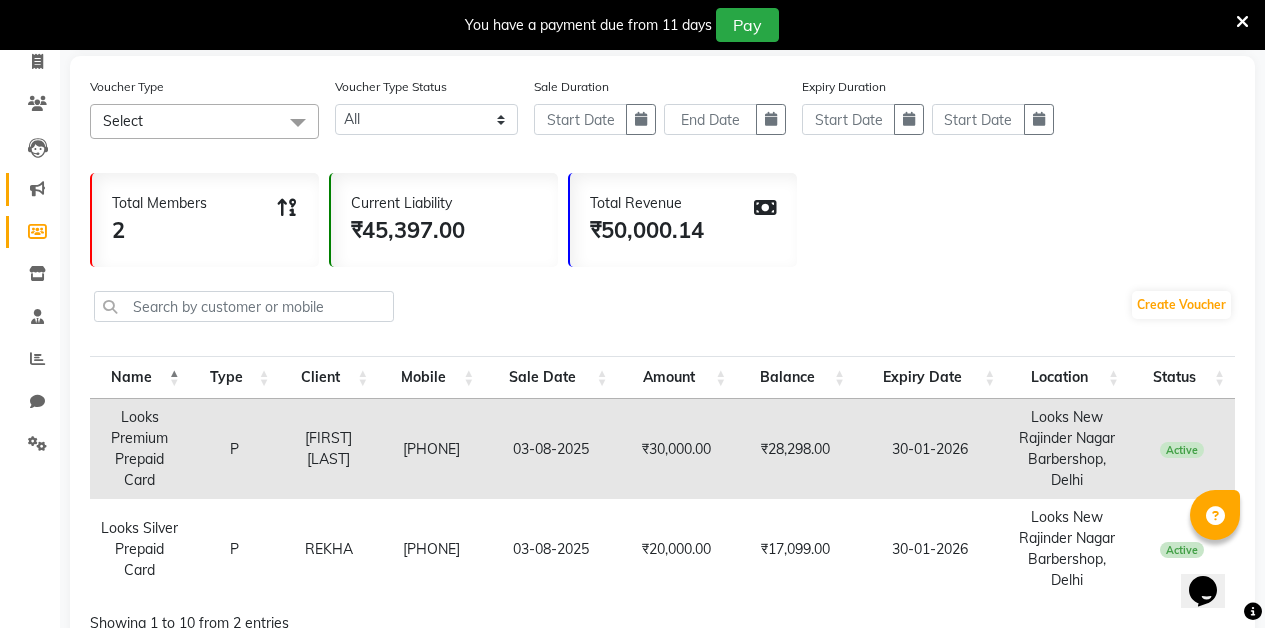 click on "Marketing" 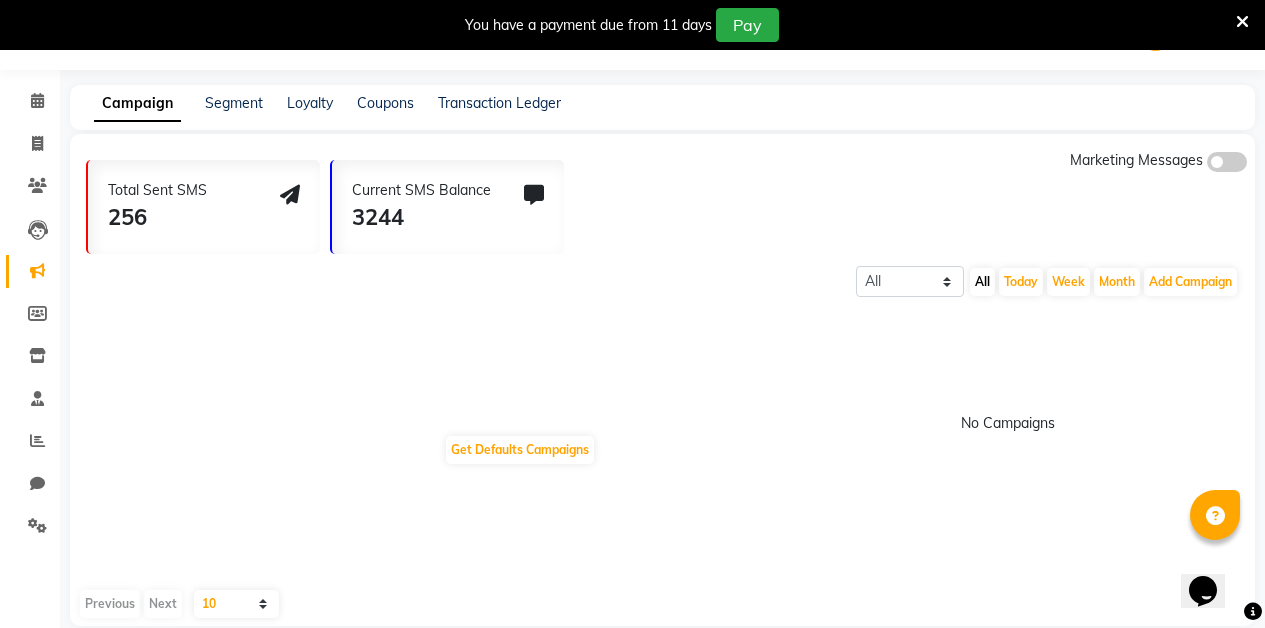 scroll, scrollTop: 0, scrollLeft: 0, axis: both 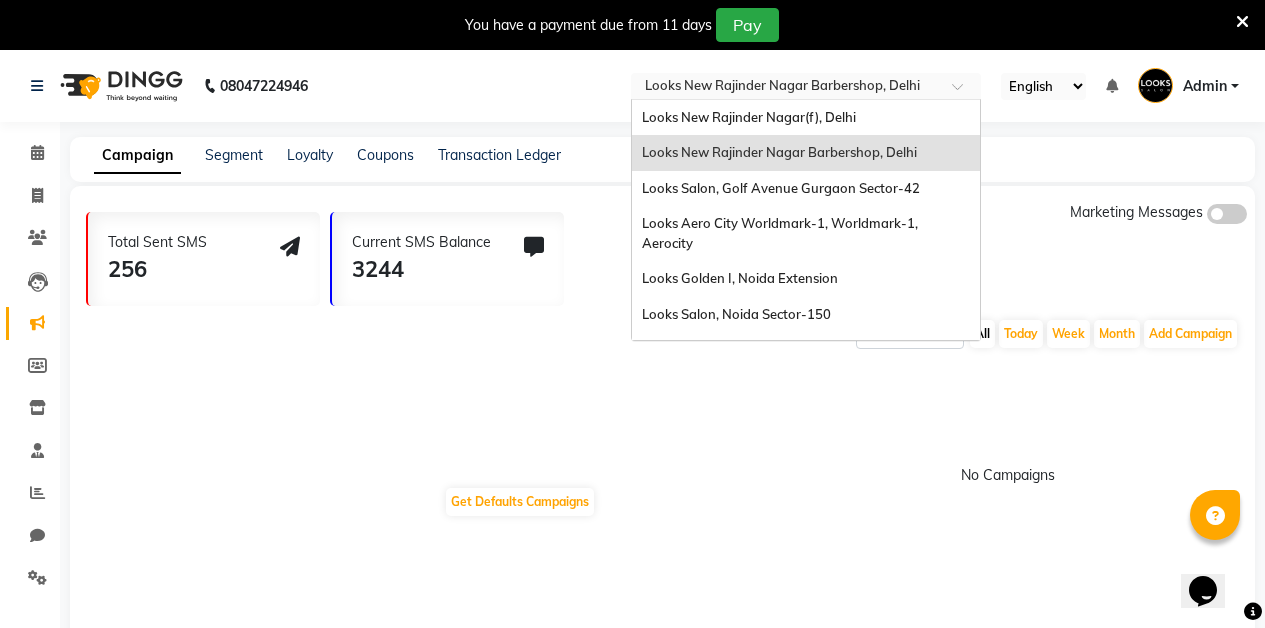 click at bounding box center (786, 88) 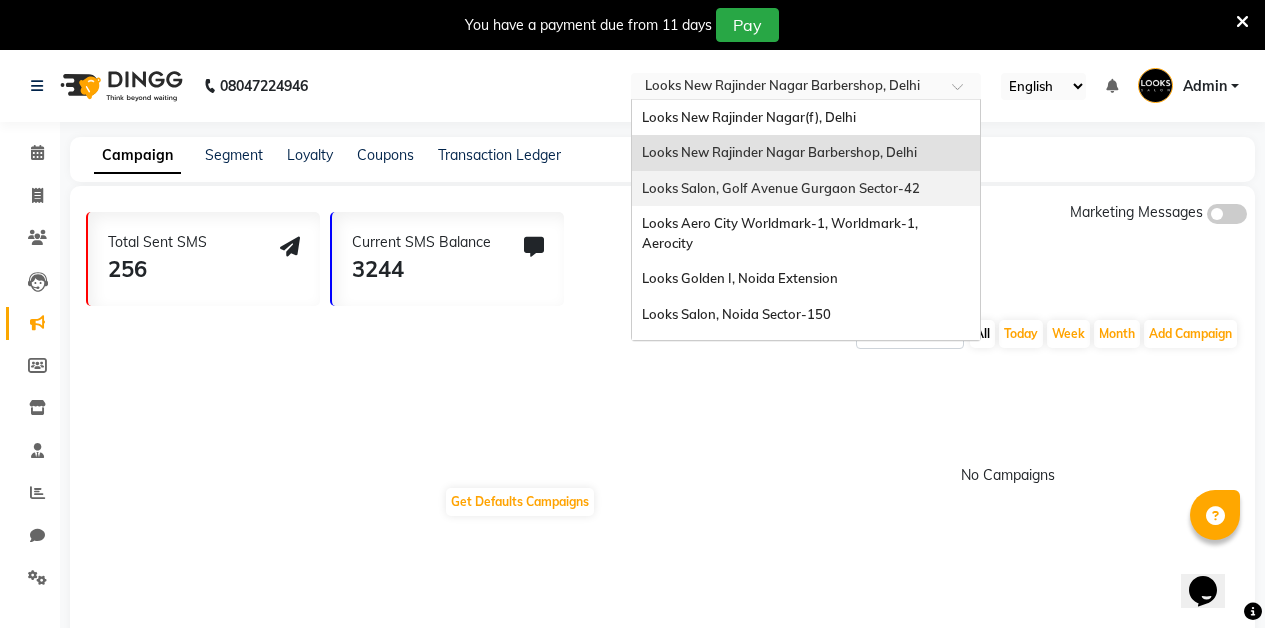 click on "Looks Salon, Golf Avenue Gurgaon Sector-42" at bounding box center (806, 189) 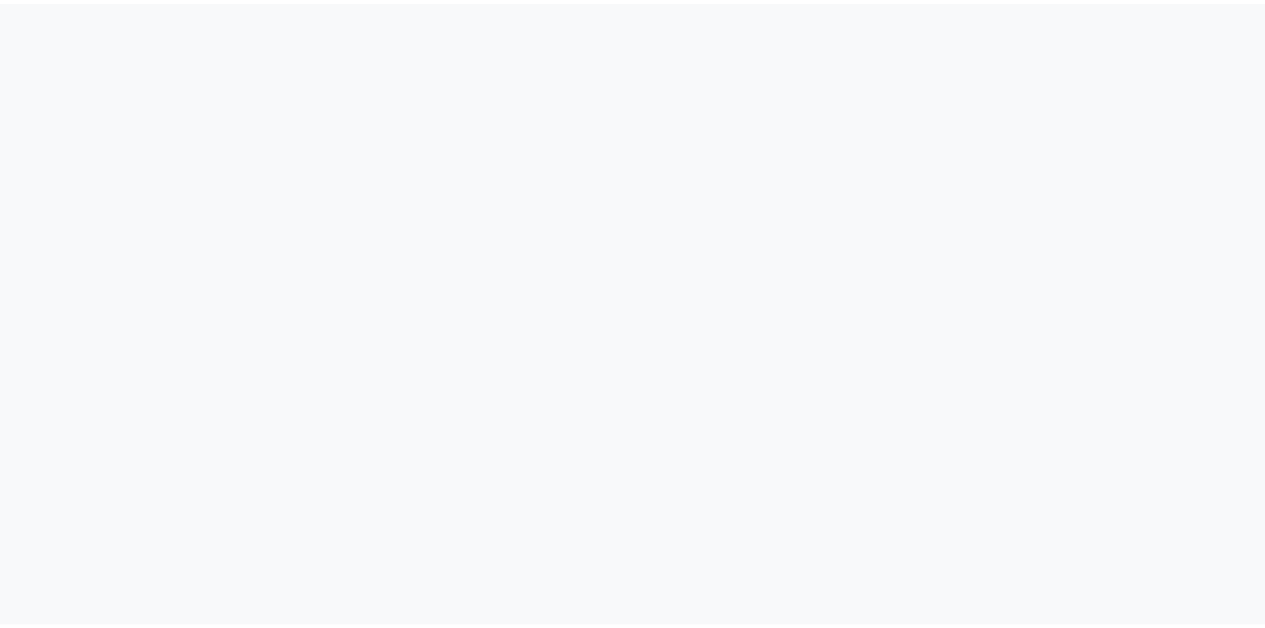 scroll, scrollTop: 0, scrollLeft: 0, axis: both 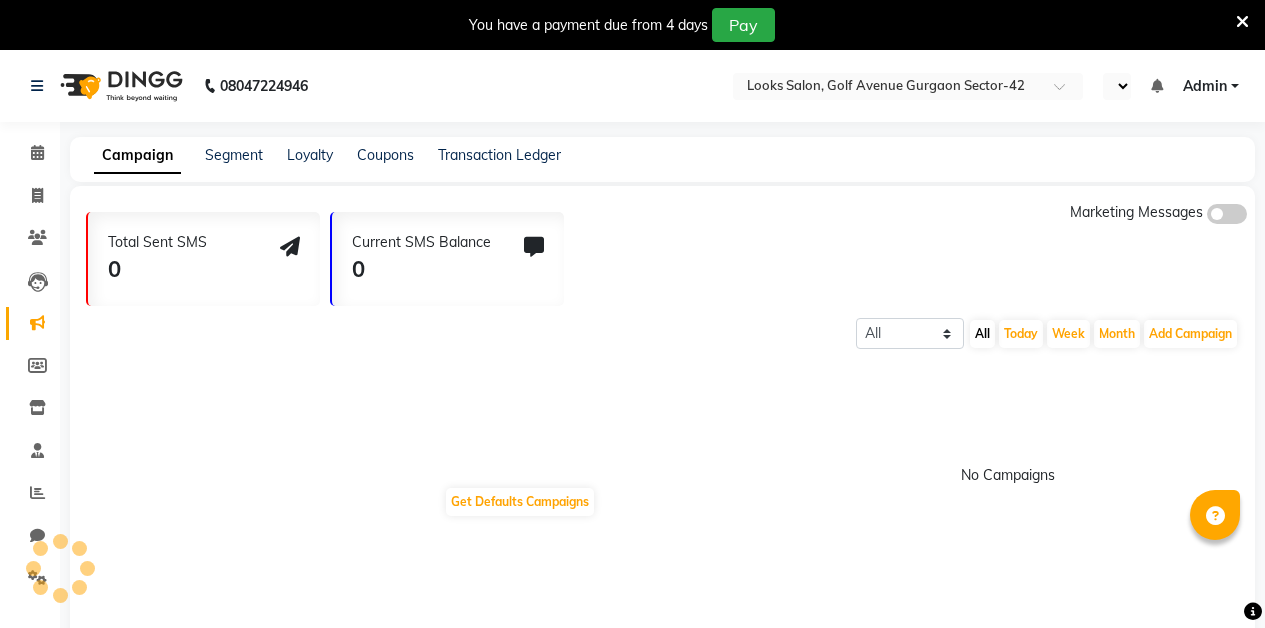 select on "en" 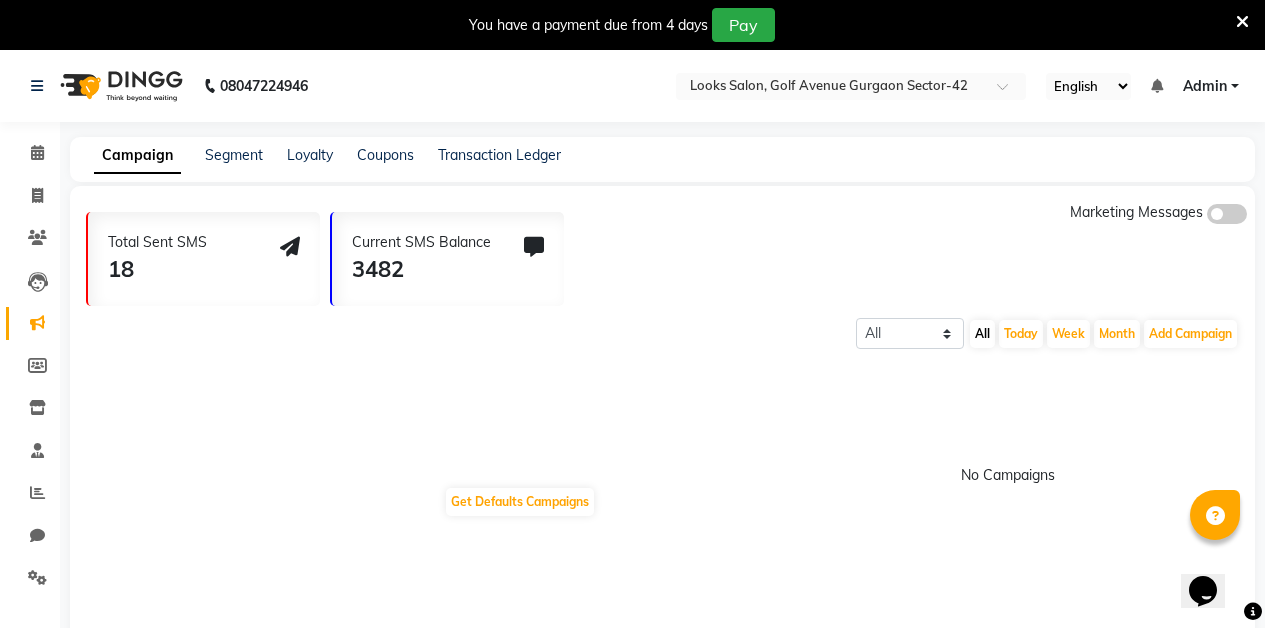 scroll, scrollTop: 0, scrollLeft: 0, axis: both 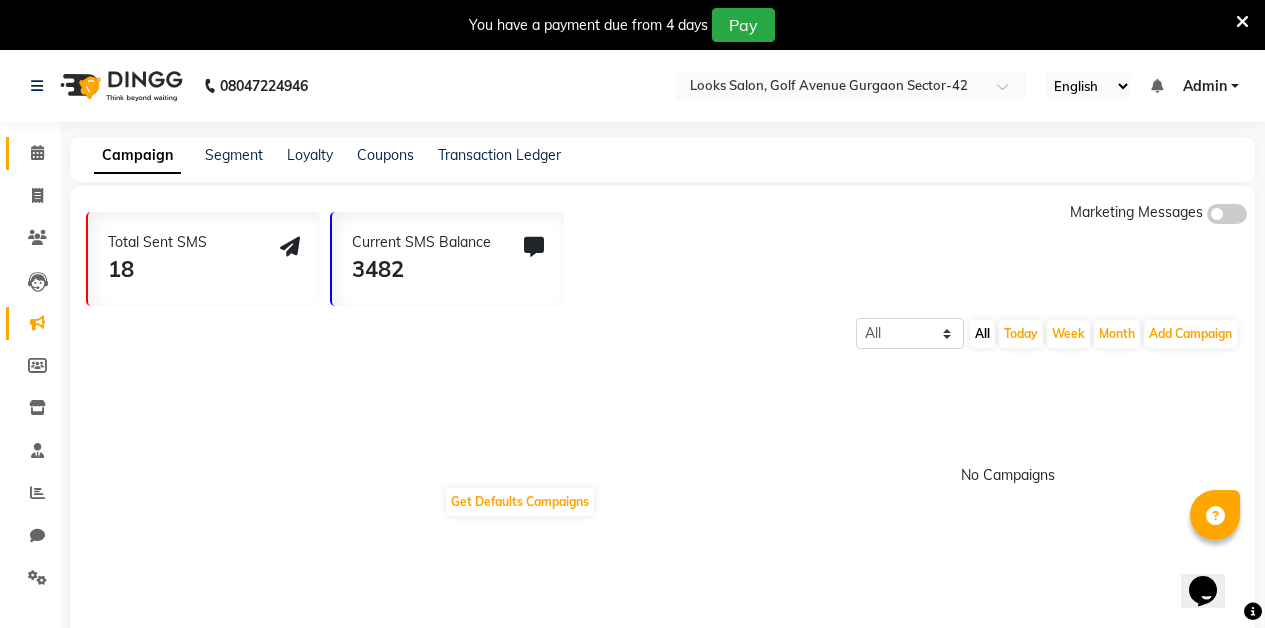 click on "Calendar" 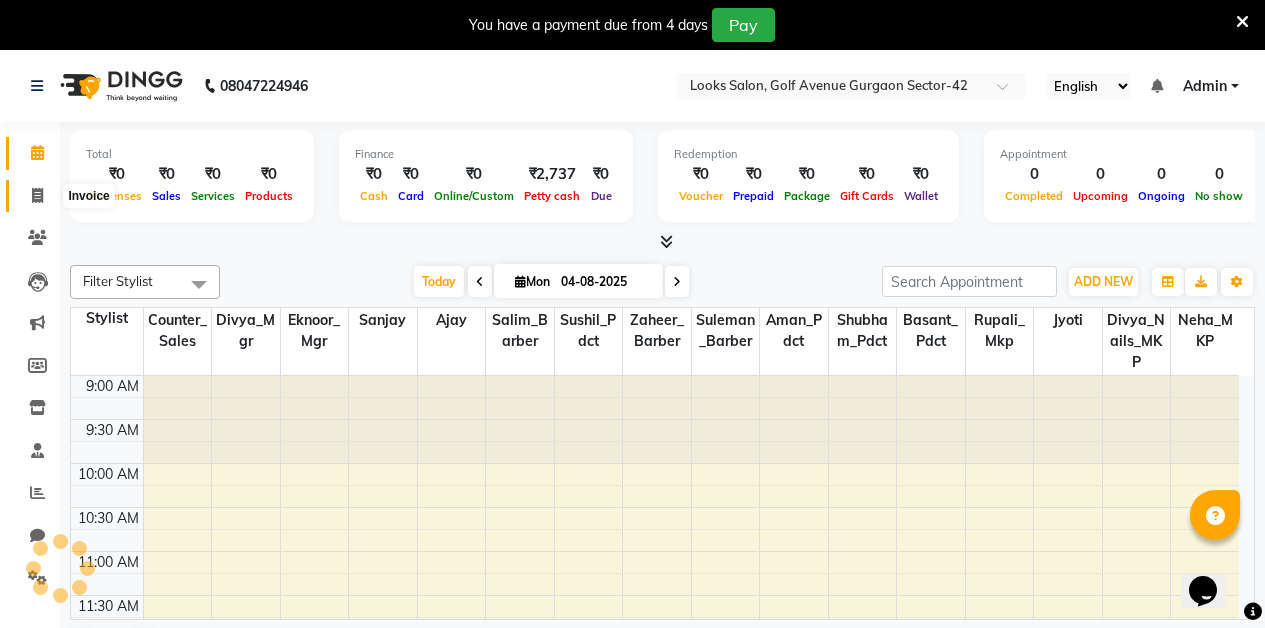 scroll, scrollTop: 0, scrollLeft: 0, axis: both 